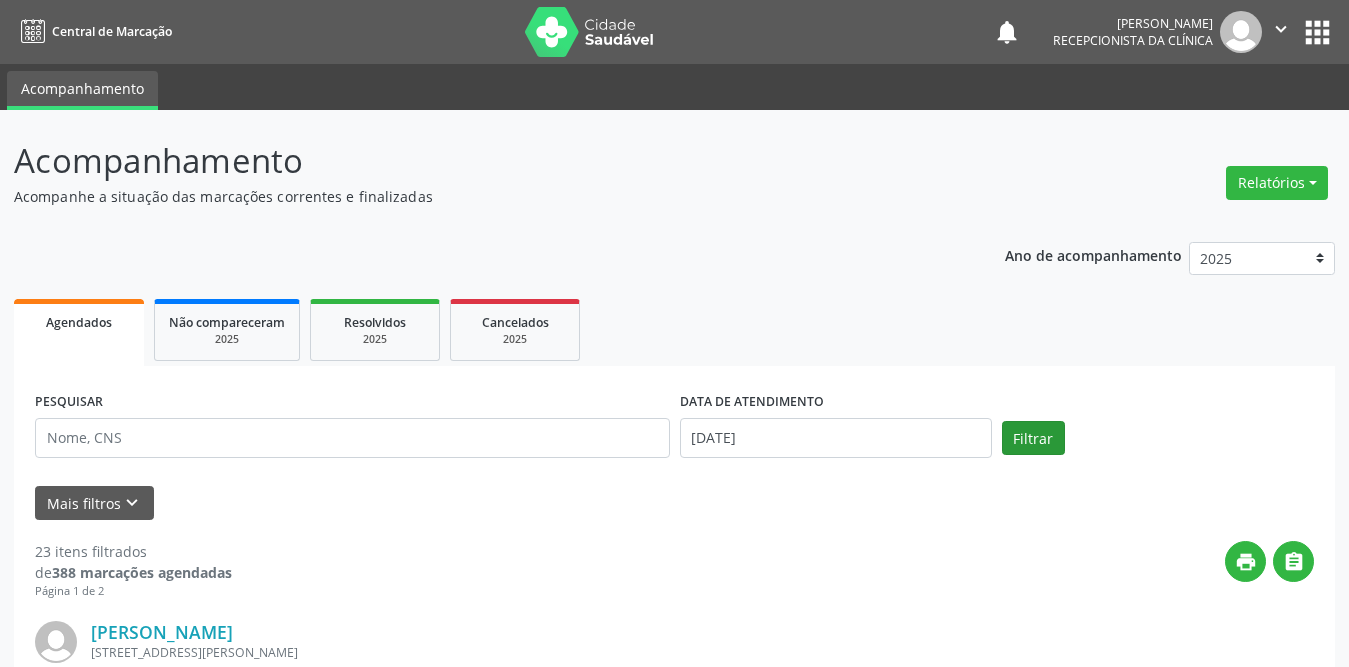 scroll, scrollTop: 0, scrollLeft: 0, axis: both 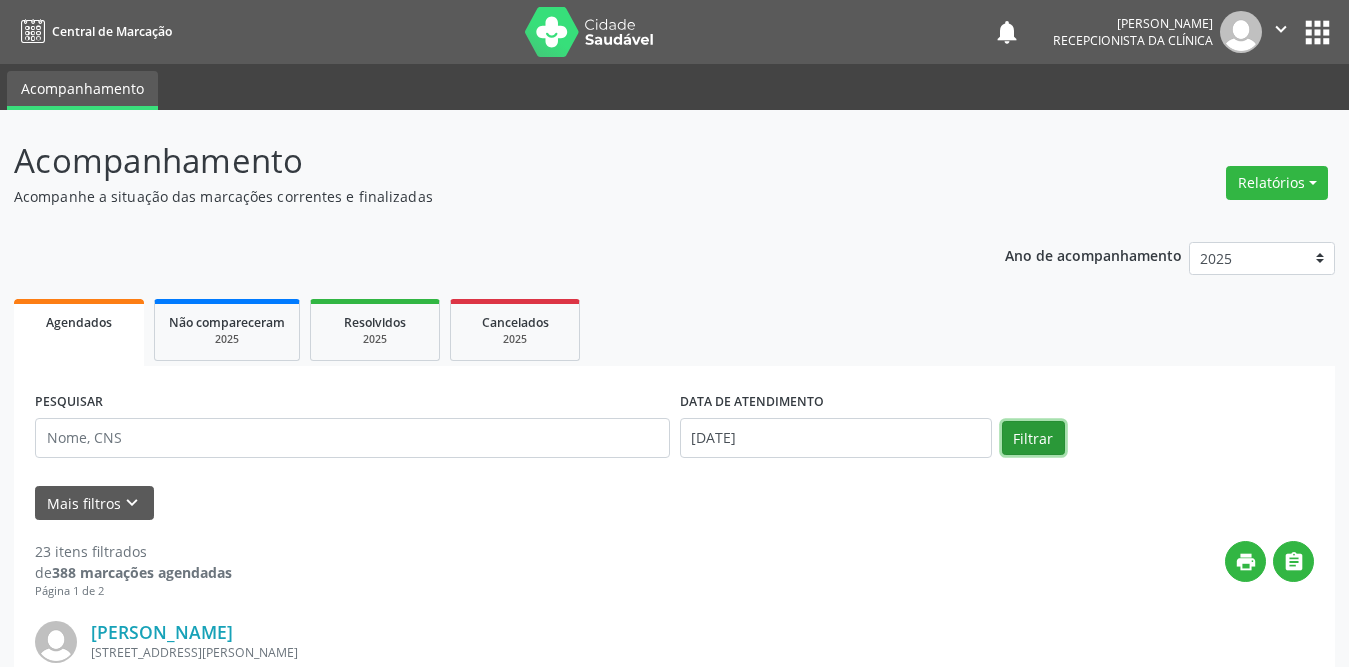 click on "Filtrar" at bounding box center (1033, 438) 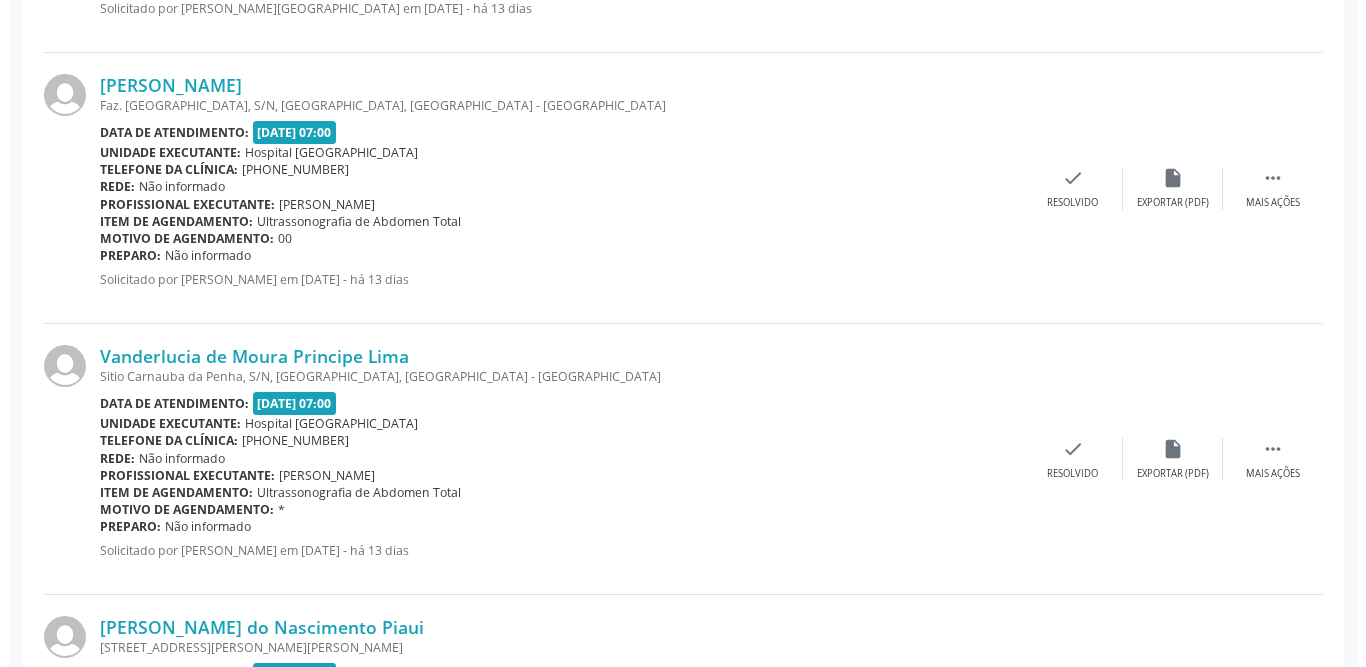 scroll, scrollTop: 3900, scrollLeft: 0, axis: vertical 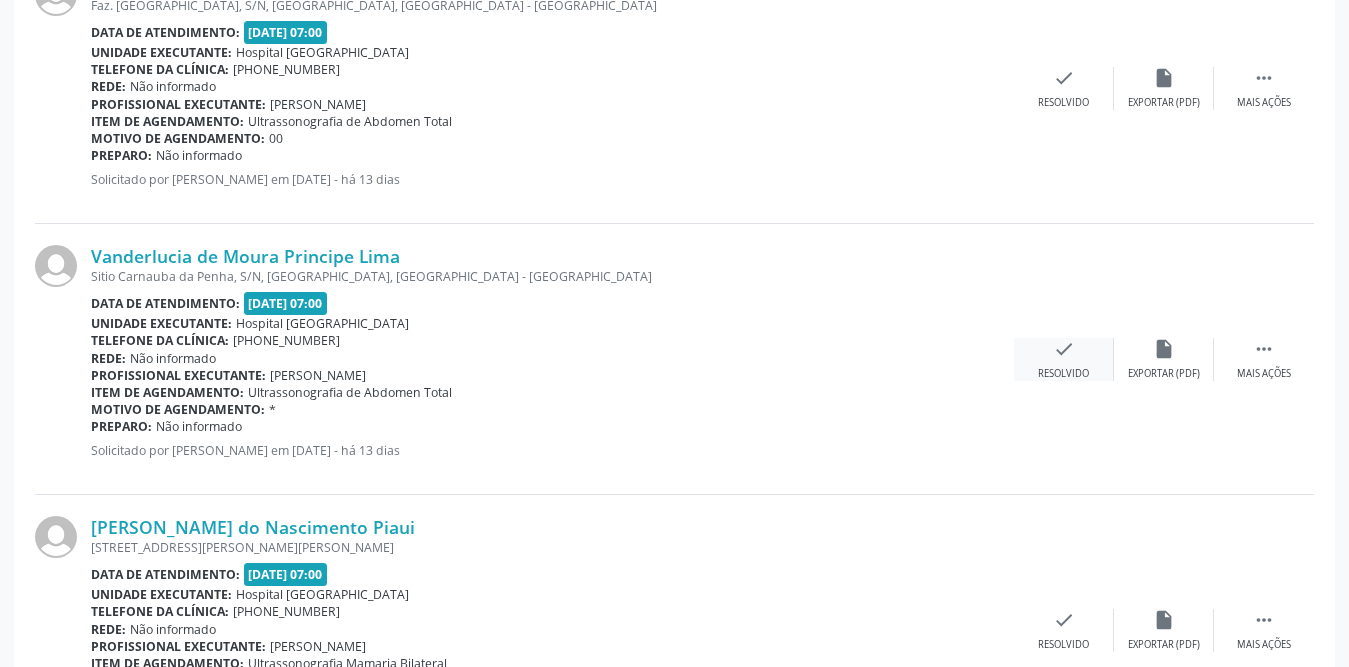 click on "check
Resolvido" at bounding box center [1064, 359] 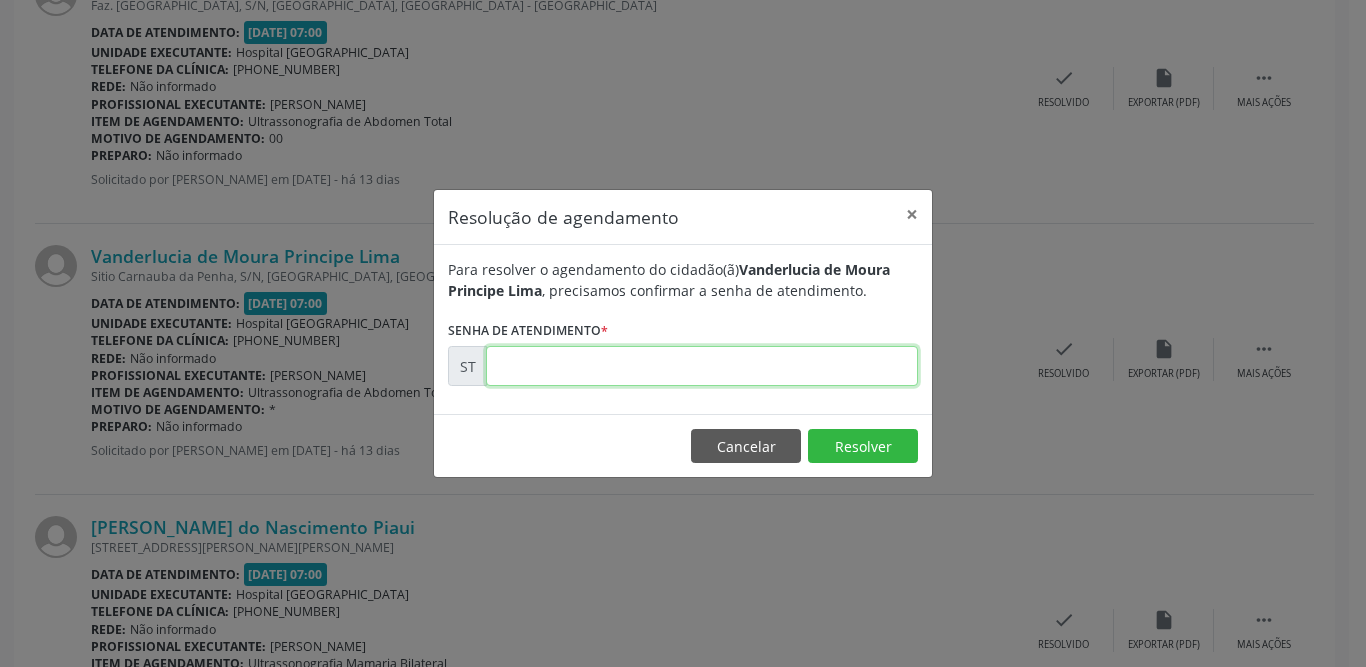 click at bounding box center [702, 366] 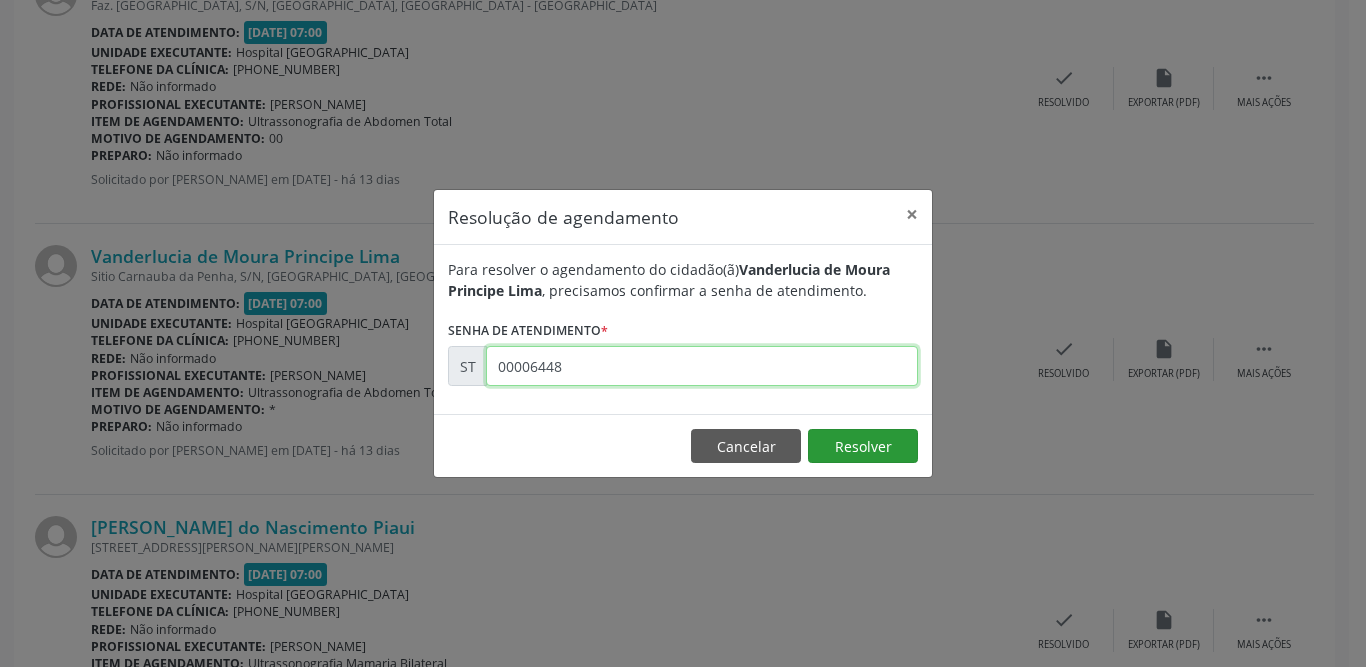 type on "00006448" 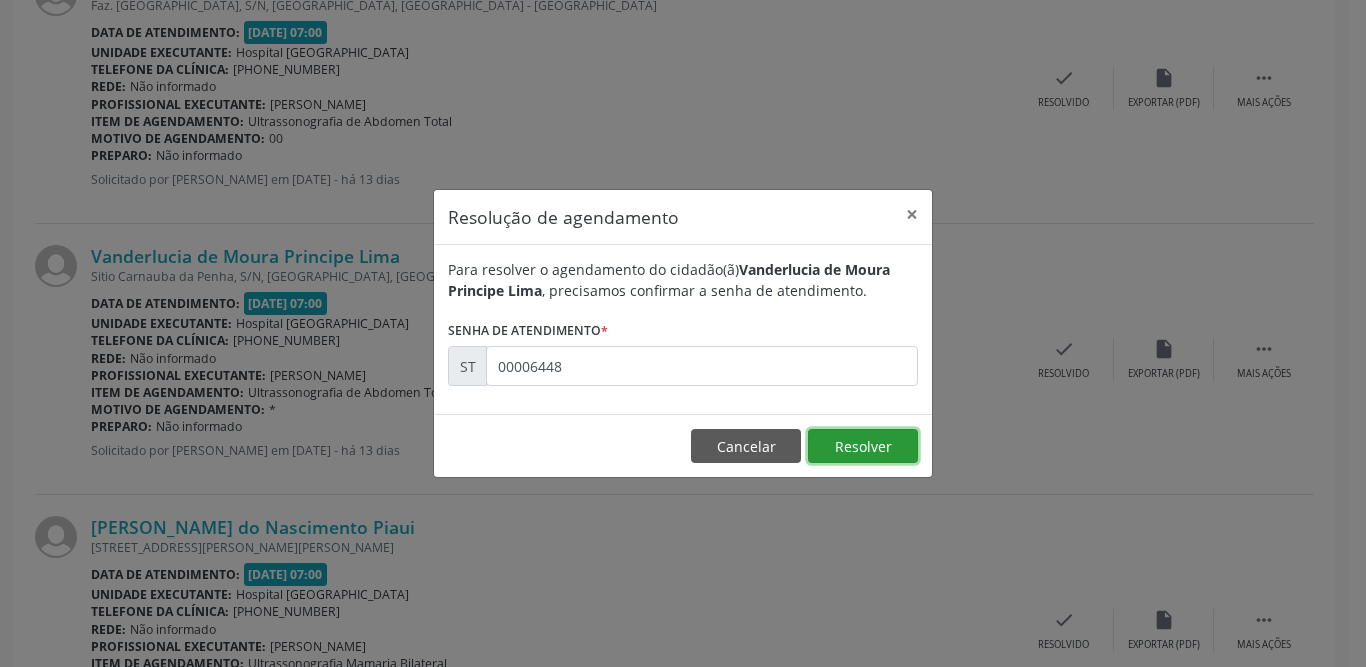 click on "Resolver" at bounding box center (863, 446) 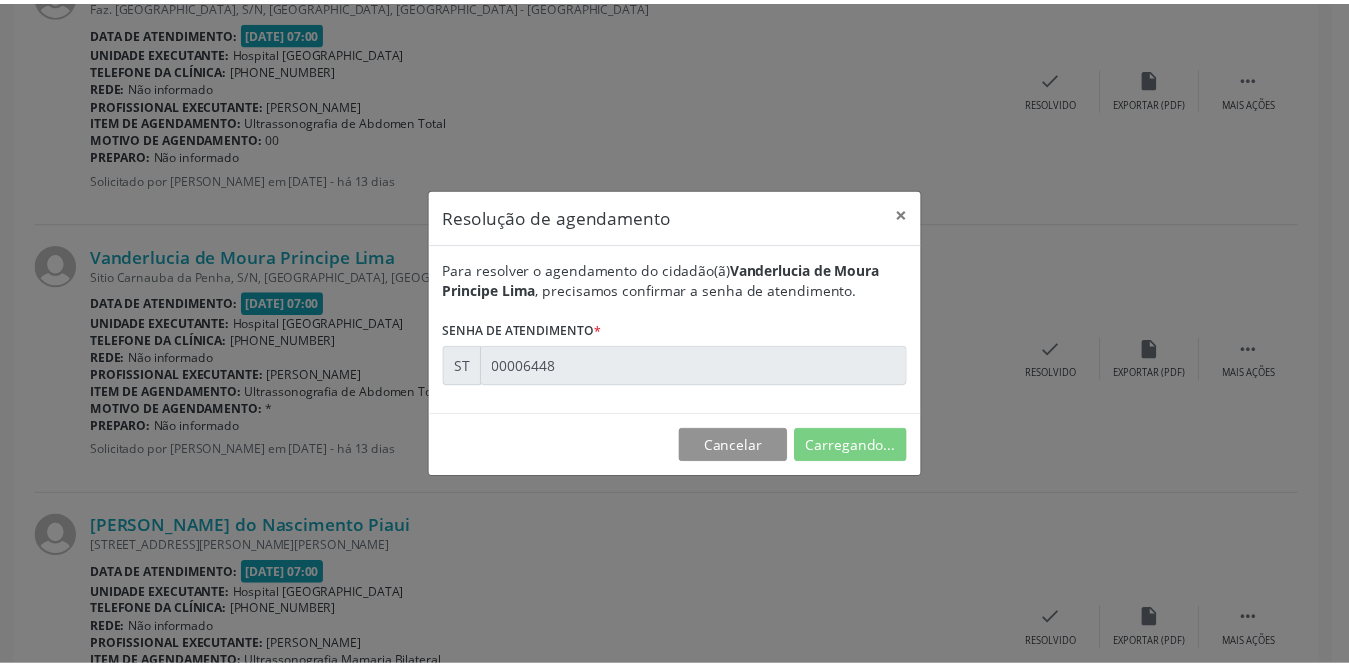 scroll, scrollTop: 0, scrollLeft: 0, axis: both 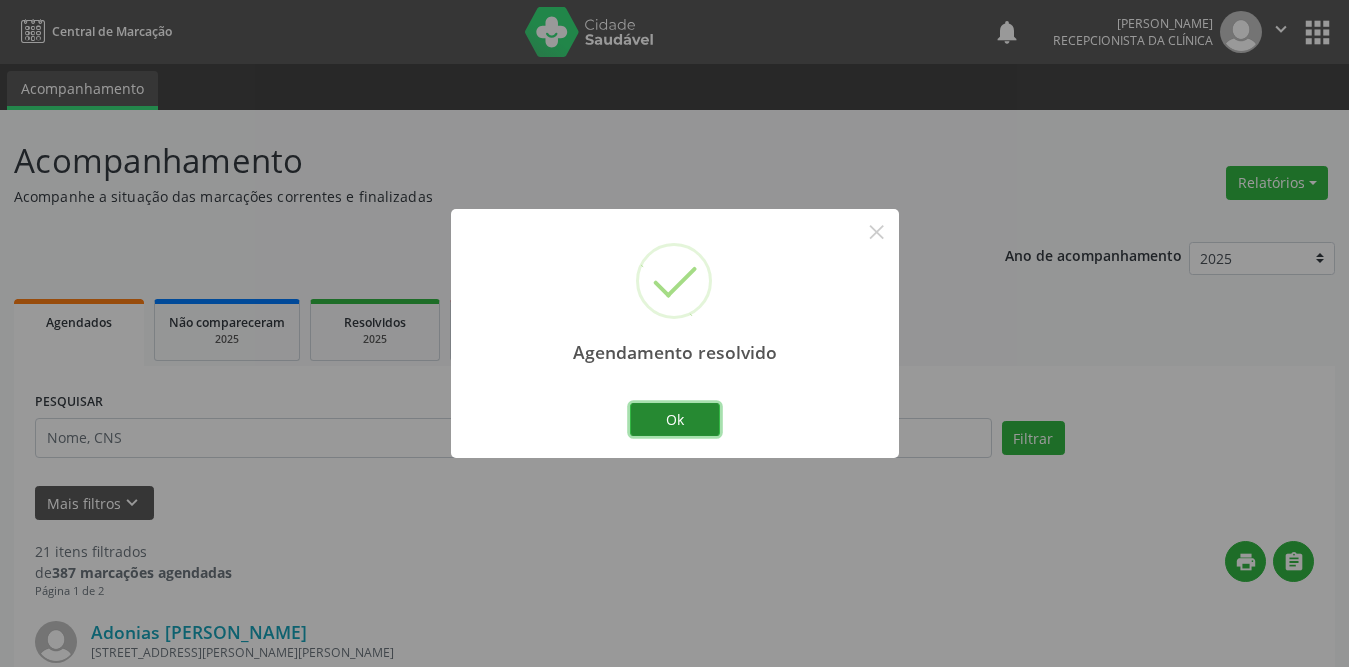 click on "Ok" at bounding box center (675, 420) 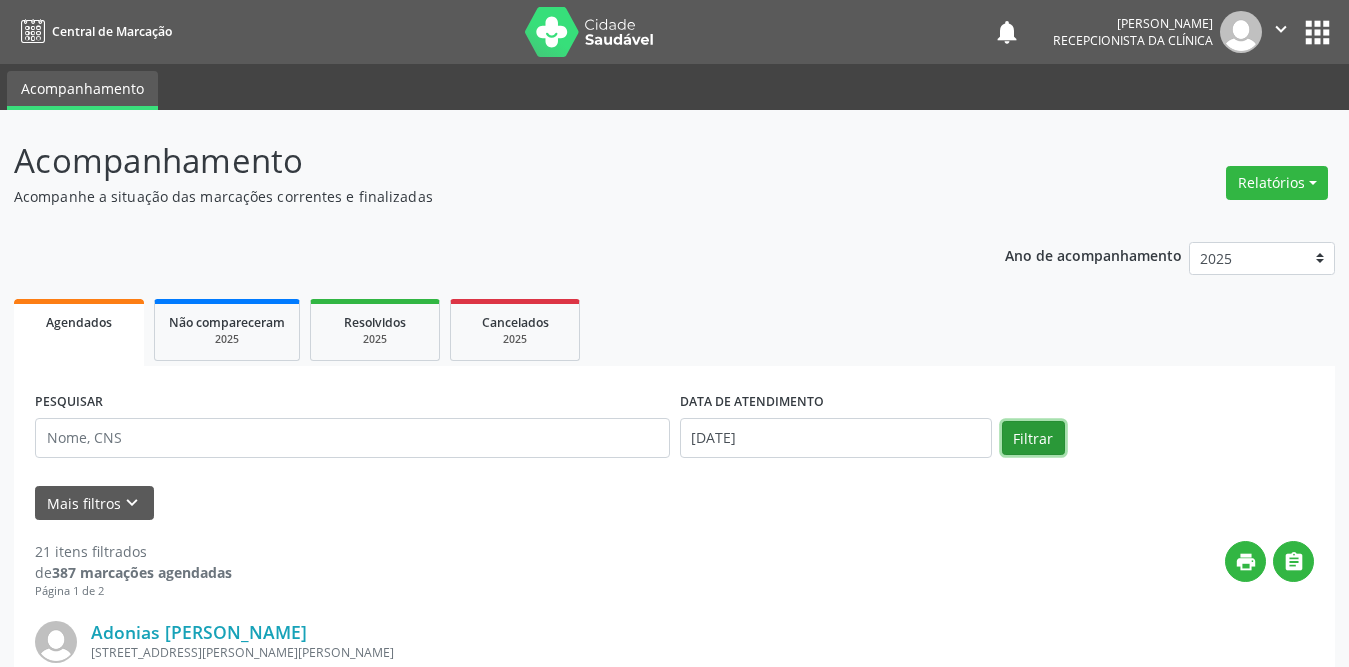 click on "Filtrar" at bounding box center (1033, 438) 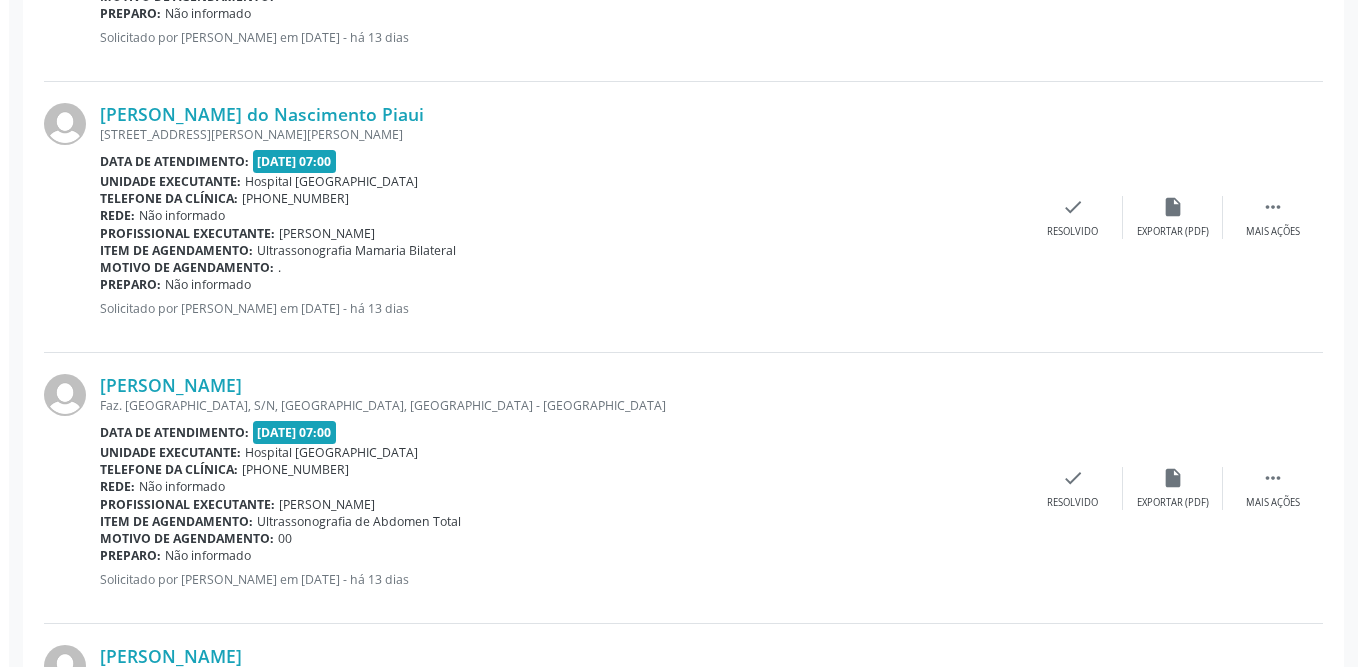 scroll, scrollTop: 3800, scrollLeft: 0, axis: vertical 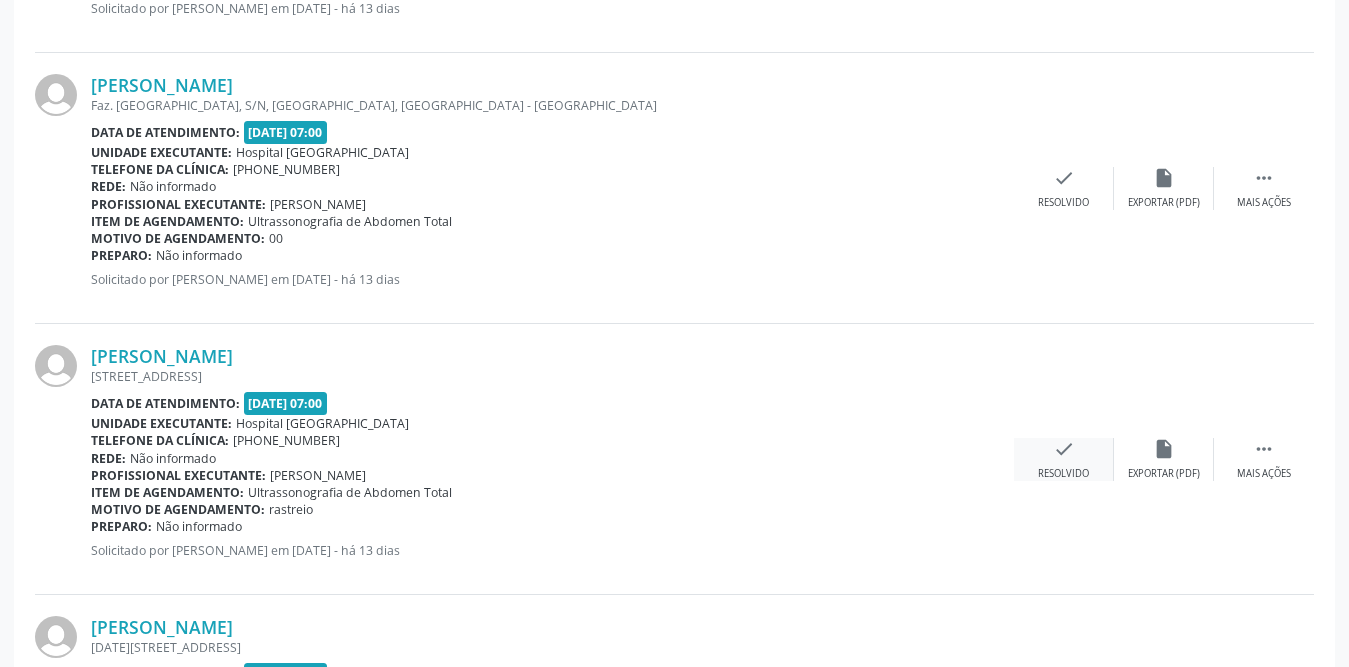 click on "check
Resolvido" at bounding box center (1064, 459) 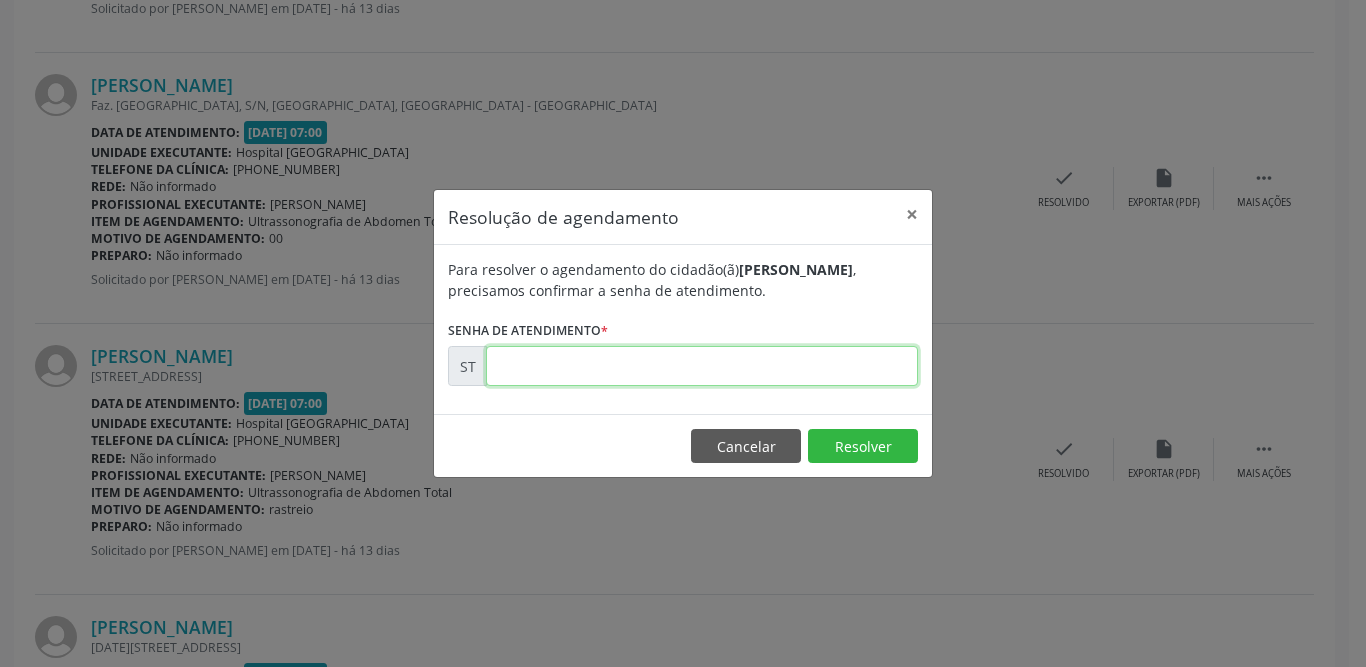 click at bounding box center (702, 366) 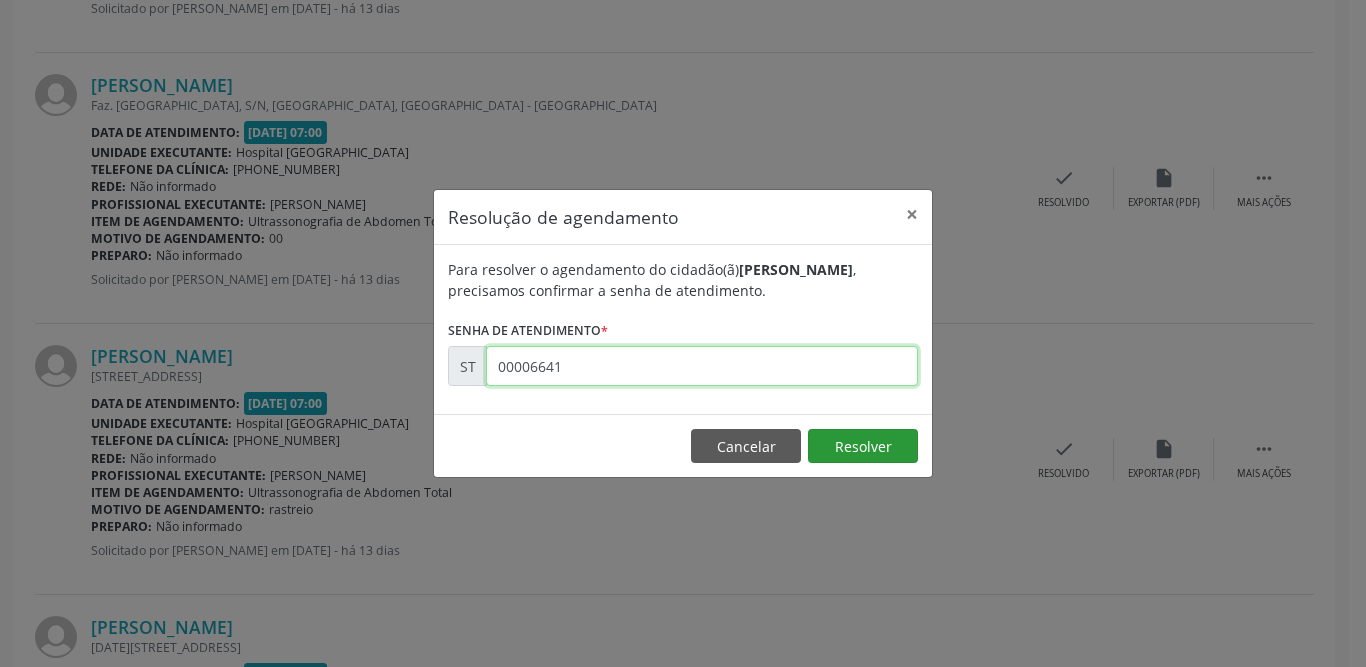 type on "00006641" 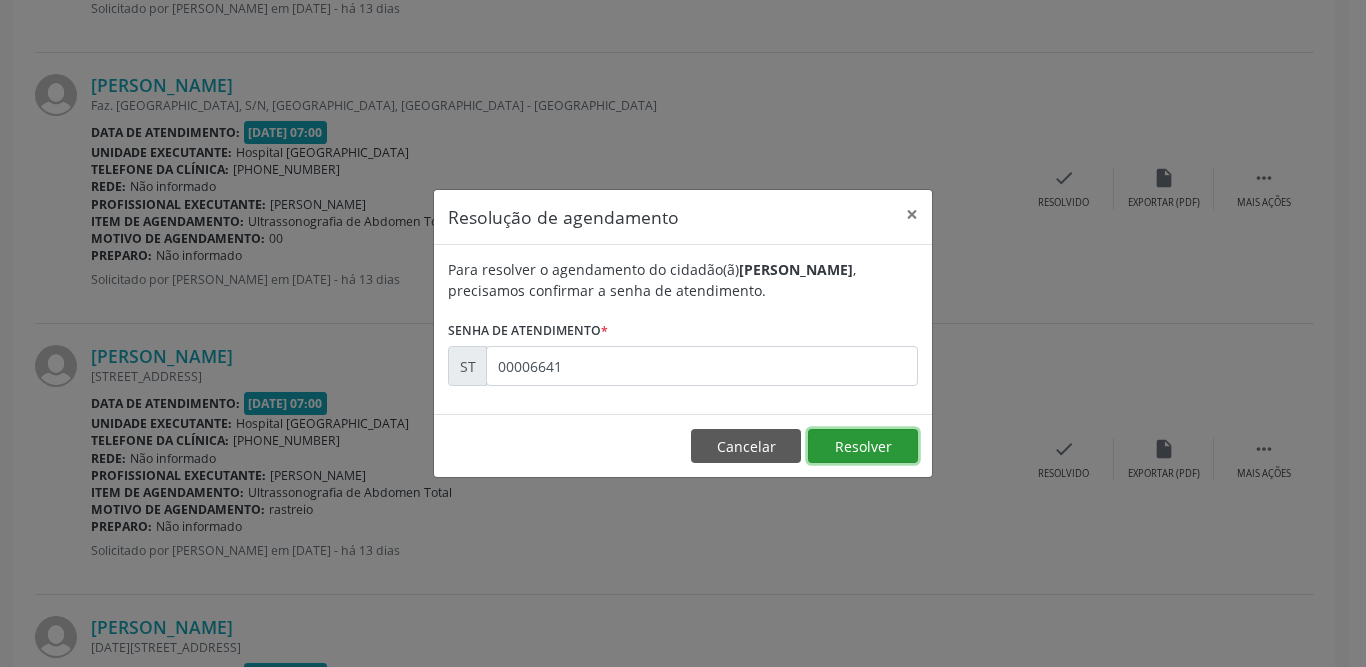 click on "Resolver" at bounding box center [863, 446] 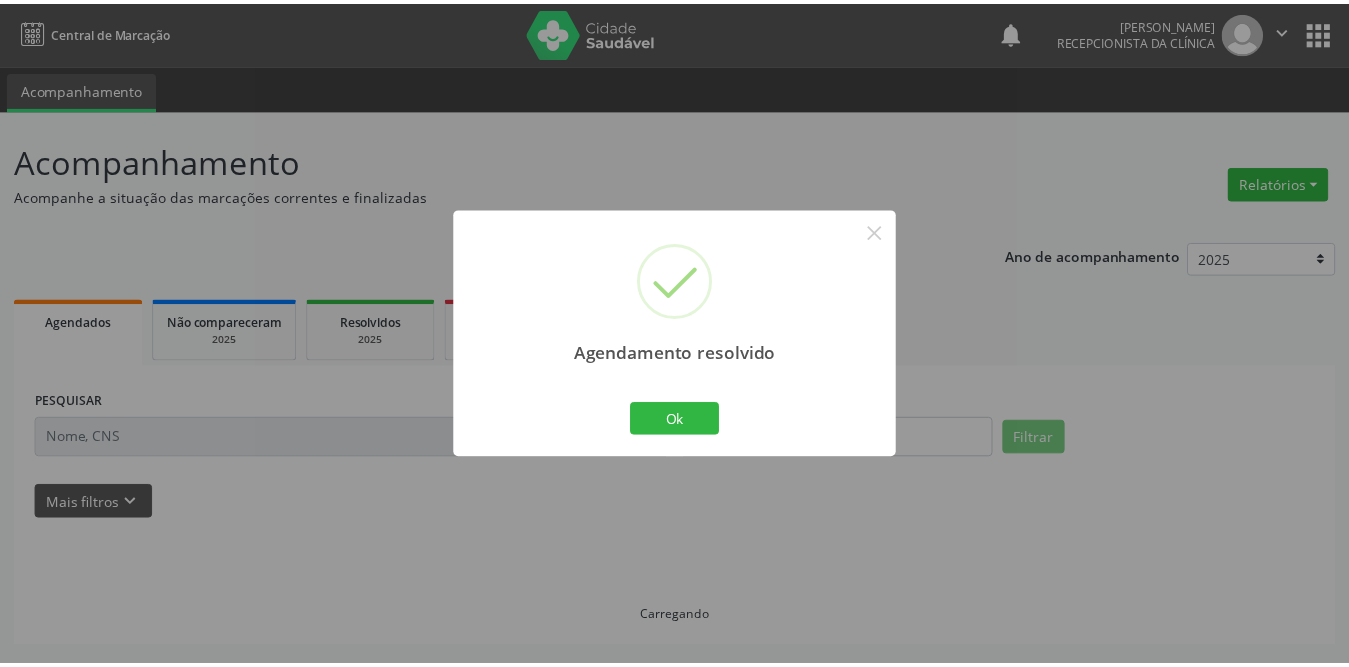 scroll, scrollTop: 0, scrollLeft: 0, axis: both 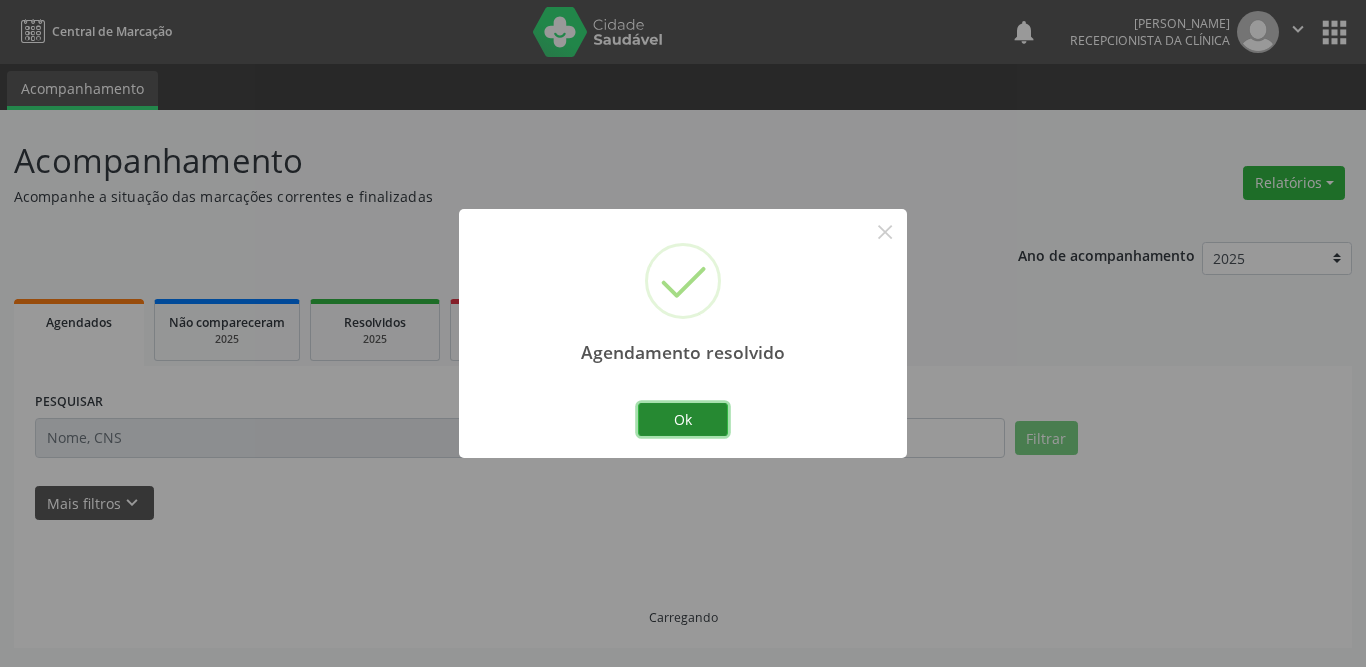 click on "Ok Cancel" at bounding box center [683, 419] 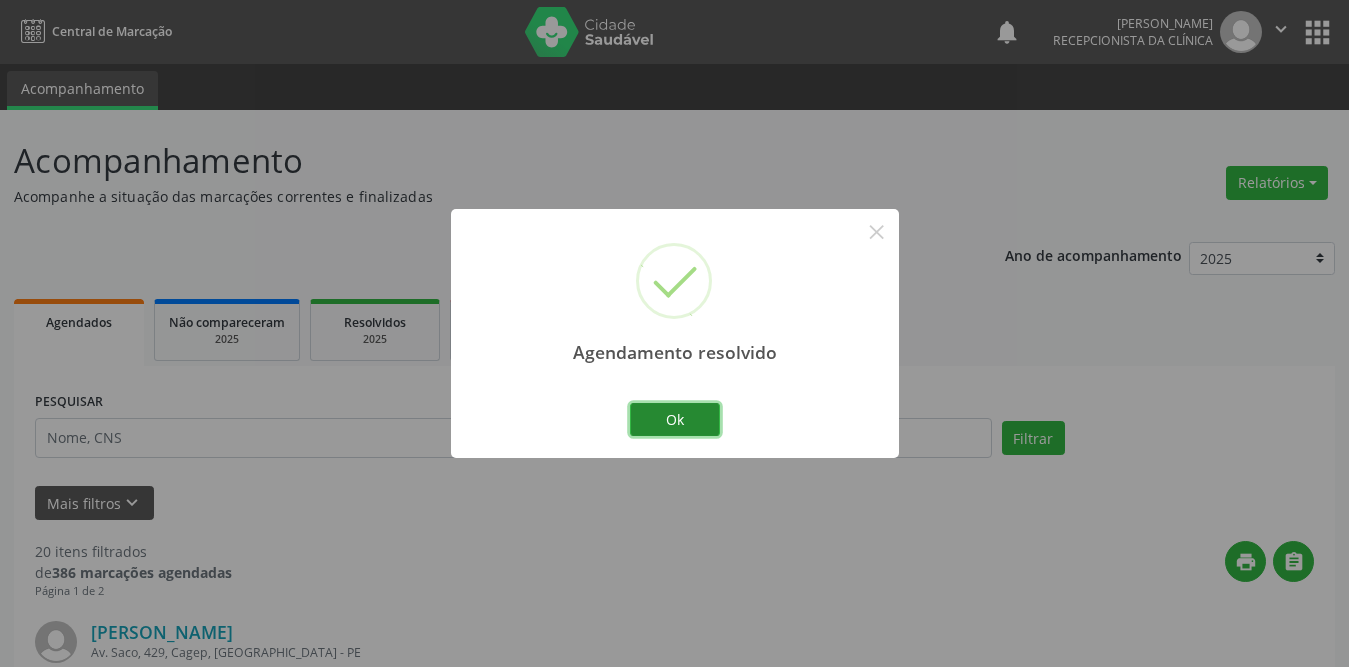 click on "Ok" at bounding box center [675, 420] 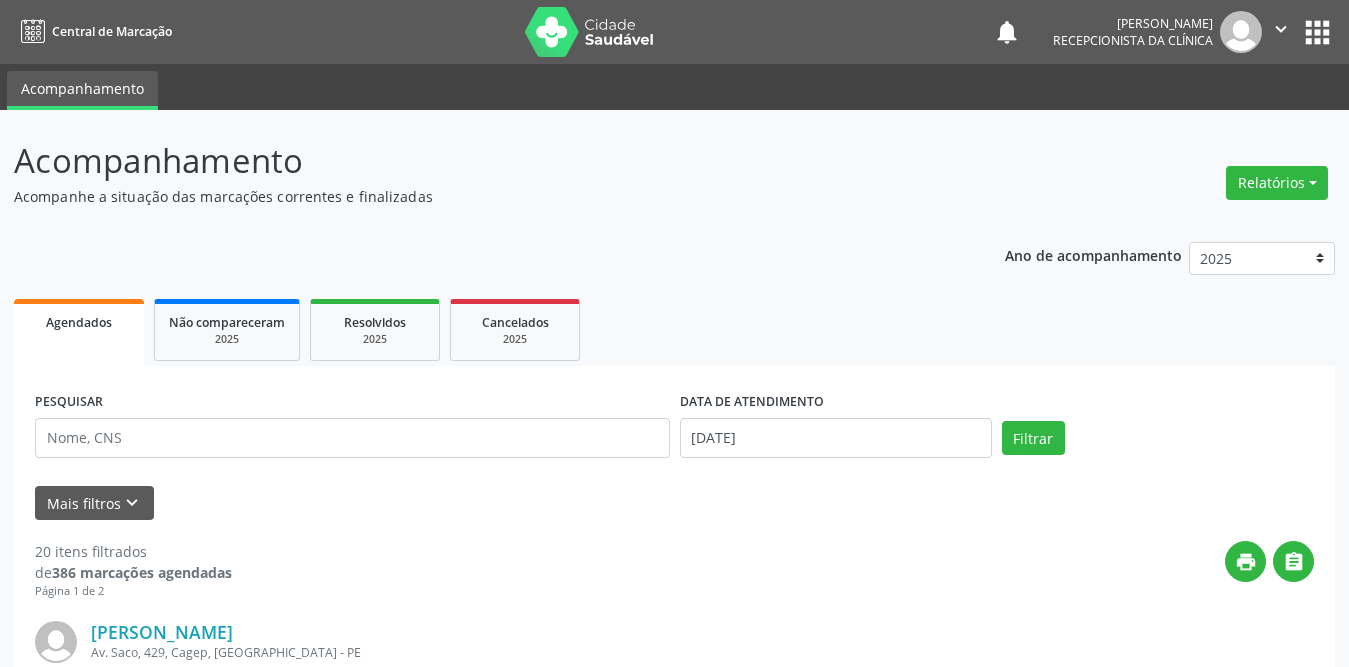 click on "DATA DE ATENDIMENTO
[DATE]" at bounding box center (836, 429) 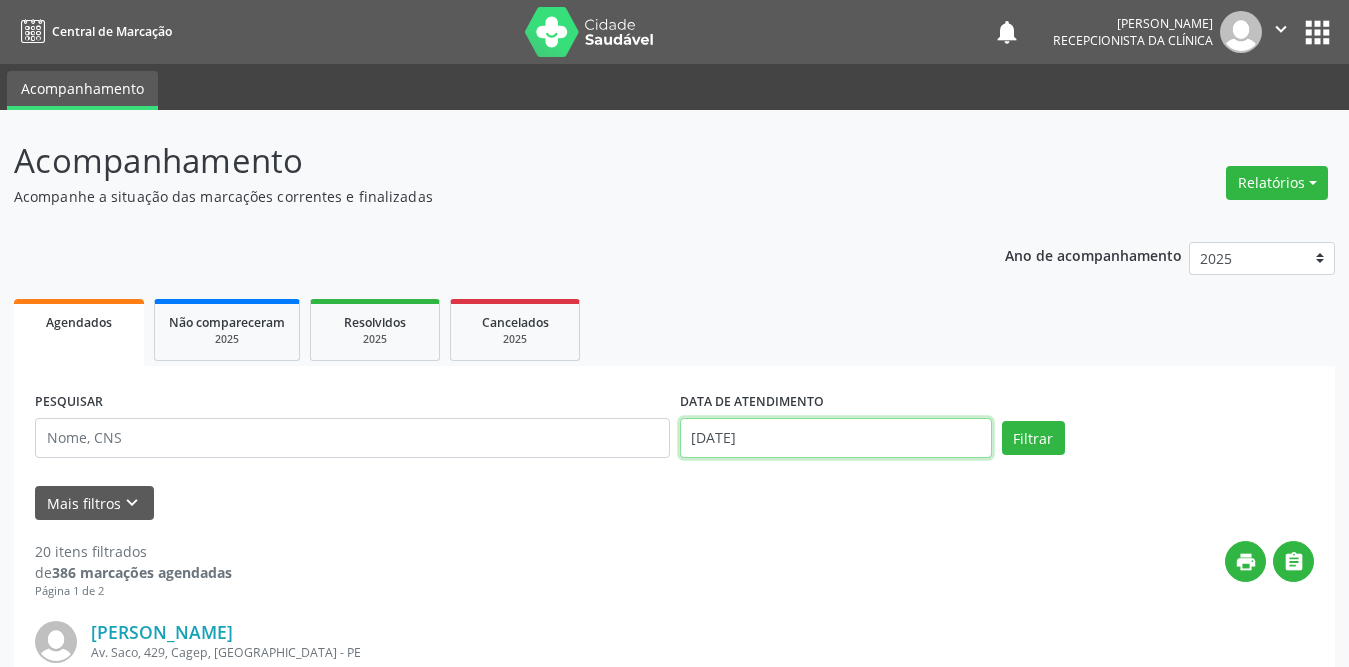click on "[DATE]" at bounding box center [836, 438] 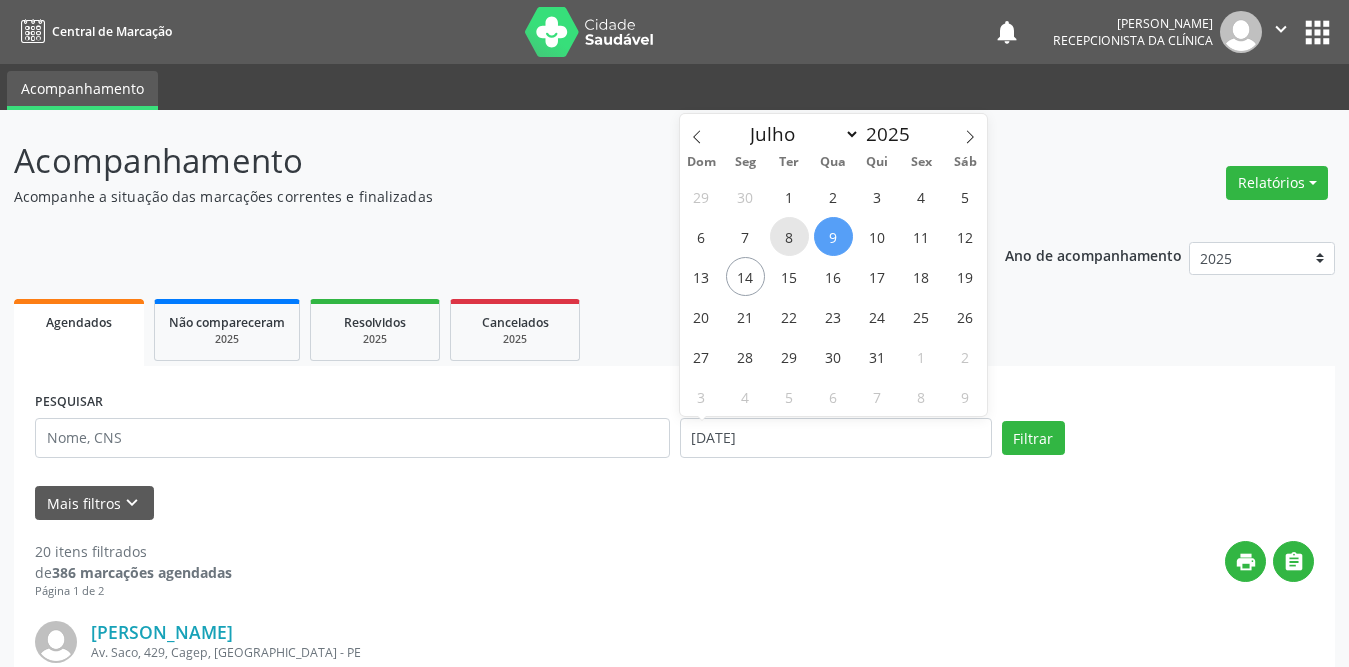 click on "8" at bounding box center (789, 236) 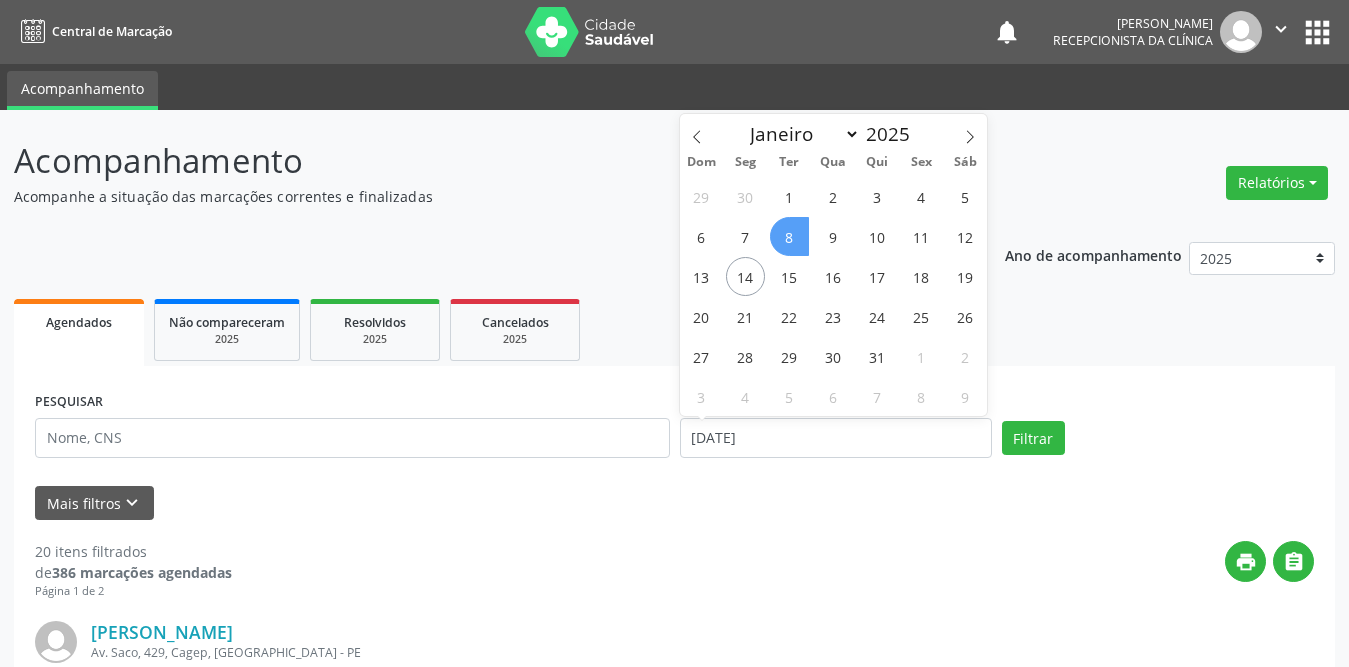 click on "8" at bounding box center (789, 236) 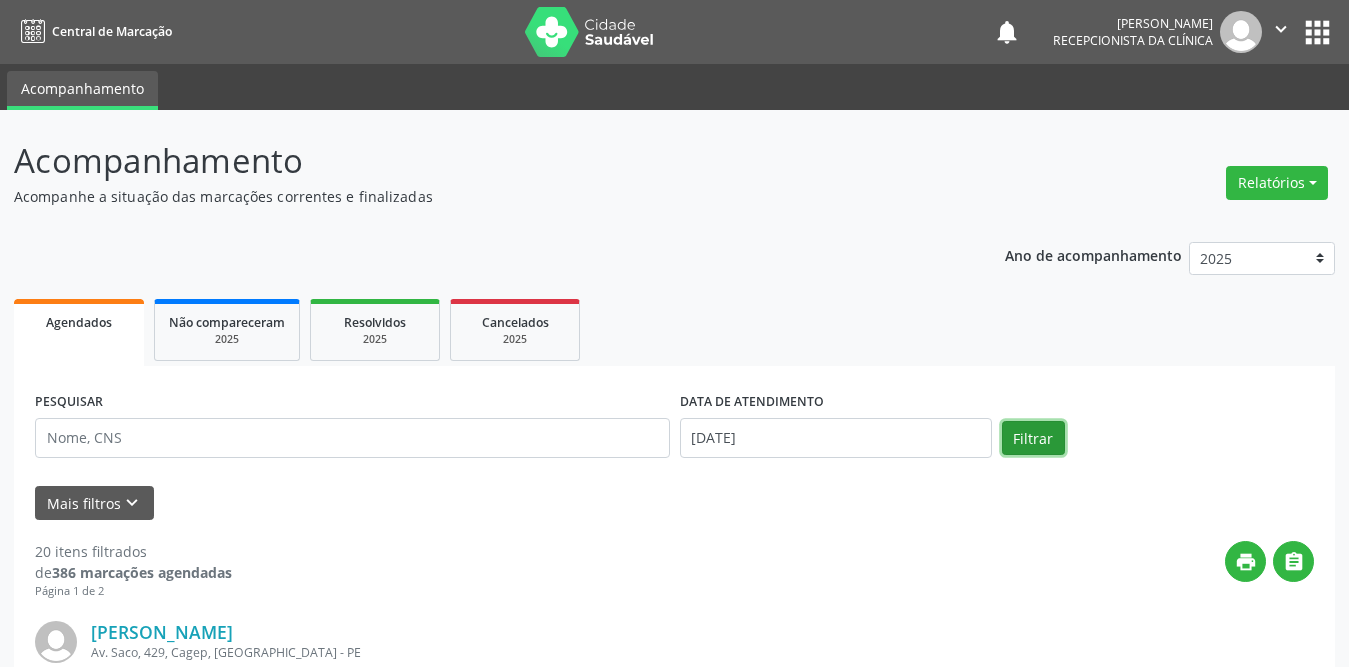 click on "Filtrar" at bounding box center (1033, 438) 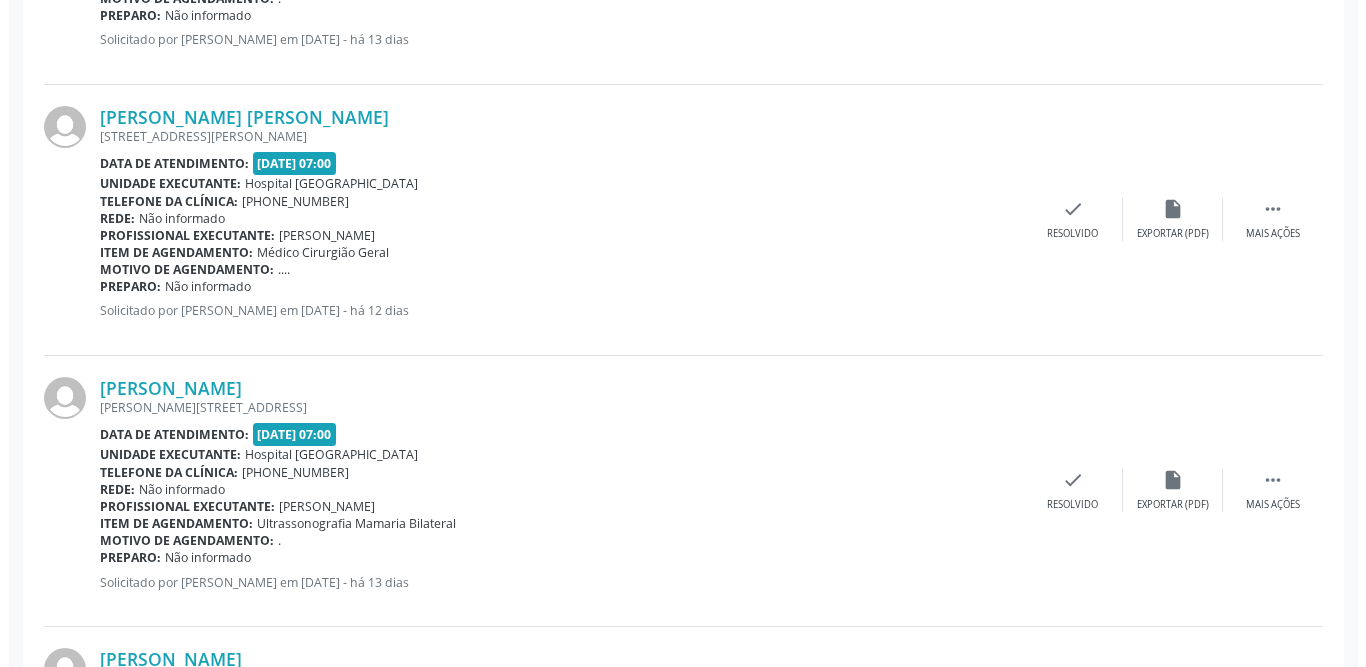 scroll, scrollTop: 1900, scrollLeft: 0, axis: vertical 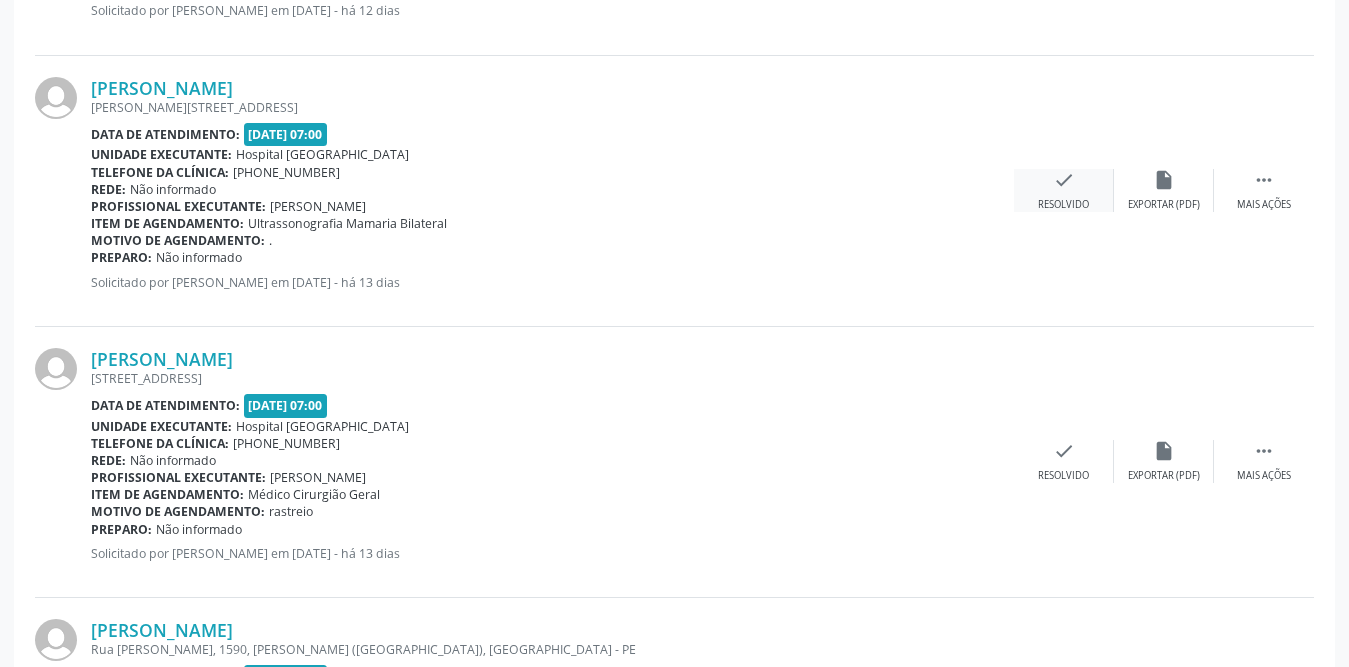 click on "check" at bounding box center (1064, 180) 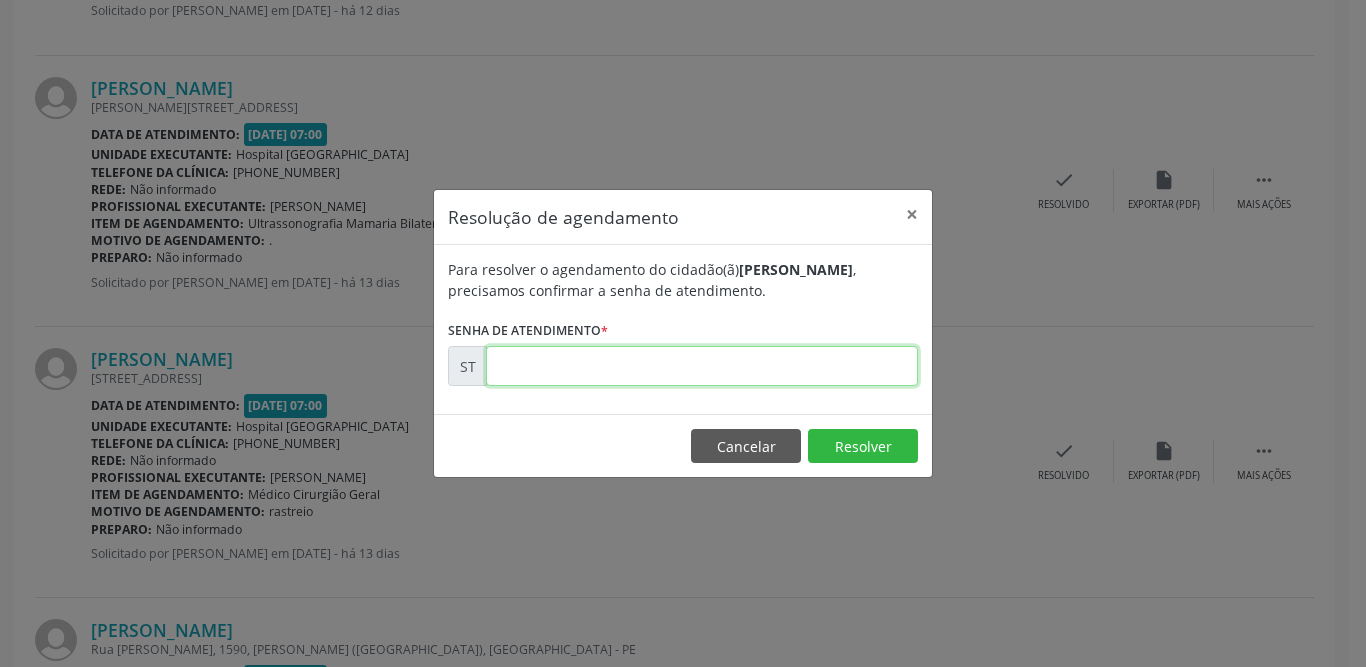 click at bounding box center (702, 366) 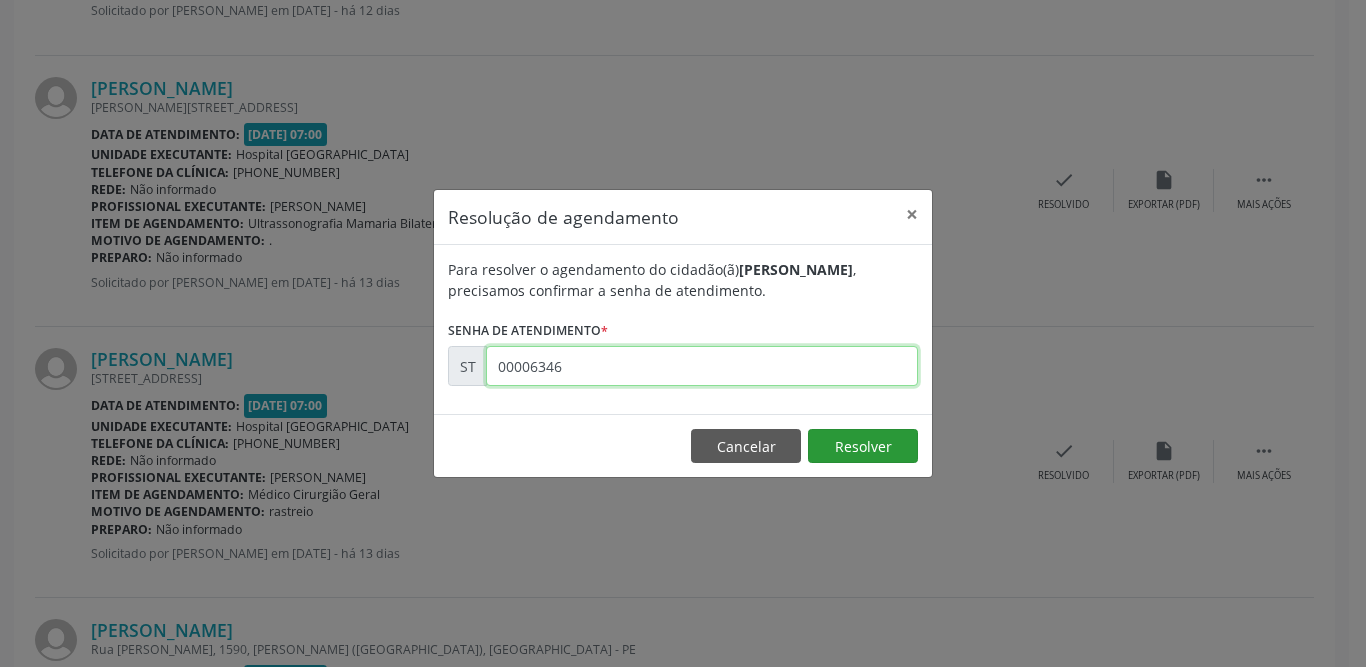 type on "00006346" 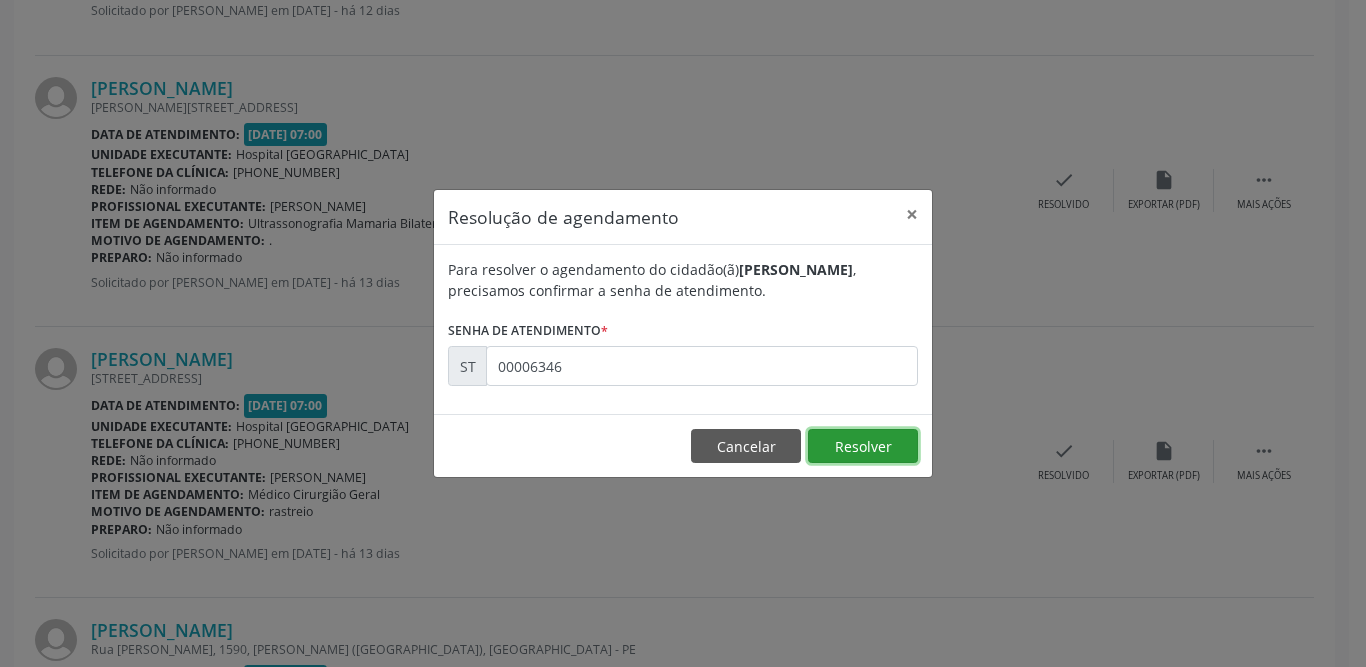 click on "Resolver" at bounding box center [863, 446] 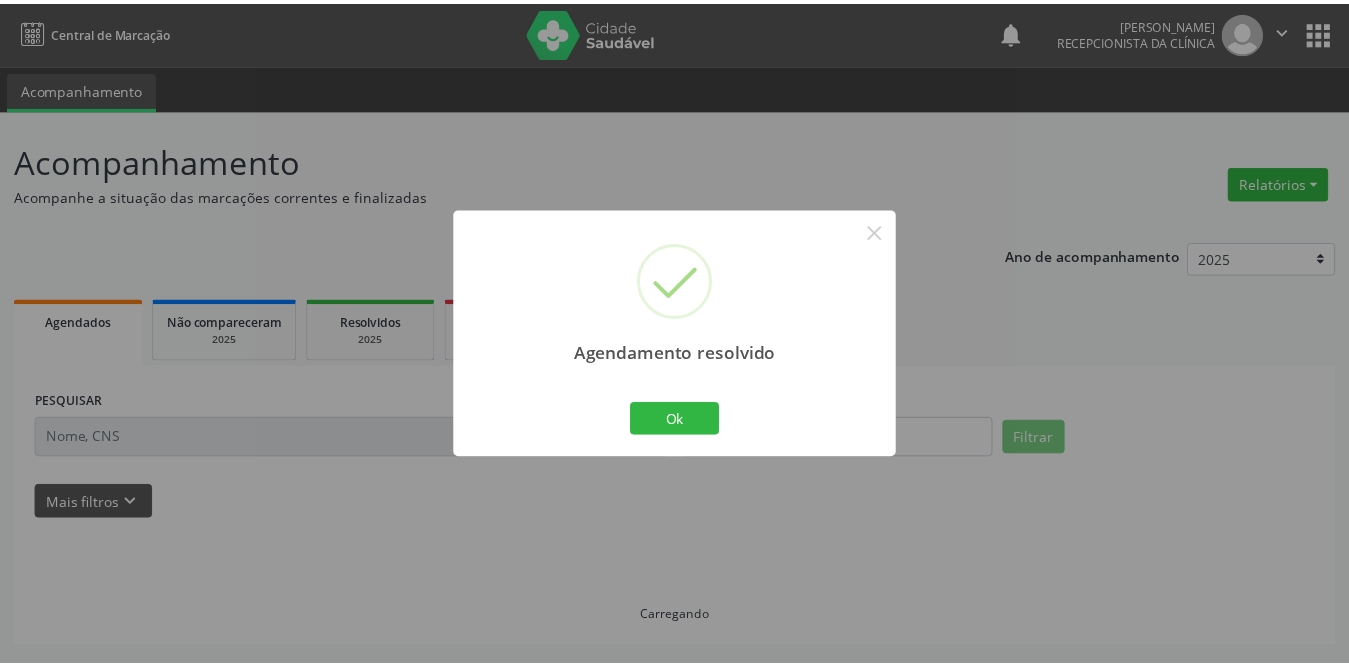 scroll, scrollTop: 0, scrollLeft: 0, axis: both 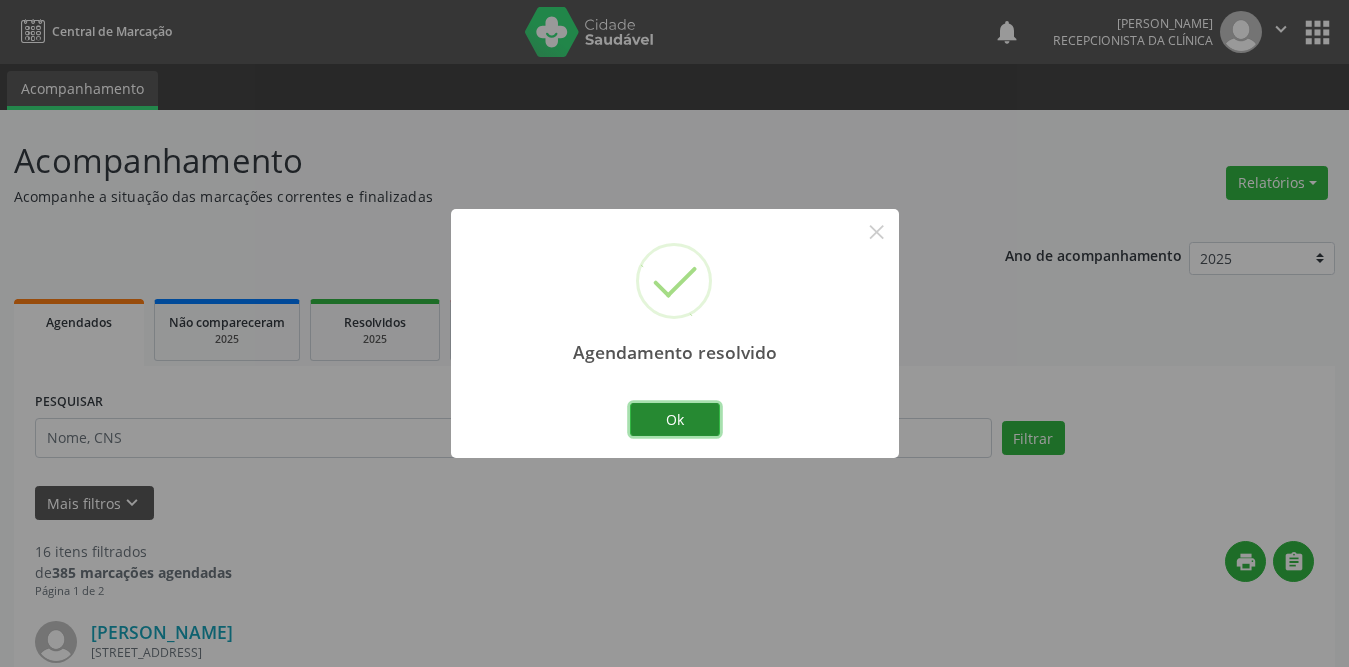 click on "Ok" at bounding box center (675, 420) 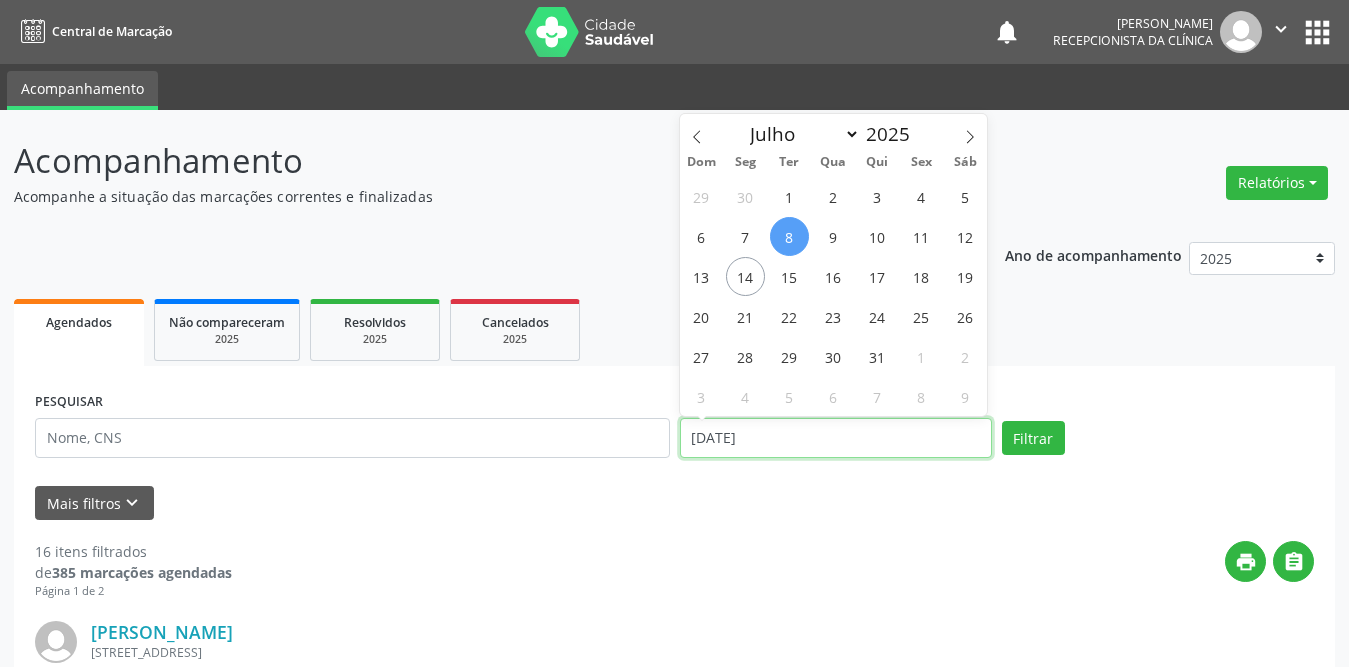 click on "[DATE]" at bounding box center (836, 438) 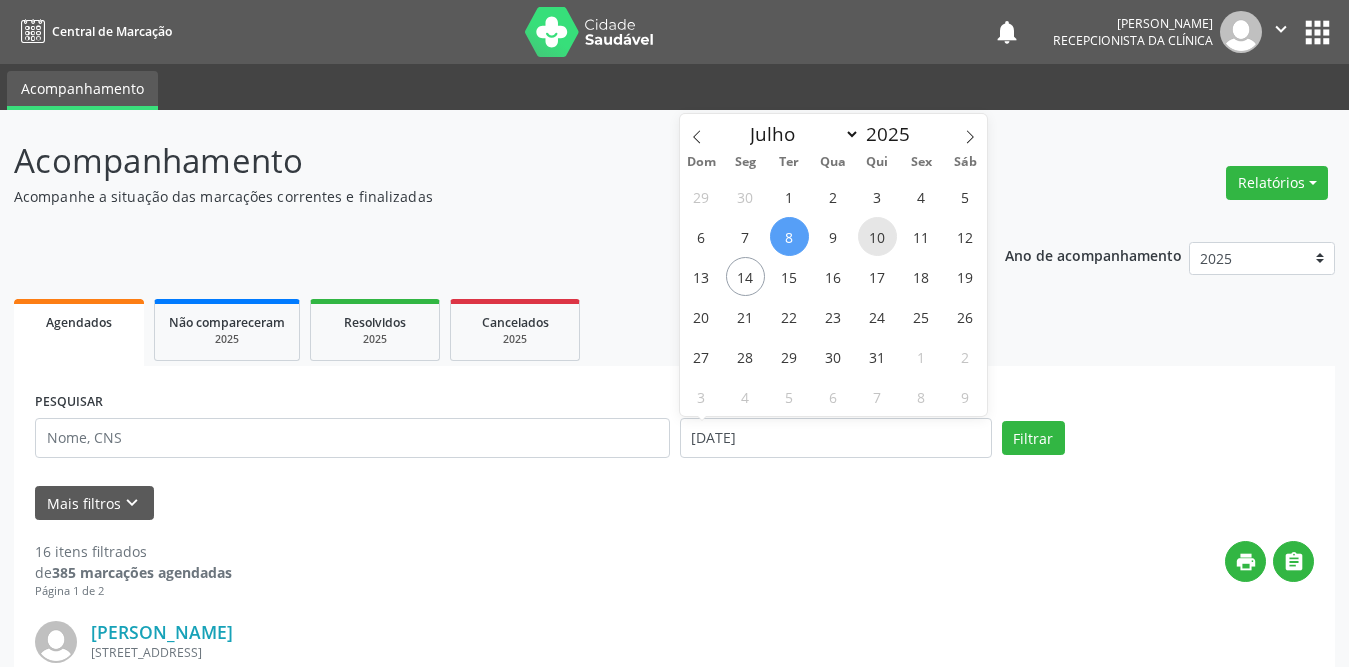 click on "10" at bounding box center [877, 236] 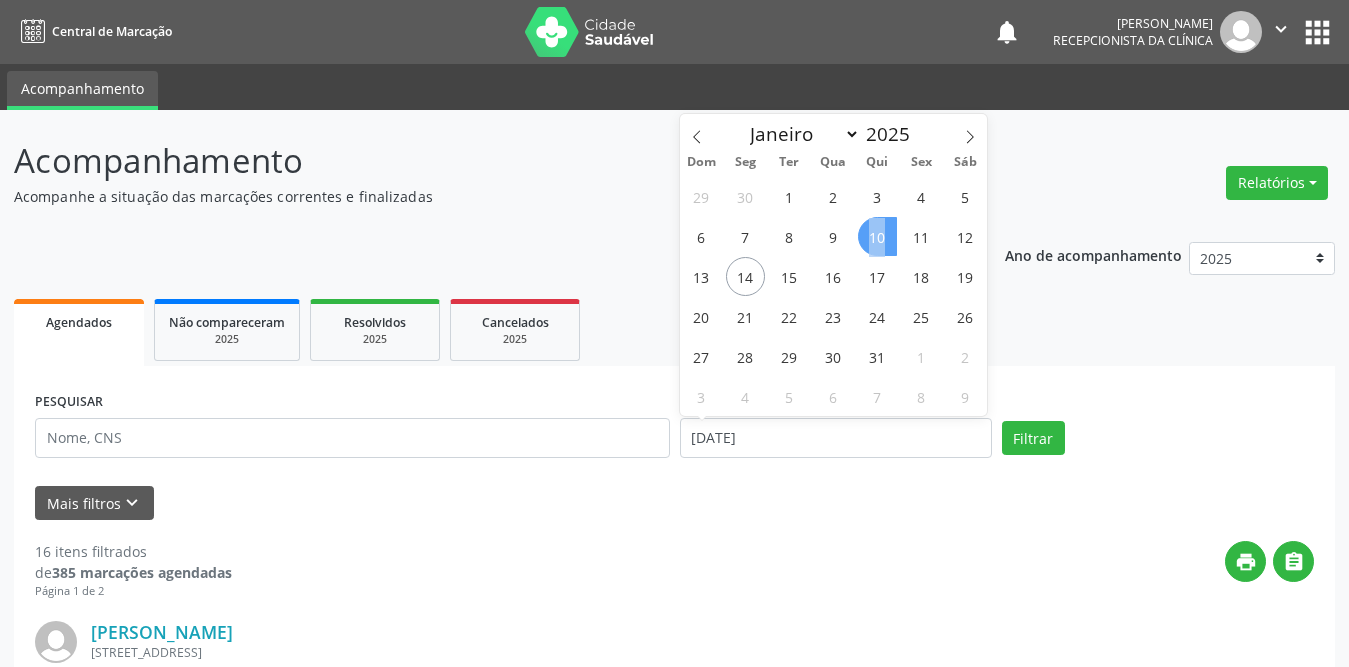 click on "10" at bounding box center (877, 236) 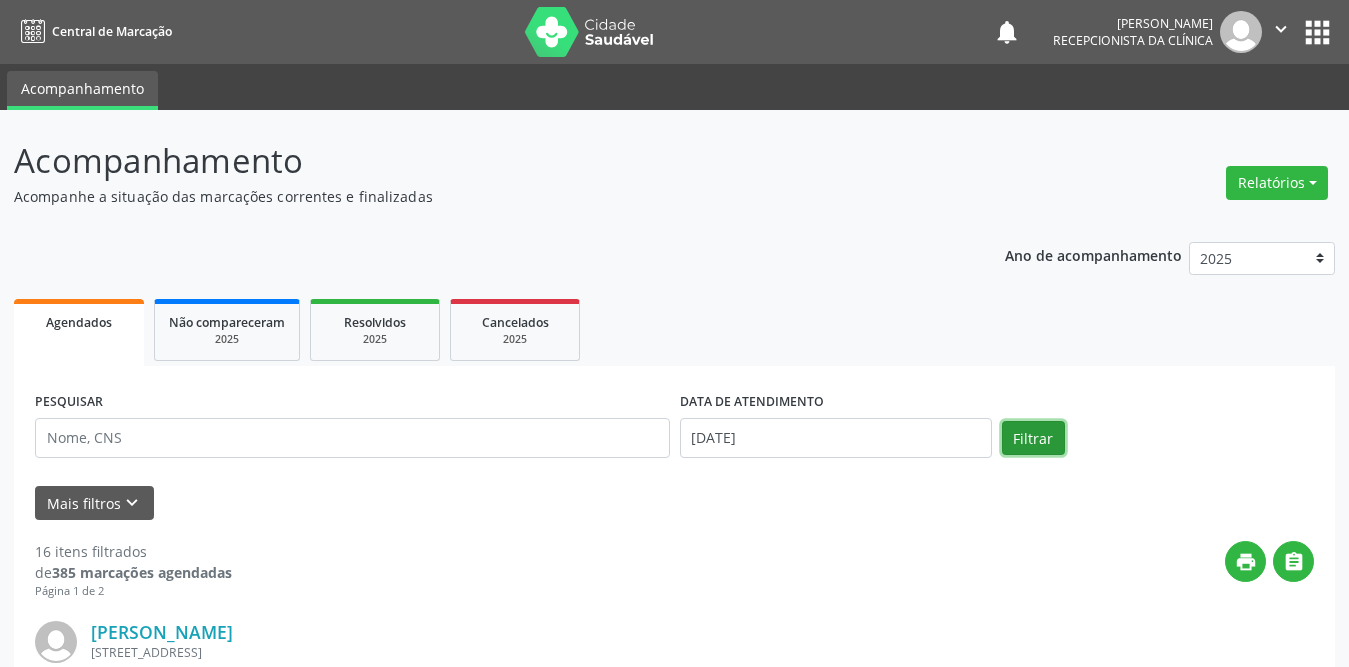 click on "Filtrar" at bounding box center [1033, 438] 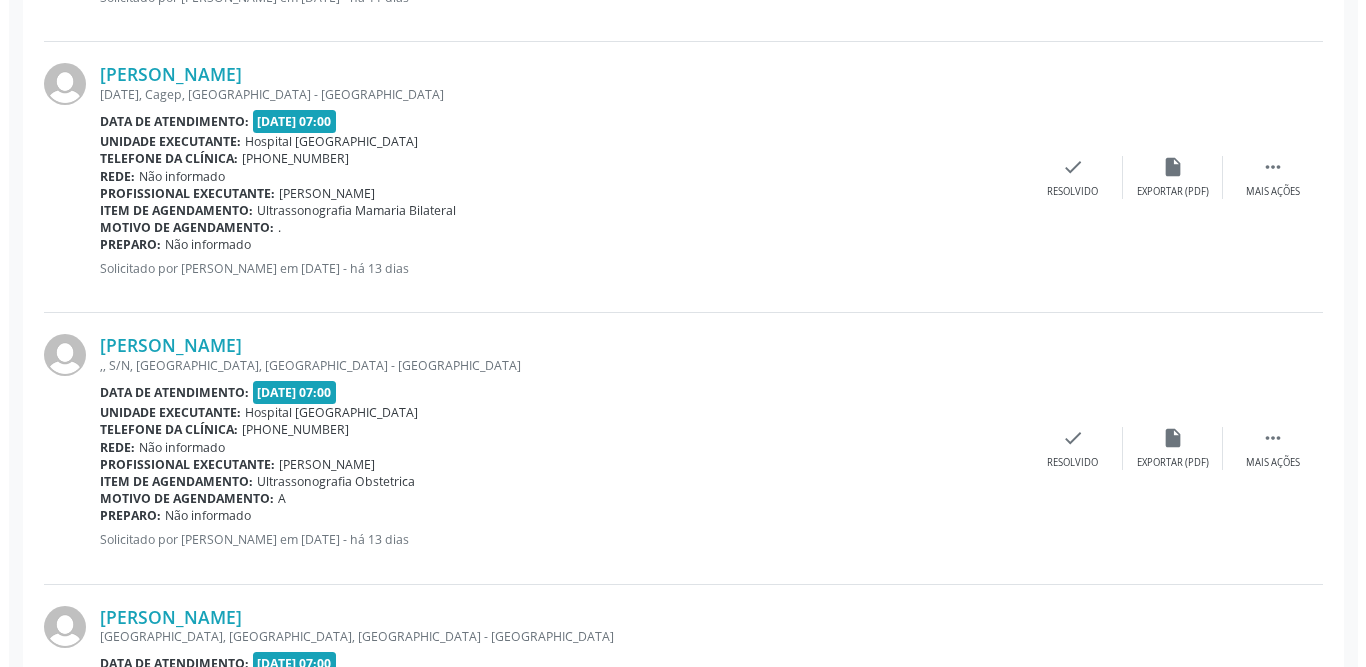 scroll, scrollTop: 1400, scrollLeft: 0, axis: vertical 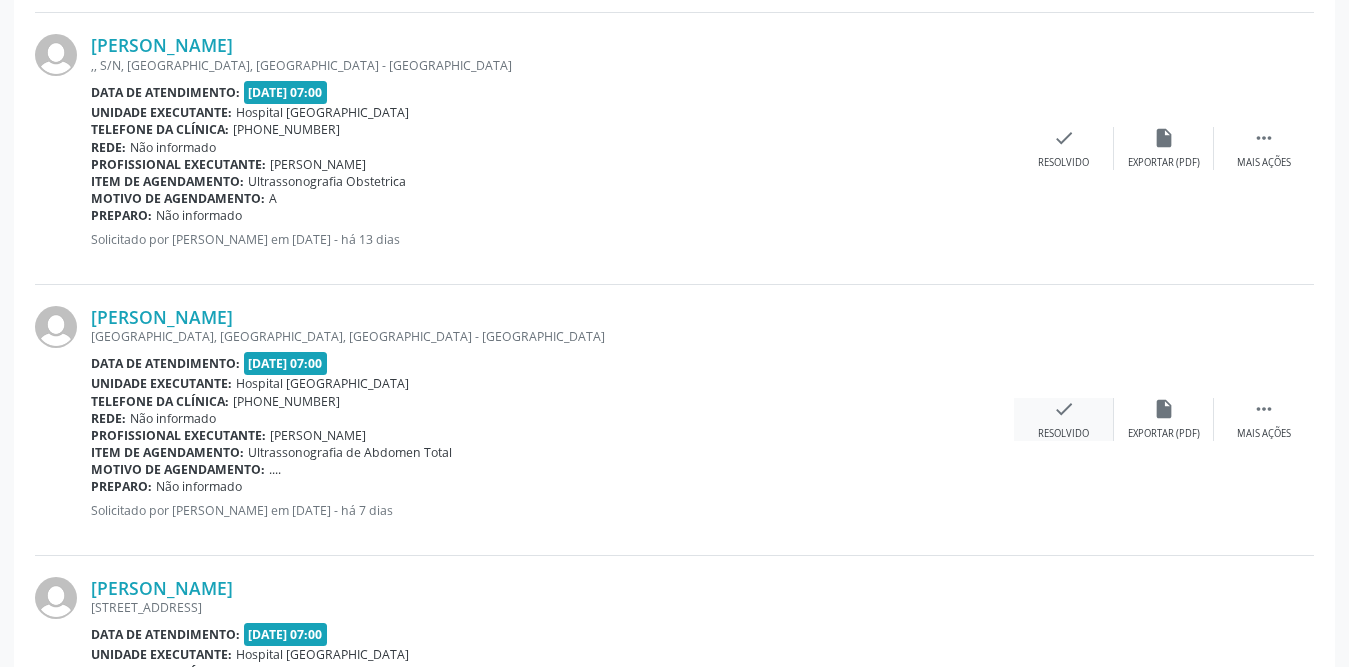 click on "check" at bounding box center [1064, 409] 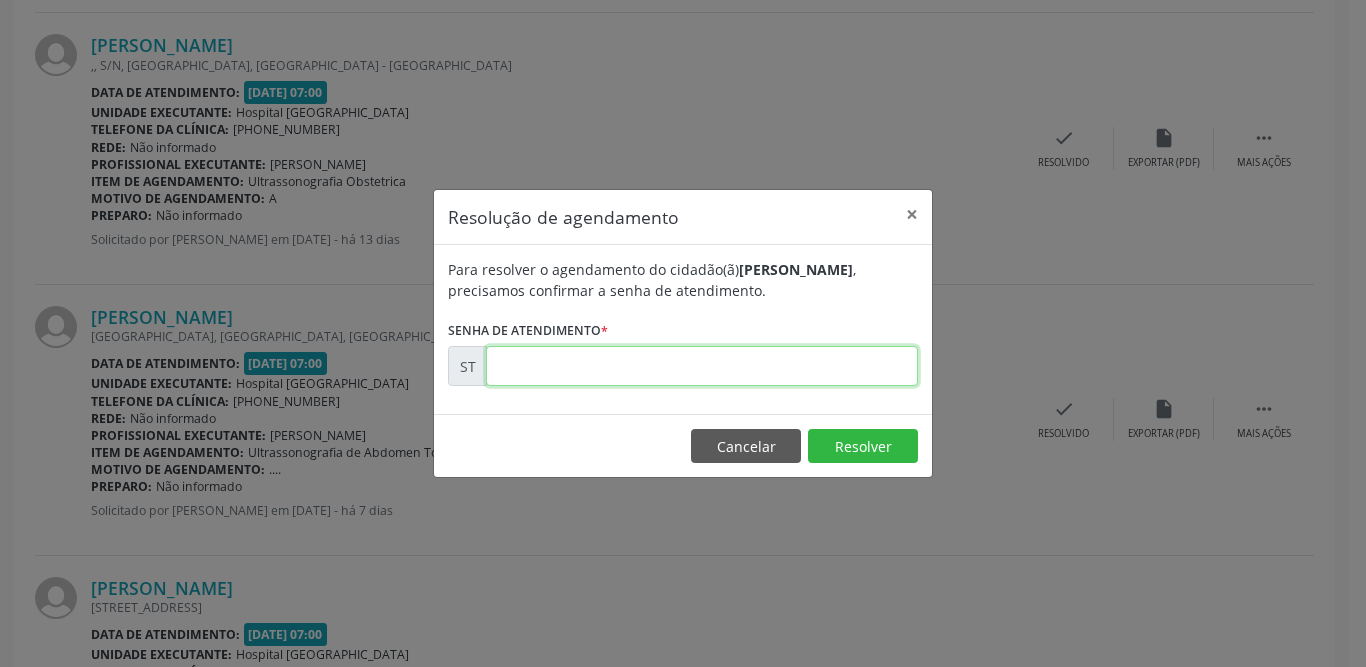 click at bounding box center (702, 366) 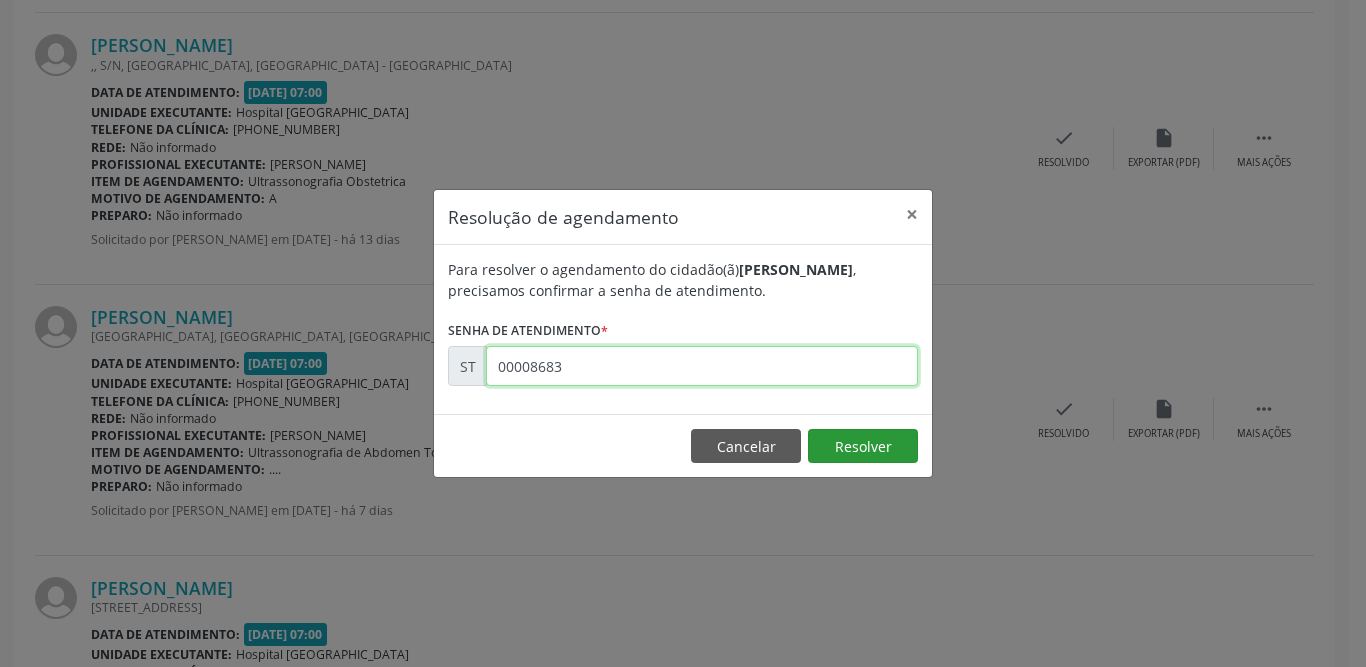 type on "00008683" 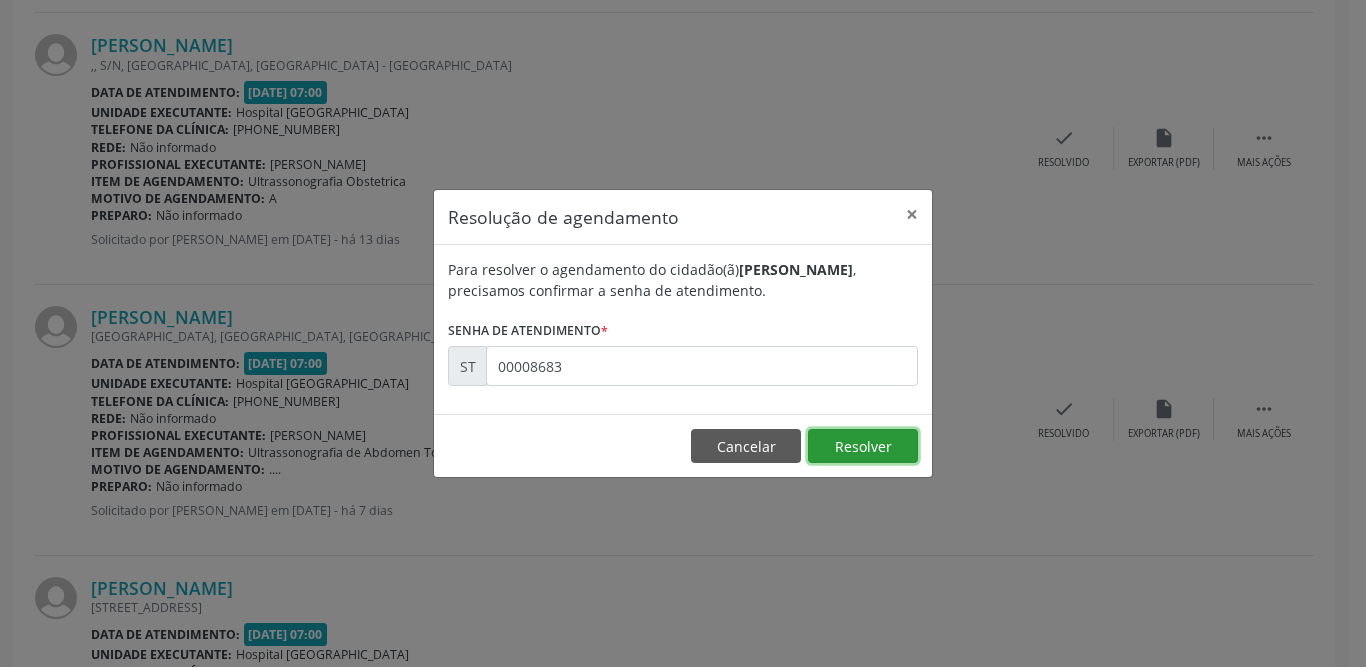click on "Resolver" at bounding box center (863, 446) 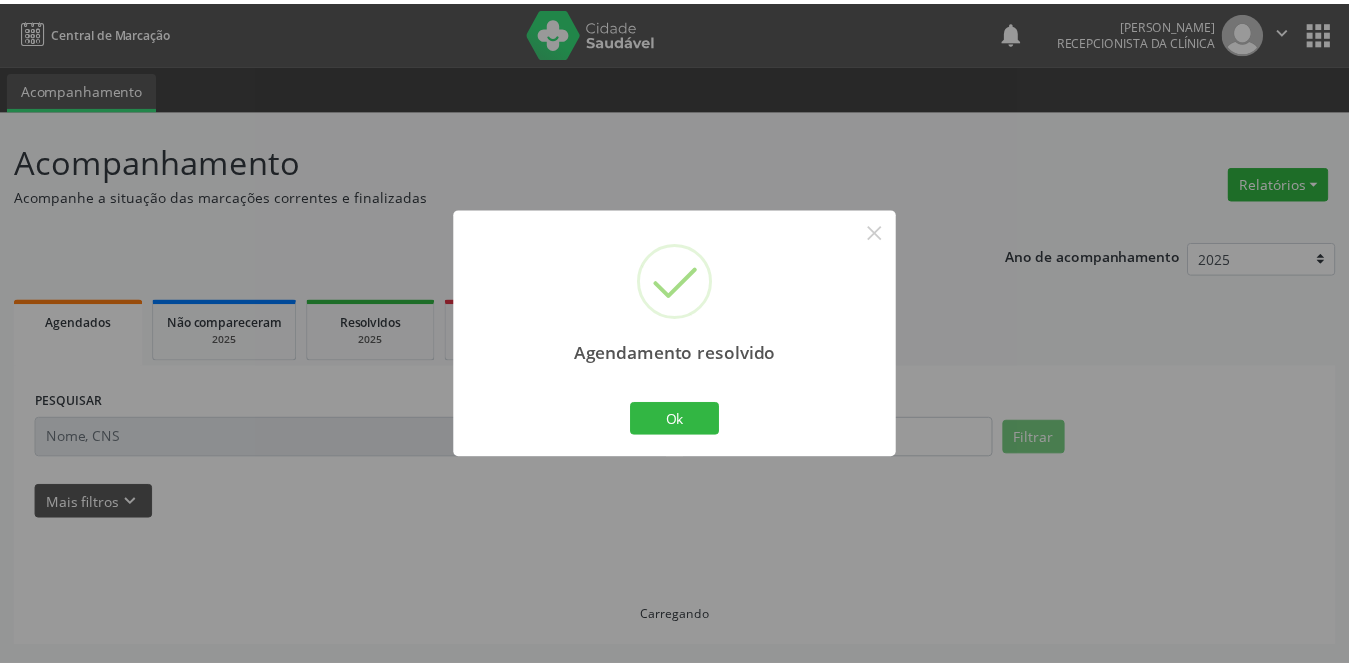 scroll, scrollTop: 0, scrollLeft: 0, axis: both 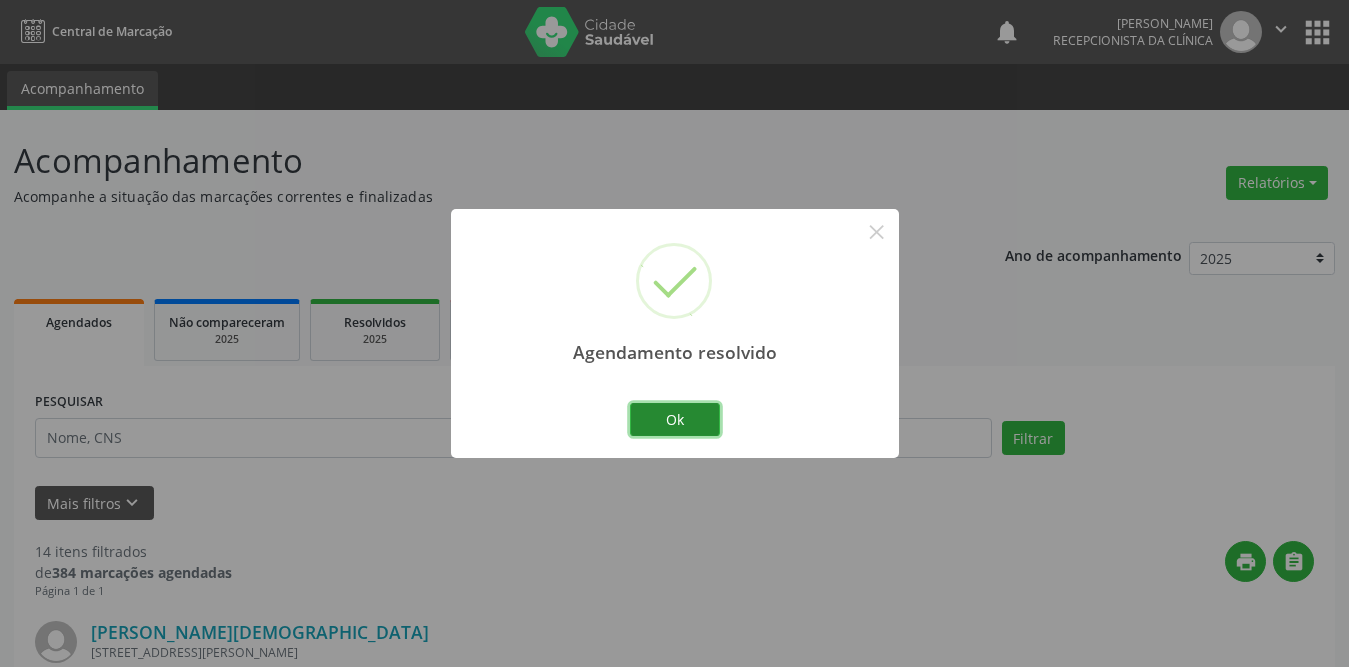 click on "Ok" at bounding box center (675, 420) 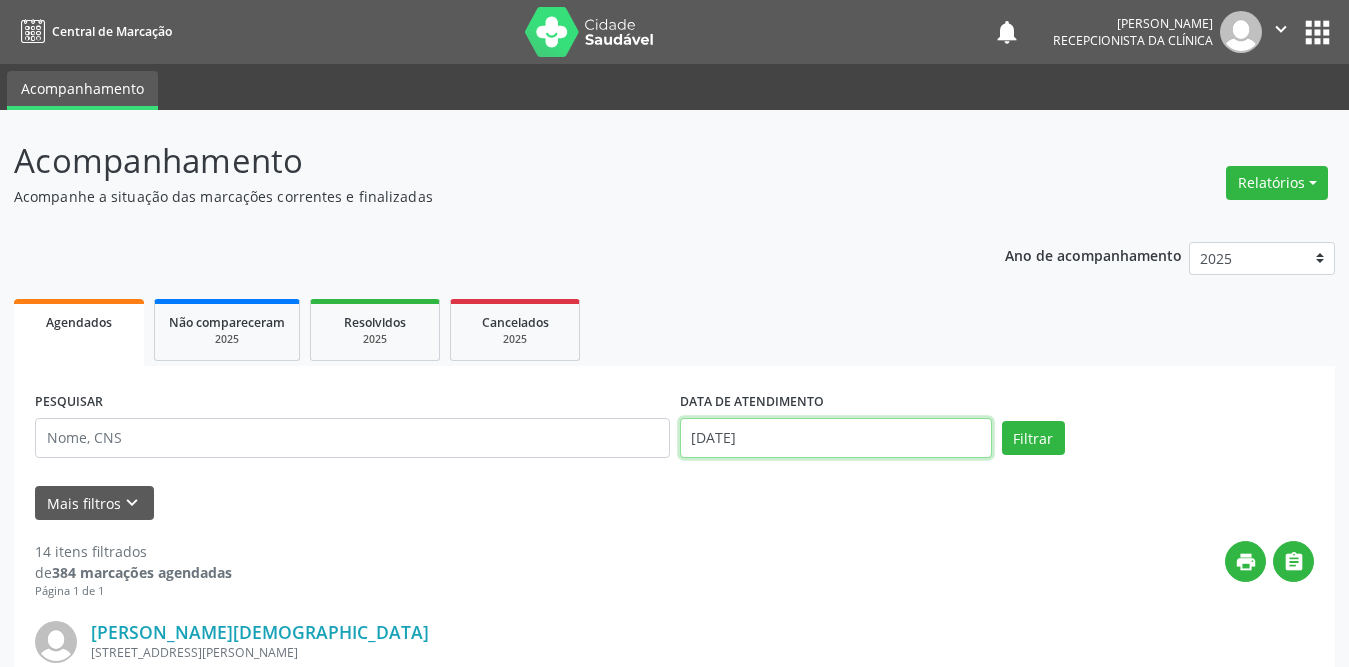 click on "[DATE]" at bounding box center (836, 438) 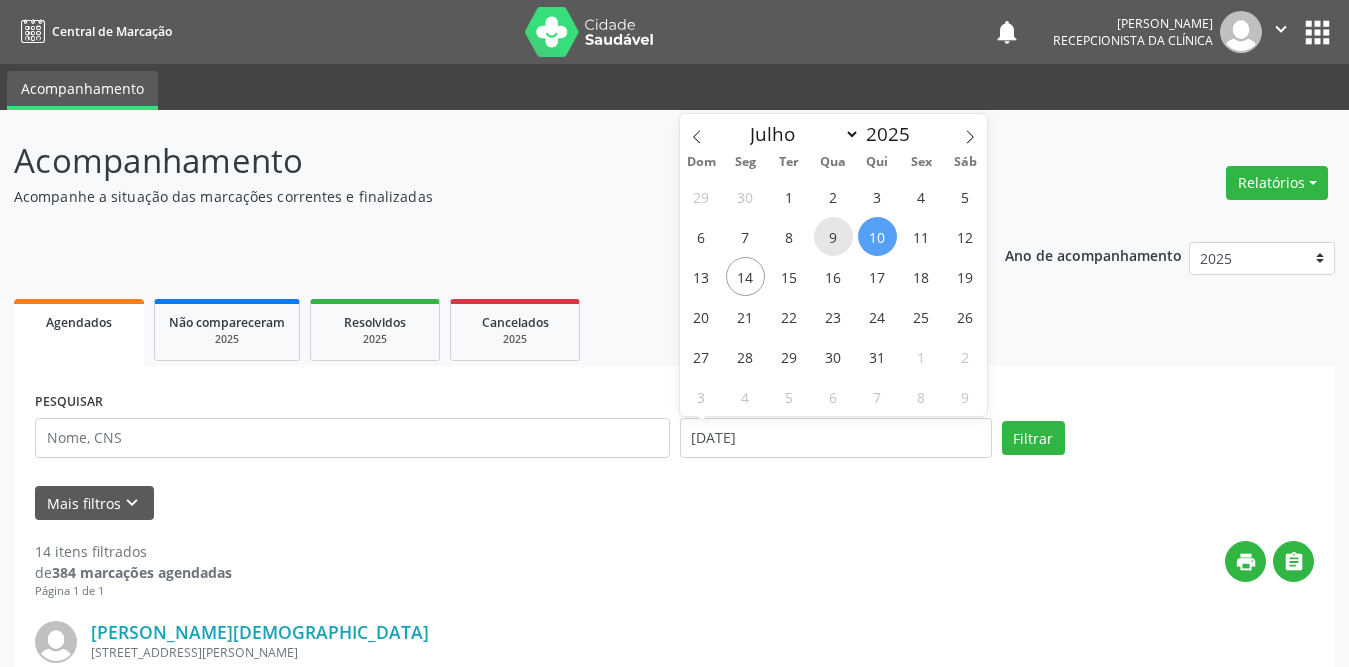 click on "9" at bounding box center (833, 236) 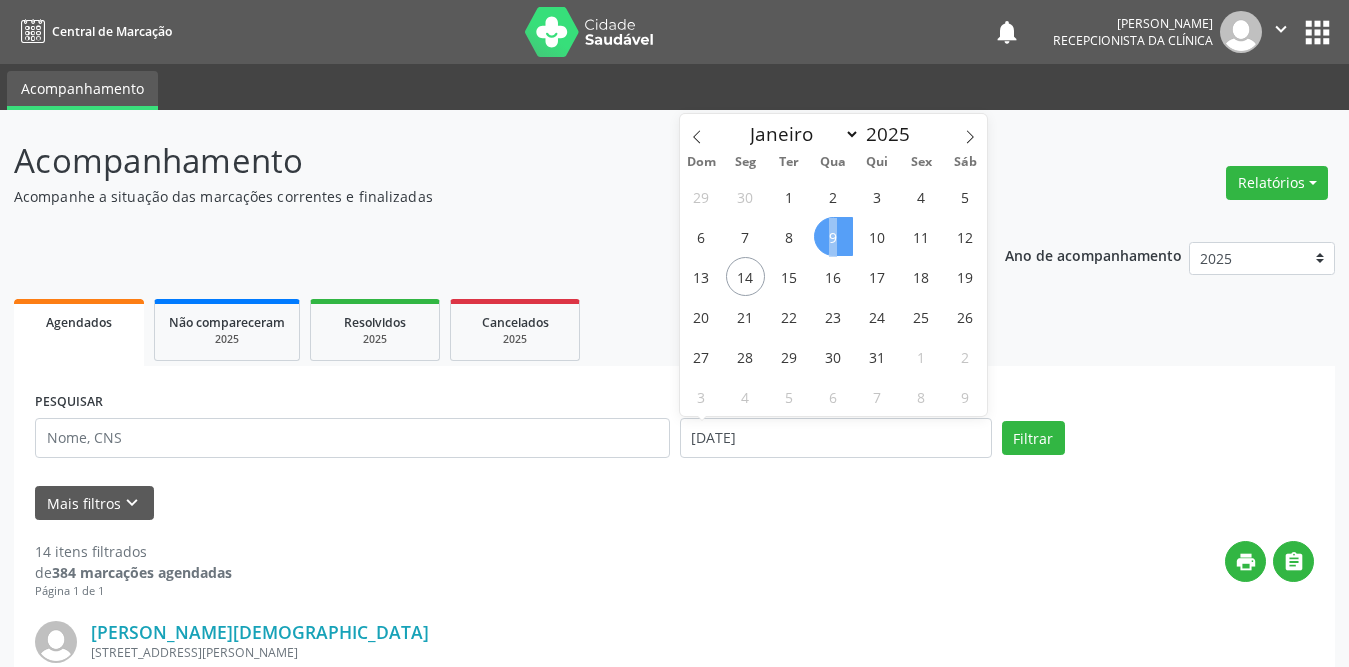 click on "9" at bounding box center (833, 236) 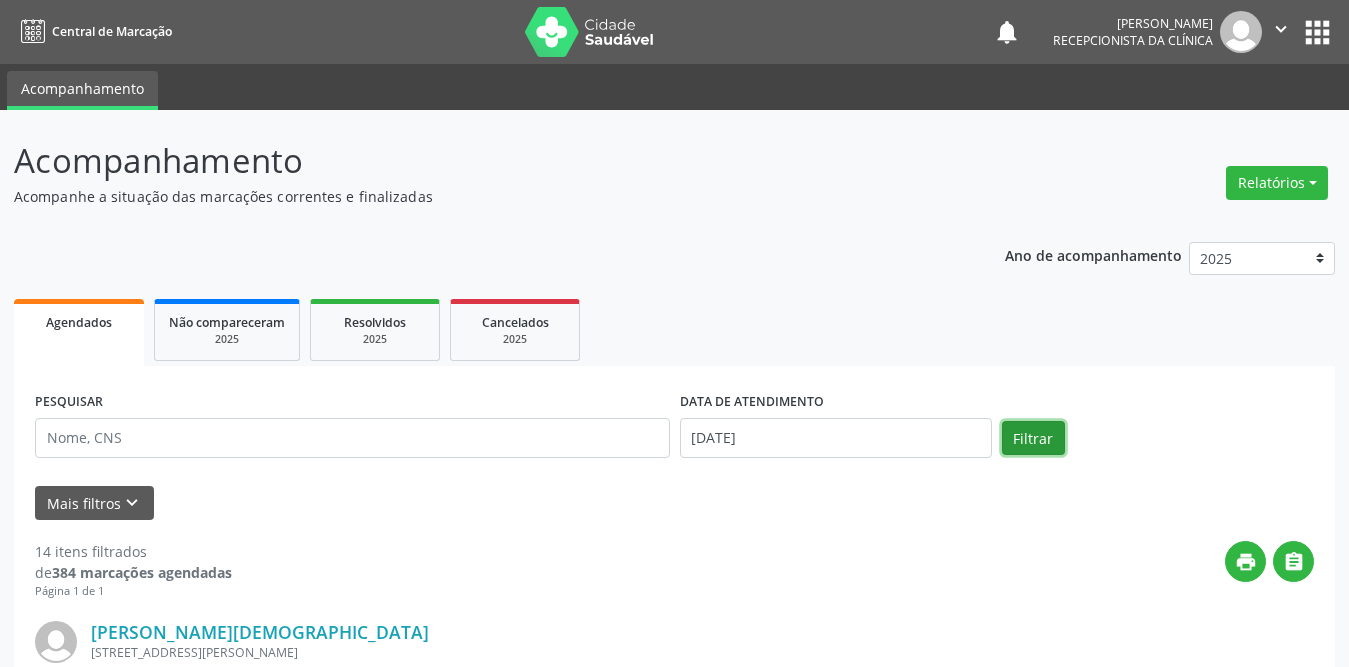 click on "Filtrar" at bounding box center (1033, 438) 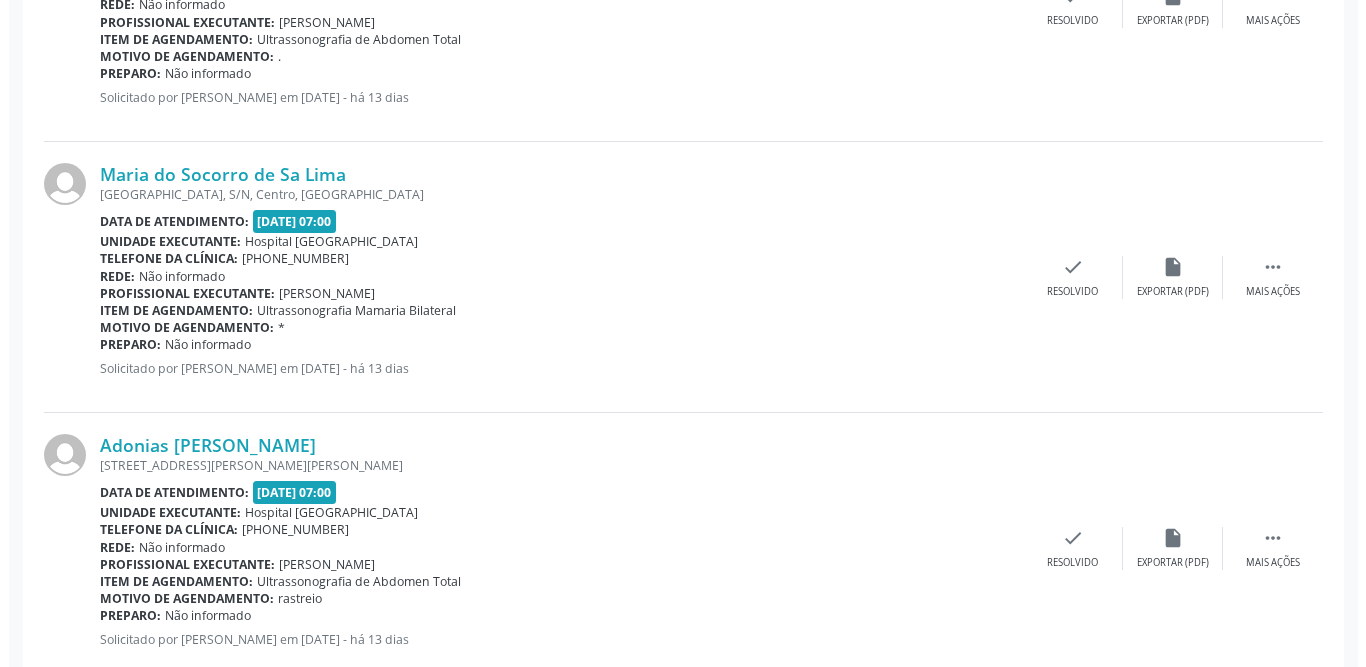 scroll, scrollTop: 1200, scrollLeft: 0, axis: vertical 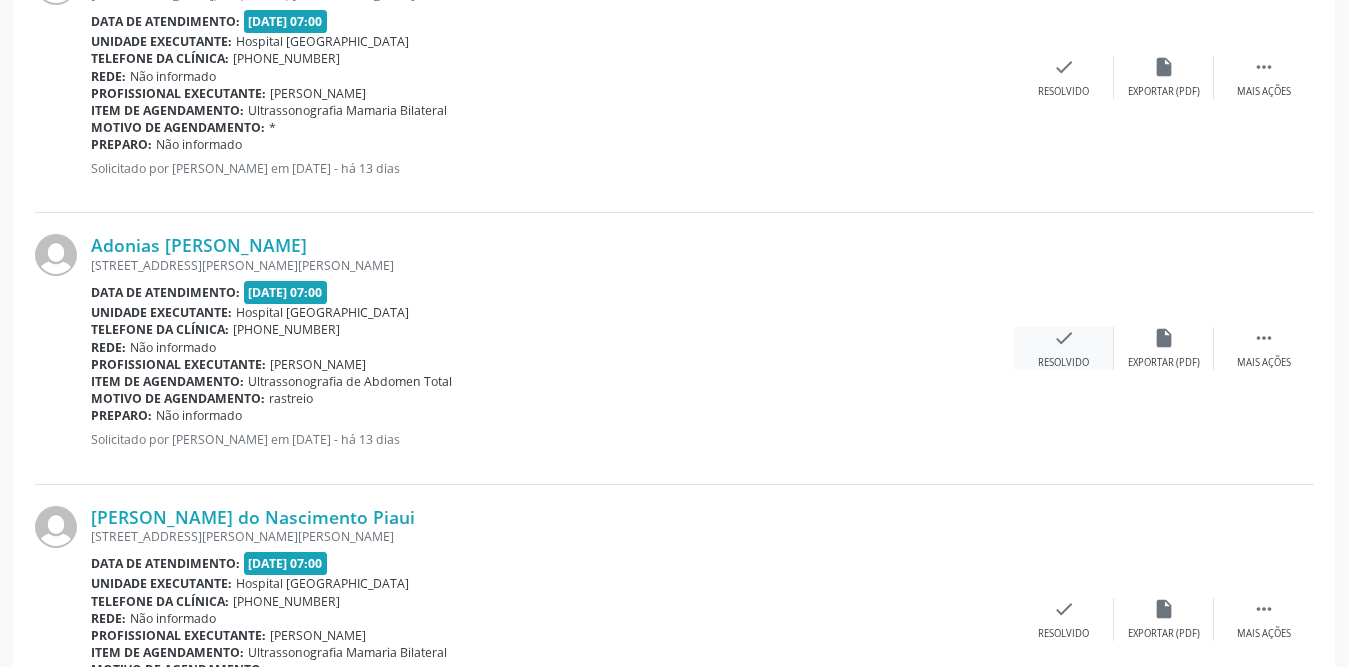 click on "check" at bounding box center (1064, 338) 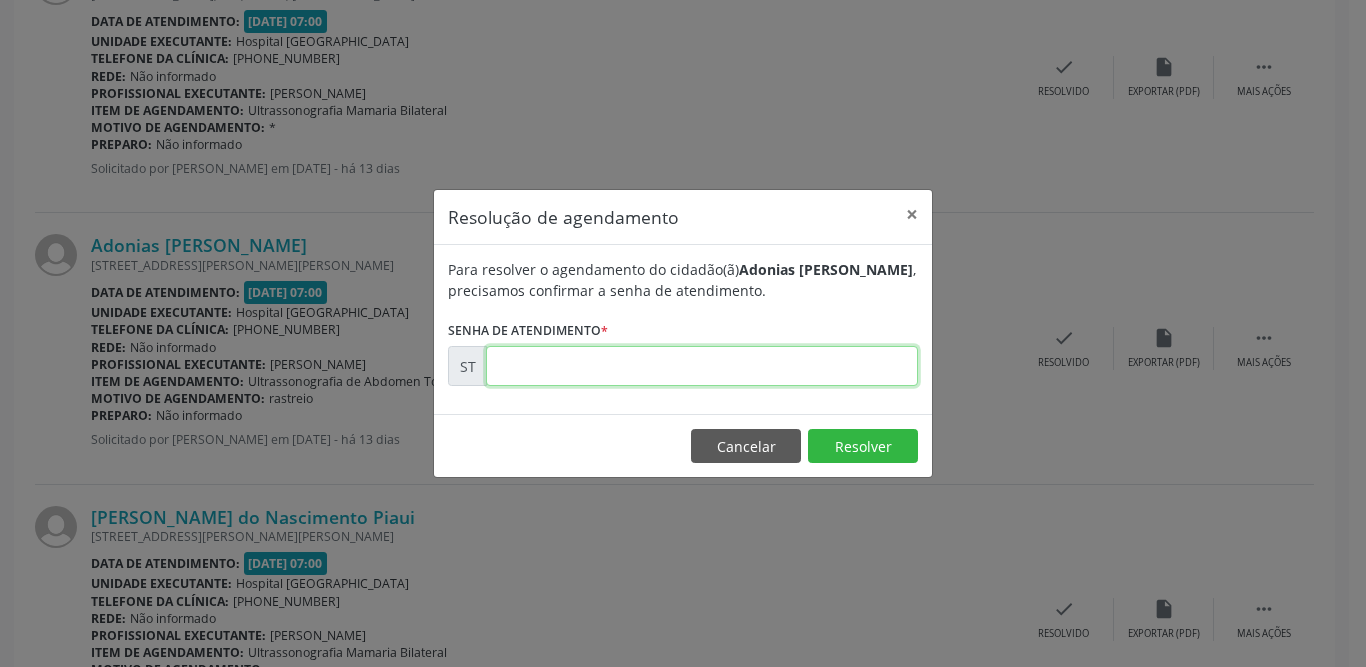 click at bounding box center [702, 366] 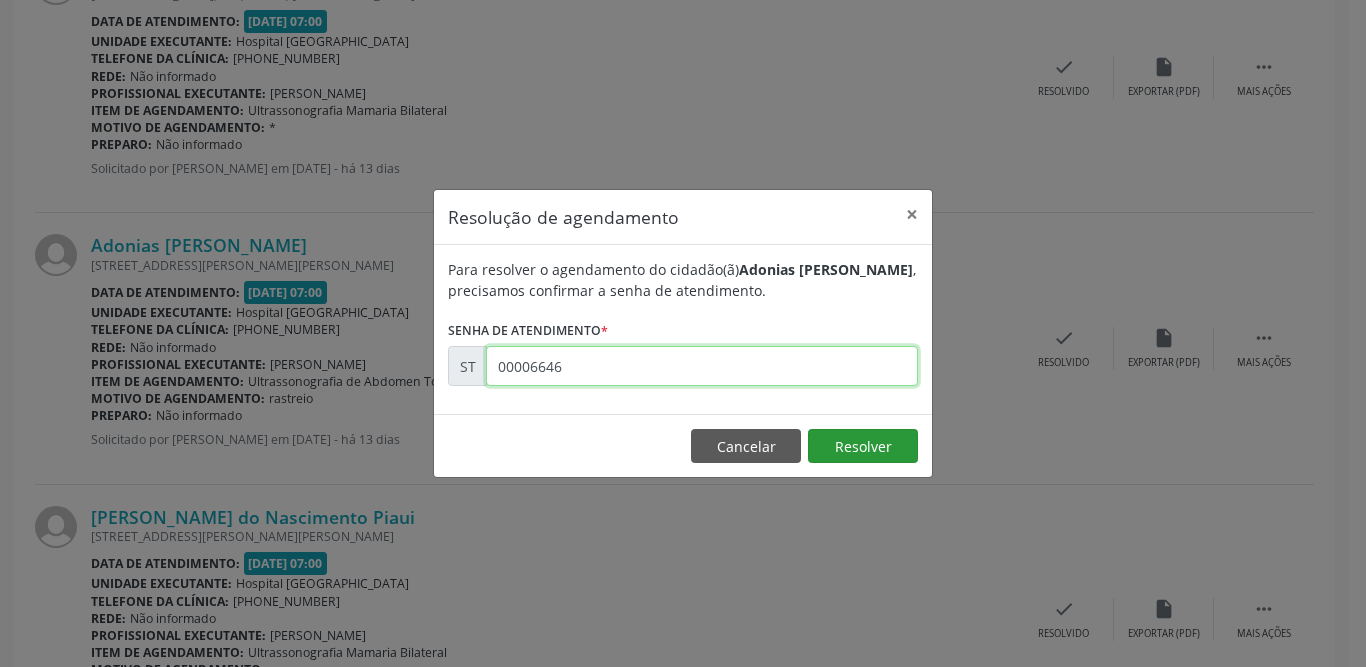 type on "00006646" 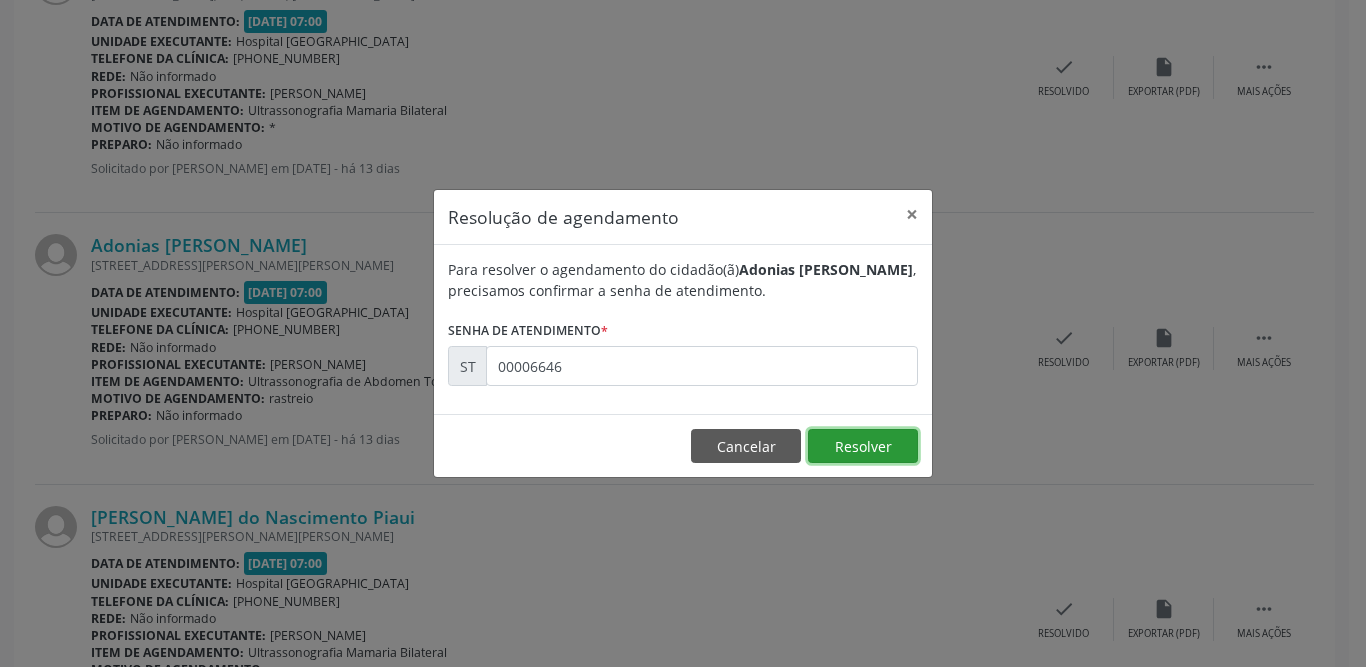 click on "Resolver" at bounding box center (863, 446) 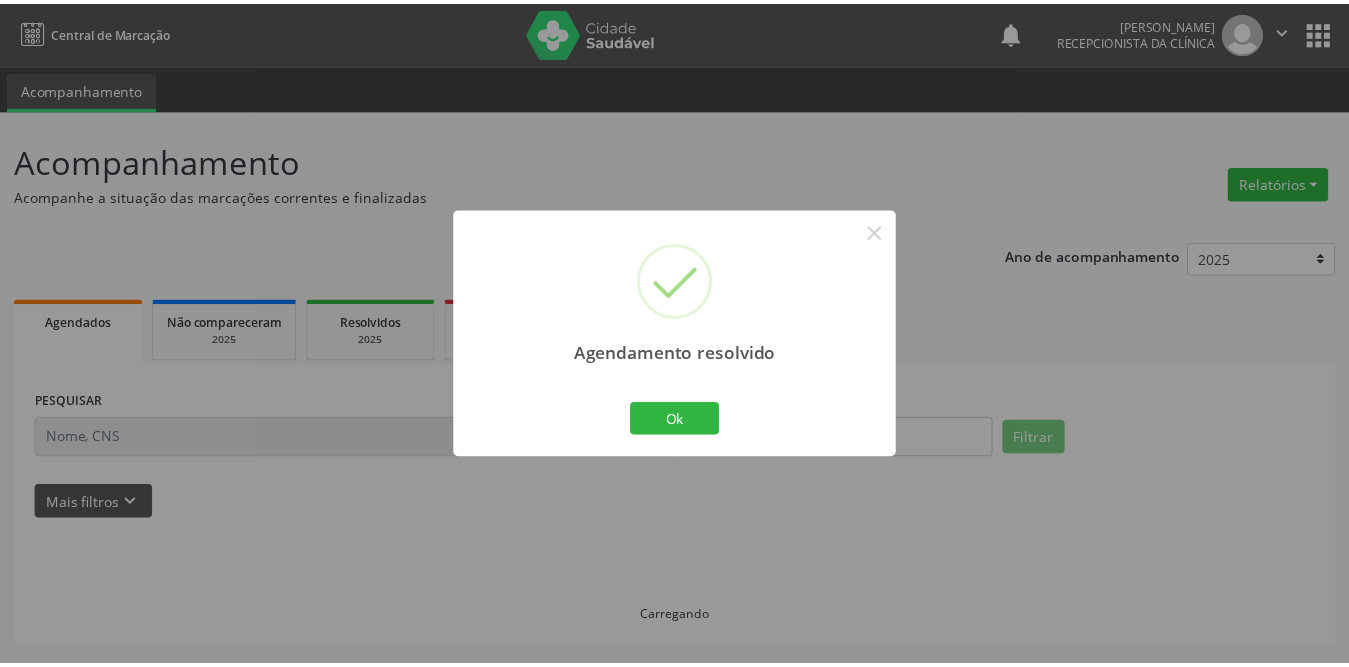 scroll, scrollTop: 0, scrollLeft: 0, axis: both 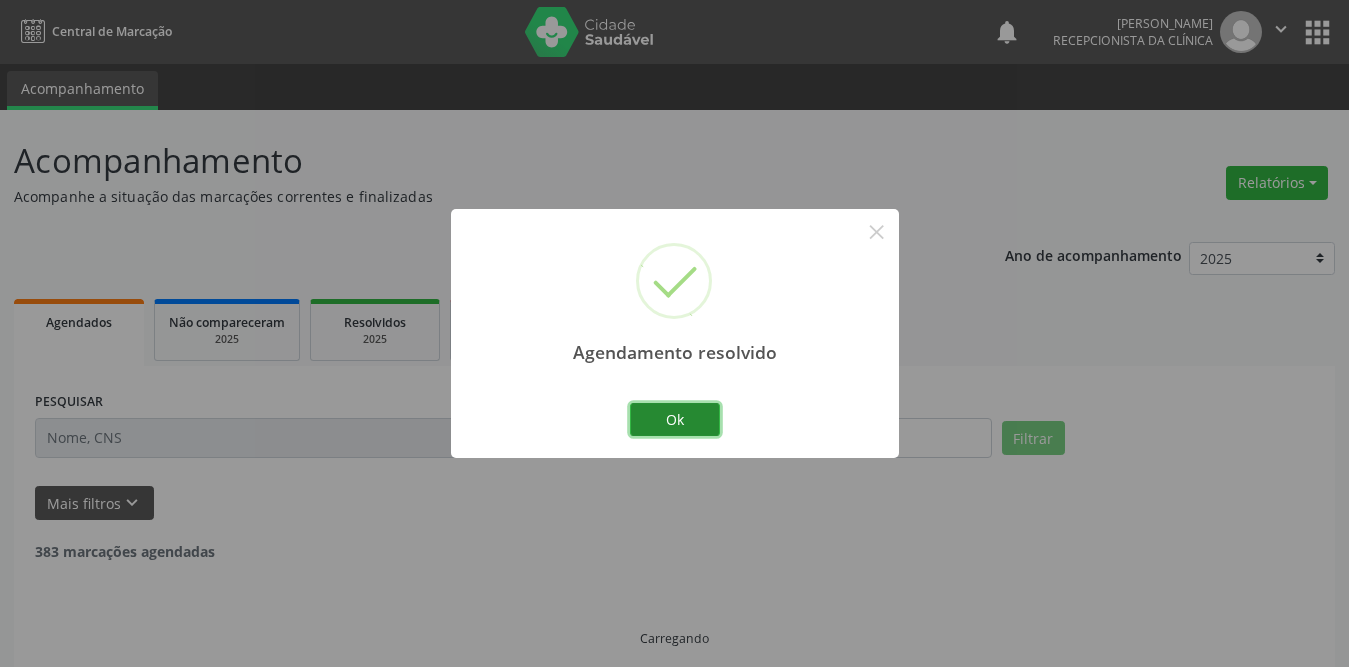 click on "Ok" at bounding box center (675, 420) 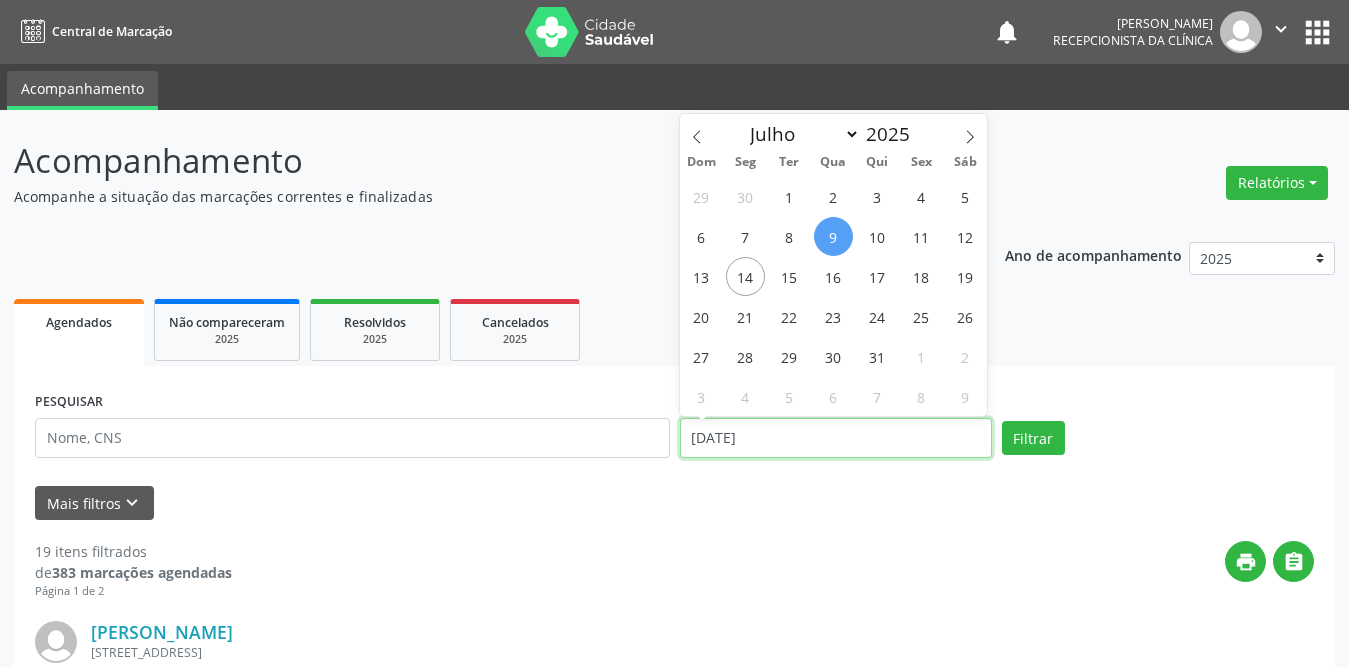 click on "[DATE]" at bounding box center [836, 438] 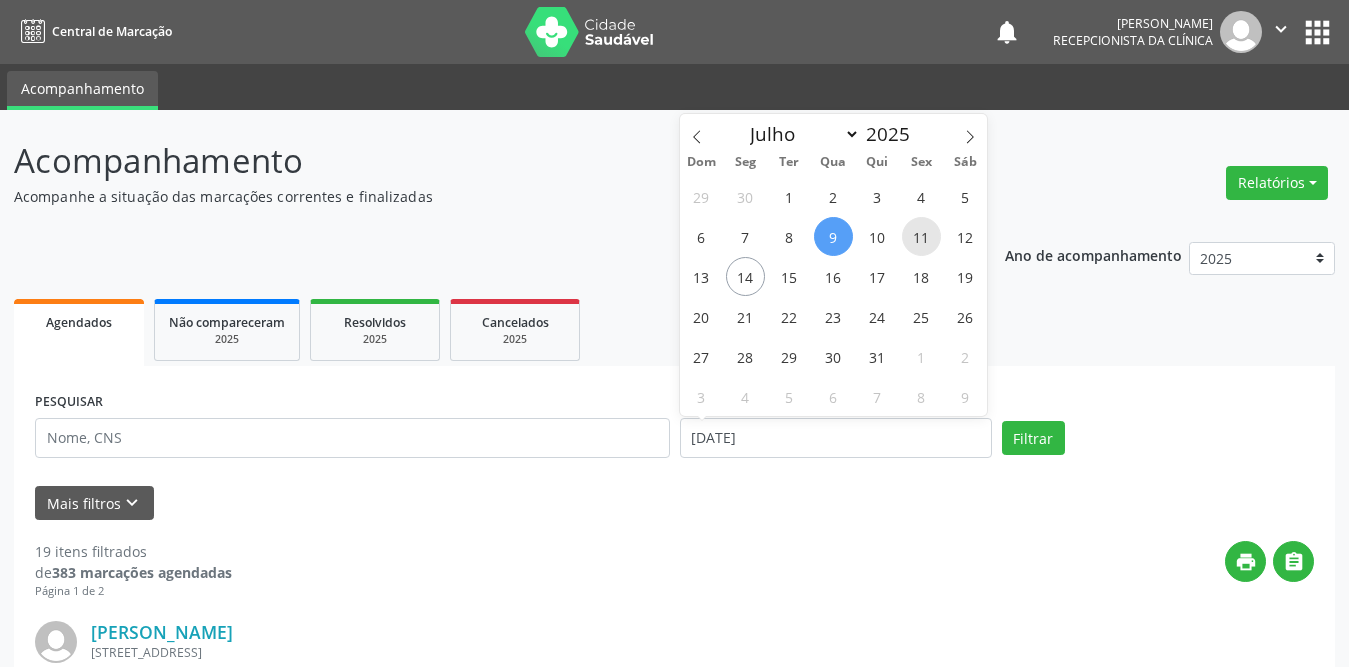 click on "11" at bounding box center [921, 236] 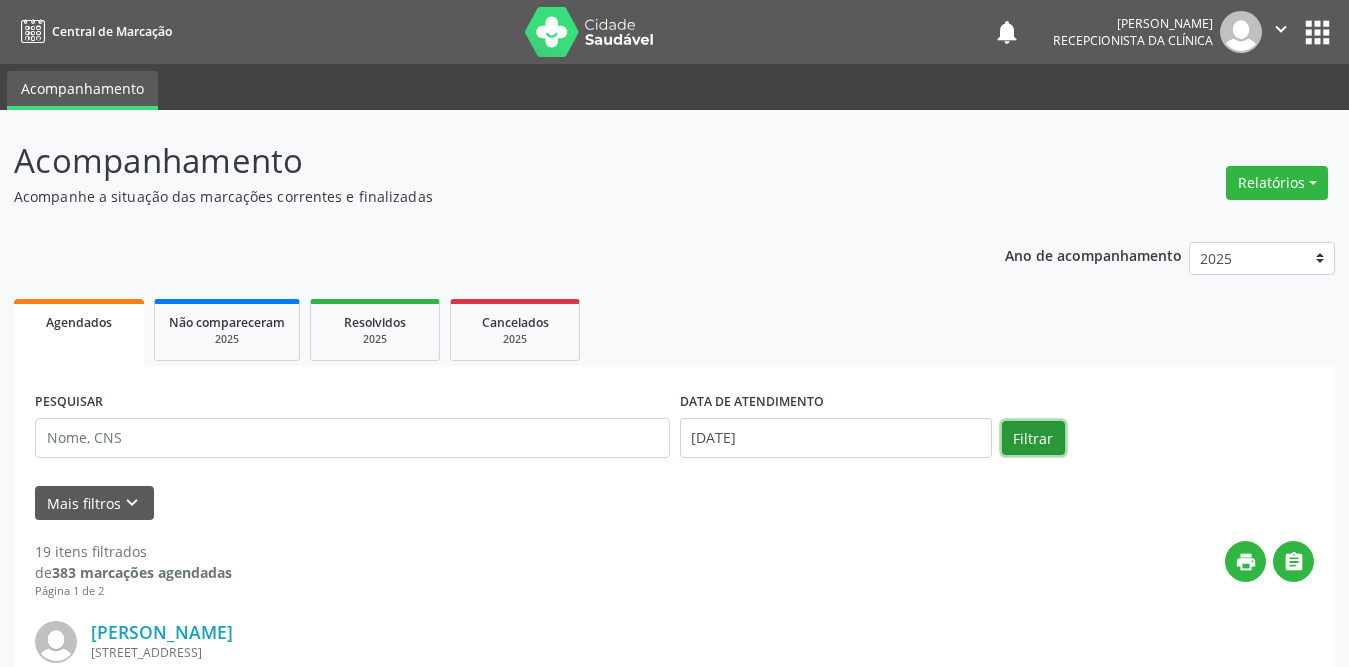 click on "Filtrar" at bounding box center [1033, 438] 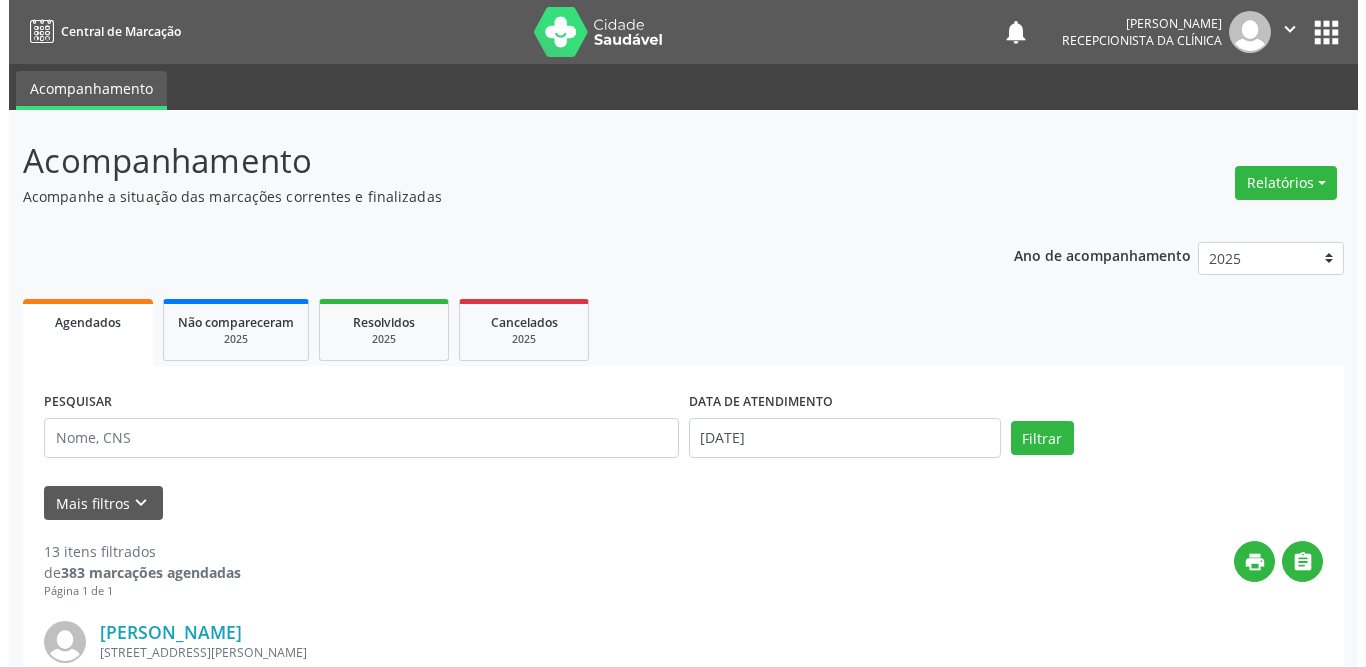 scroll, scrollTop: 200, scrollLeft: 0, axis: vertical 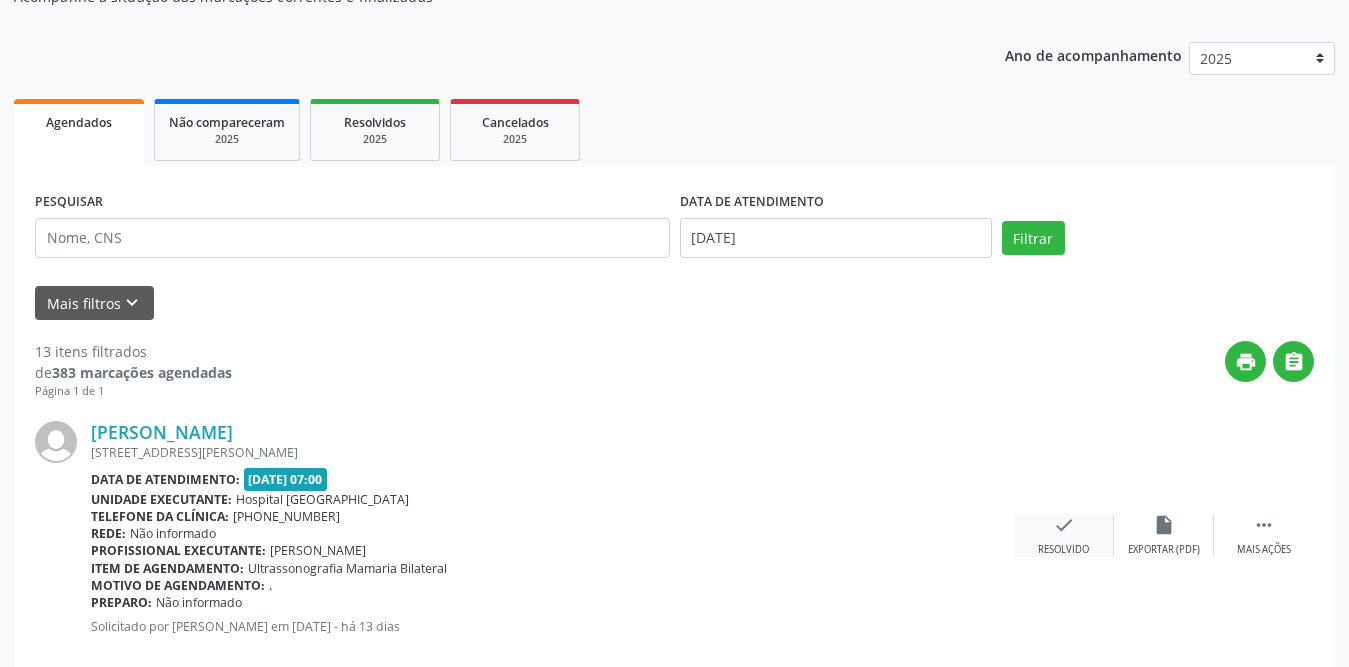 click on "check
Resolvido" at bounding box center (1064, 535) 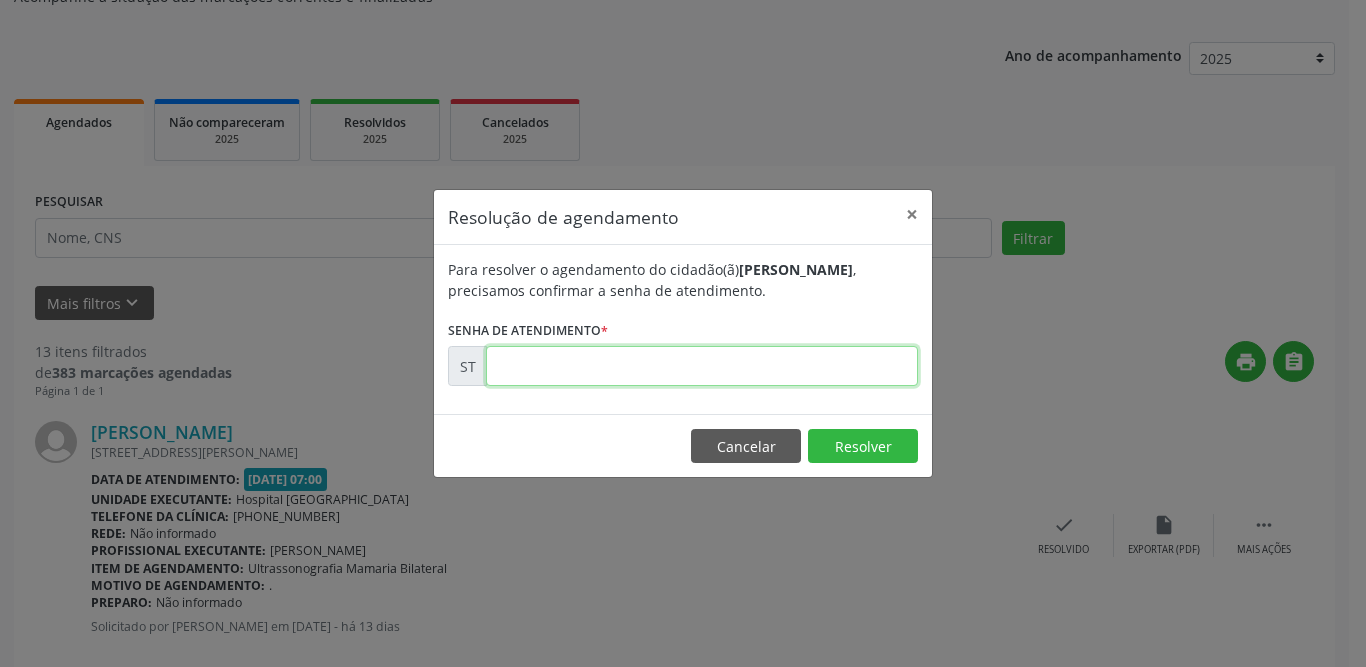click at bounding box center [702, 366] 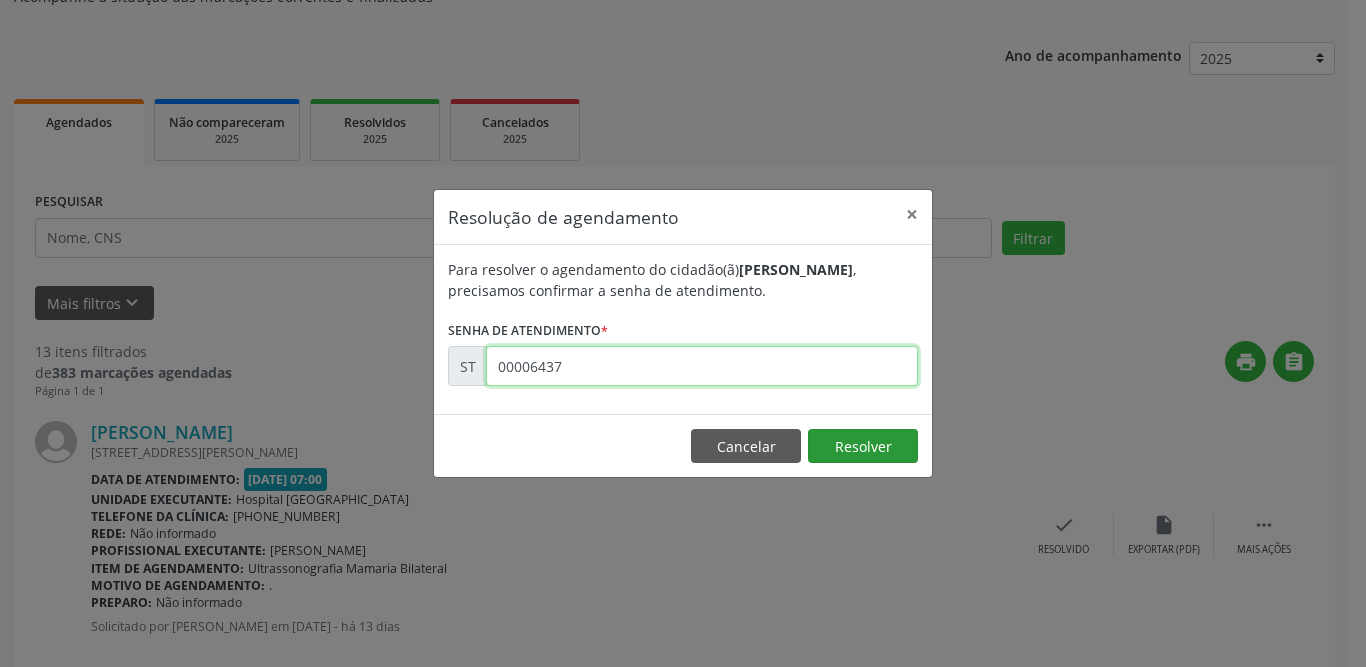 type on "00006437" 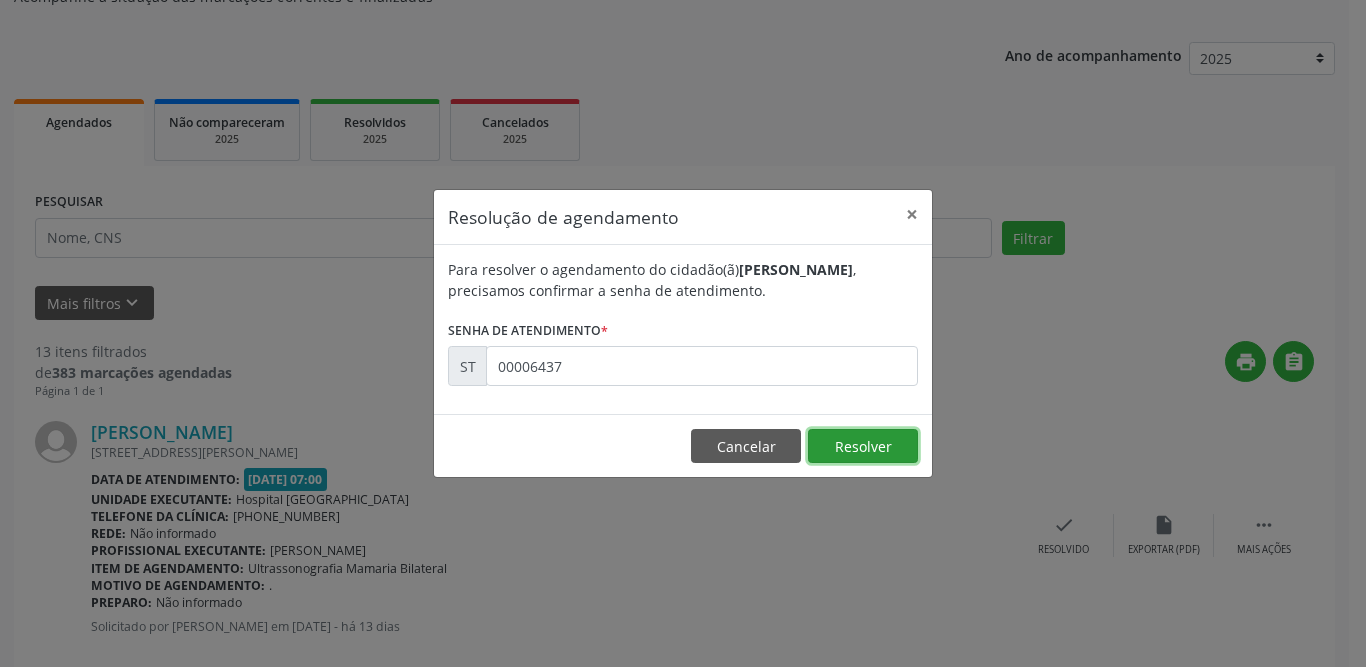 click on "Resolver" at bounding box center [863, 446] 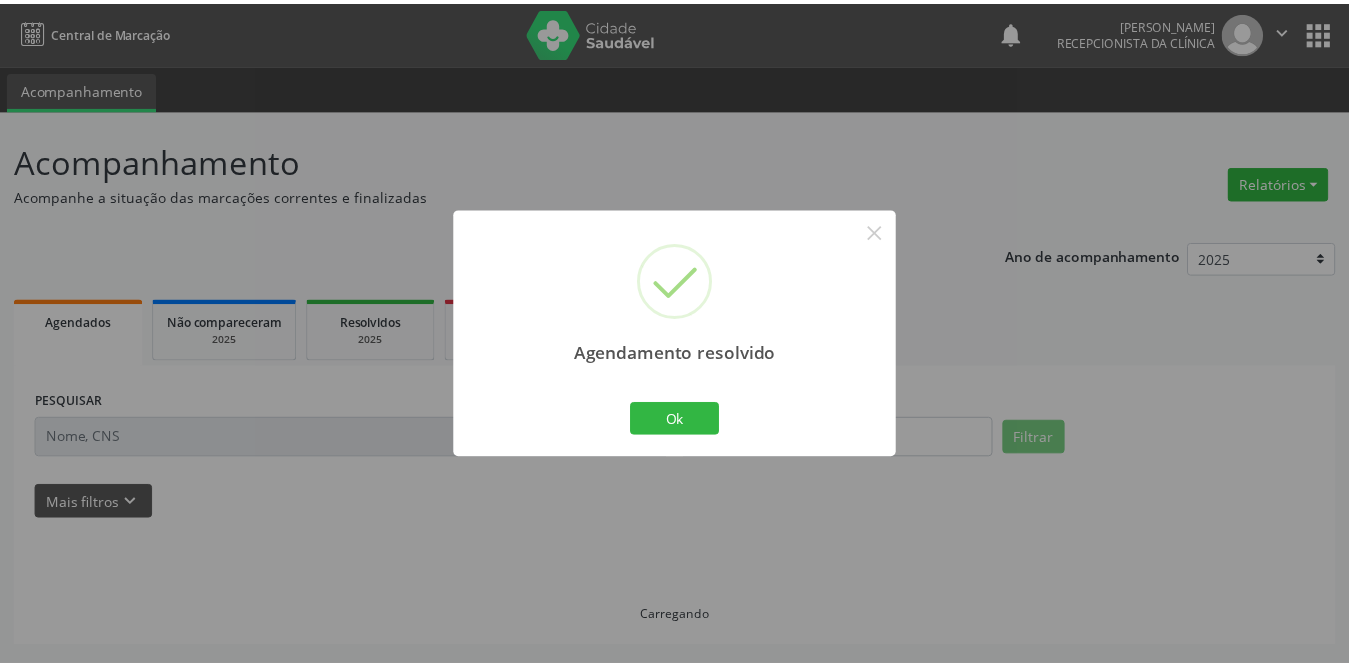 scroll, scrollTop: 0, scrollLeft: 0, axis: both 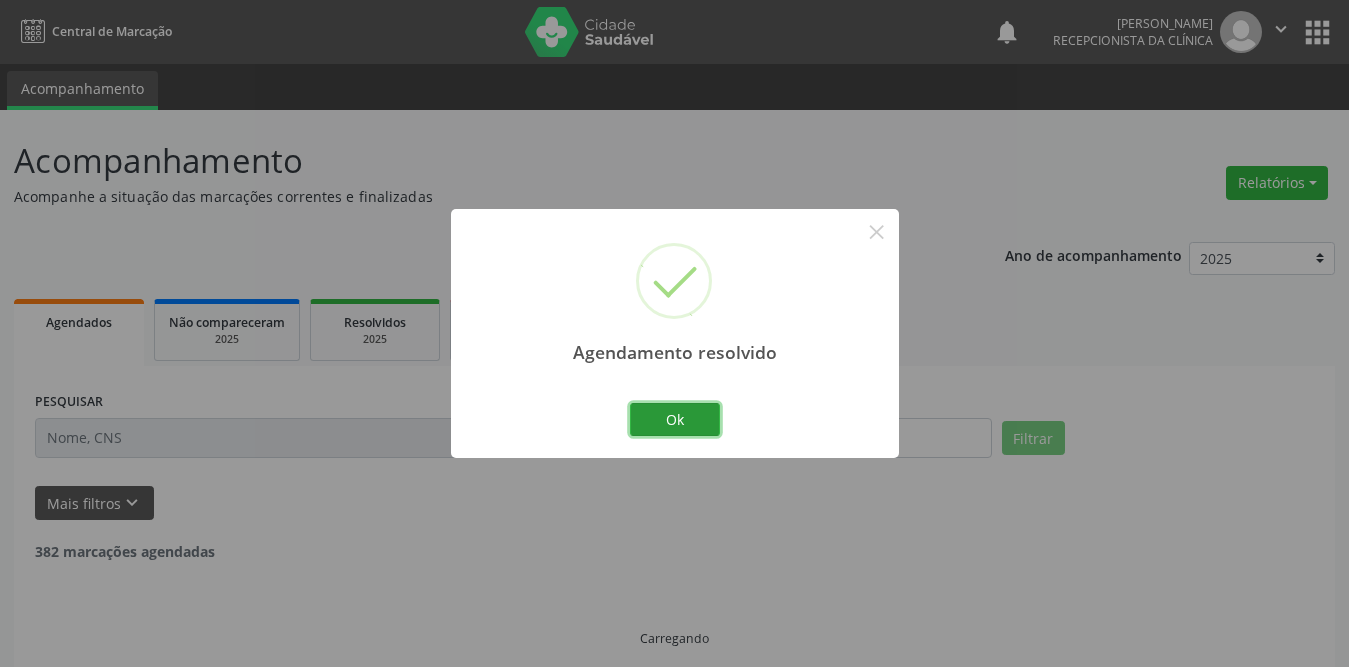 click on "Ok" at bounding box center (675, 420) 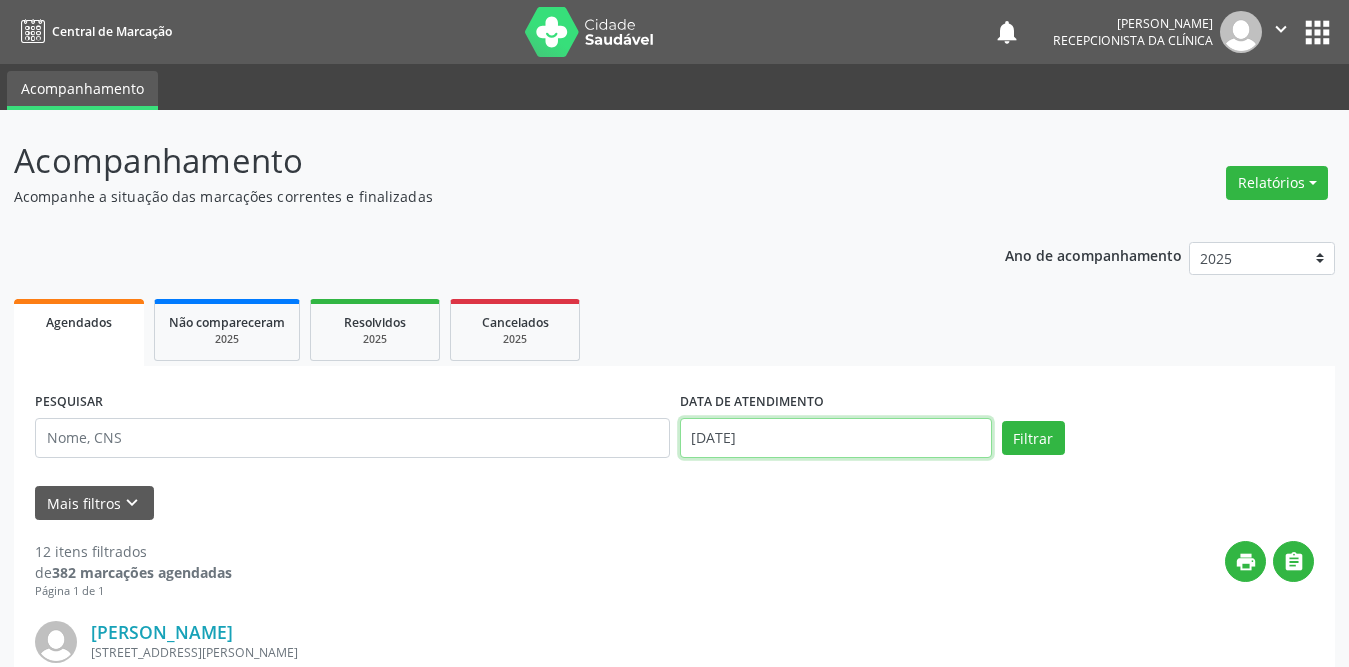 click on "[DATE]" at bounding box center [836, 438] 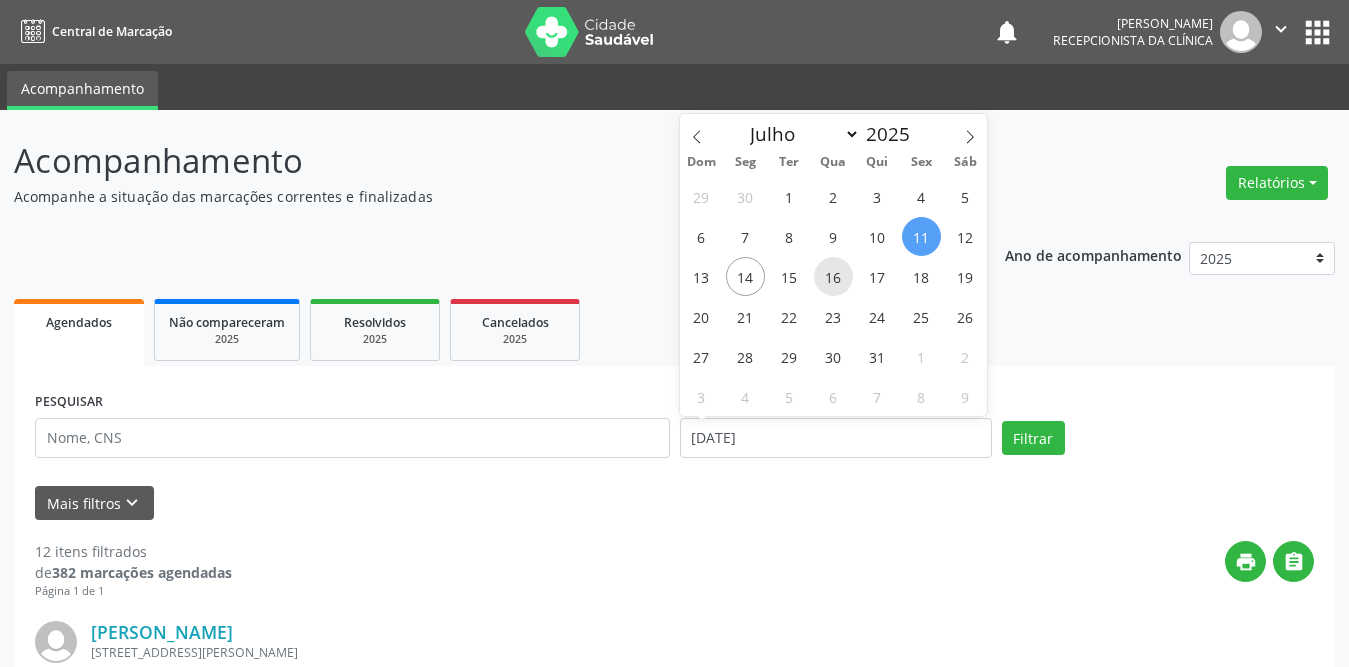 click on "16" at bounding box center (833, 276) 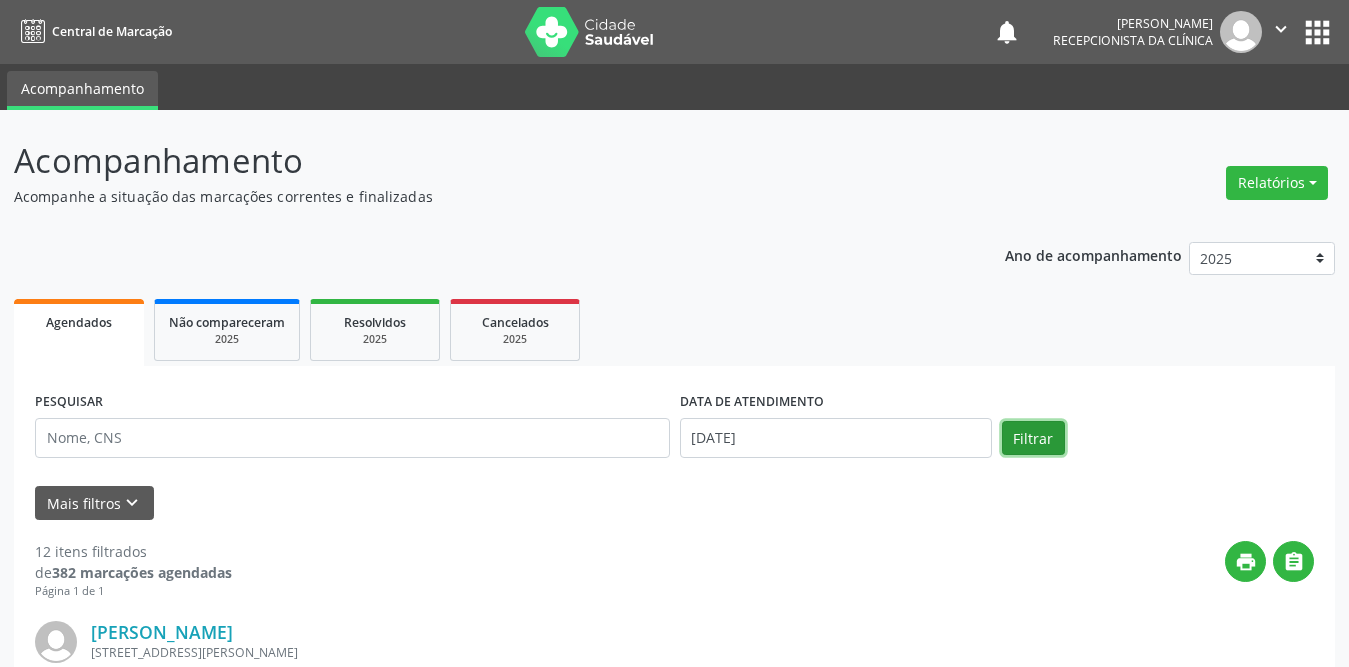 click on "Filtrar" at bounding box center (1033, 438) 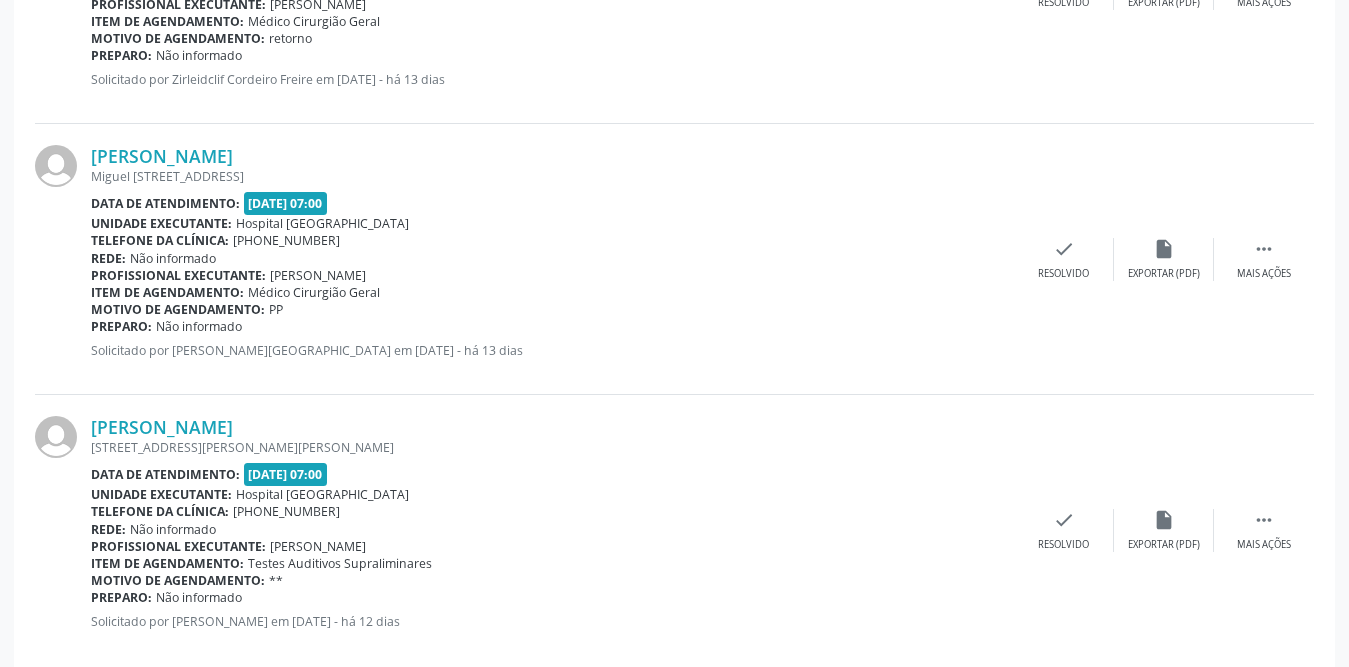scroll, scrollTop: 4089, scrollLeft: 0, axis: vertical 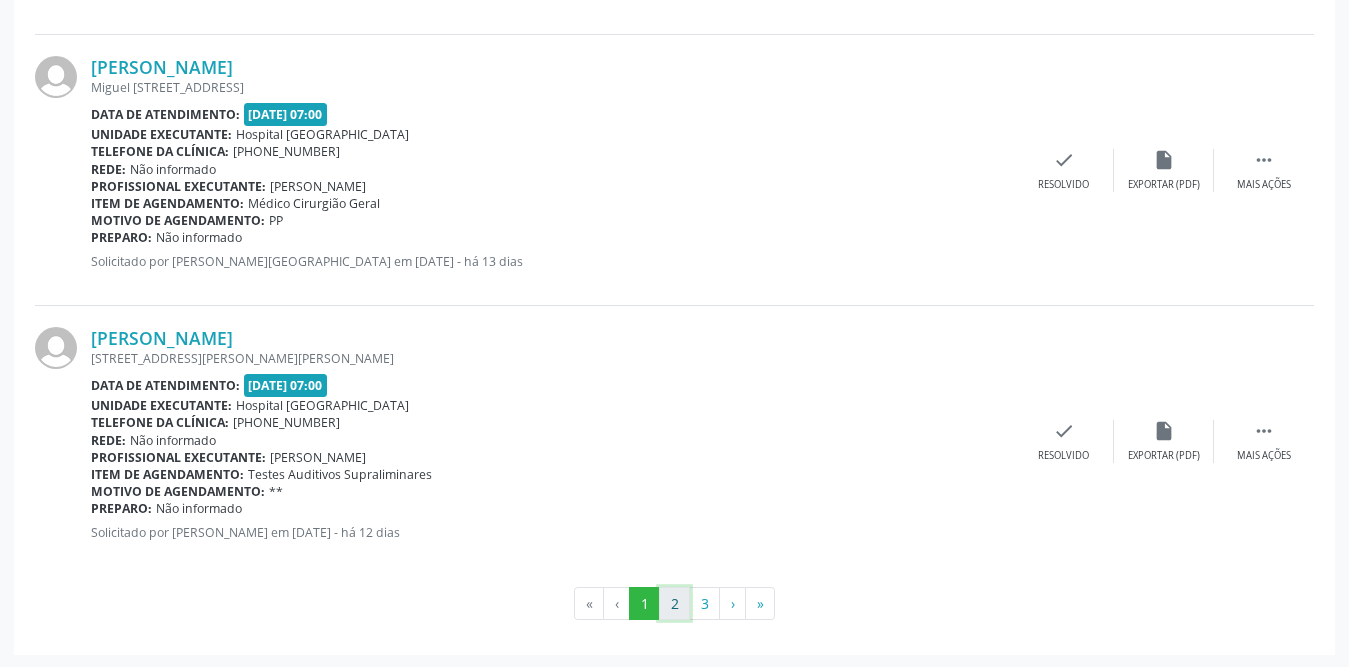click on "2" at bounding box center [674, 604] 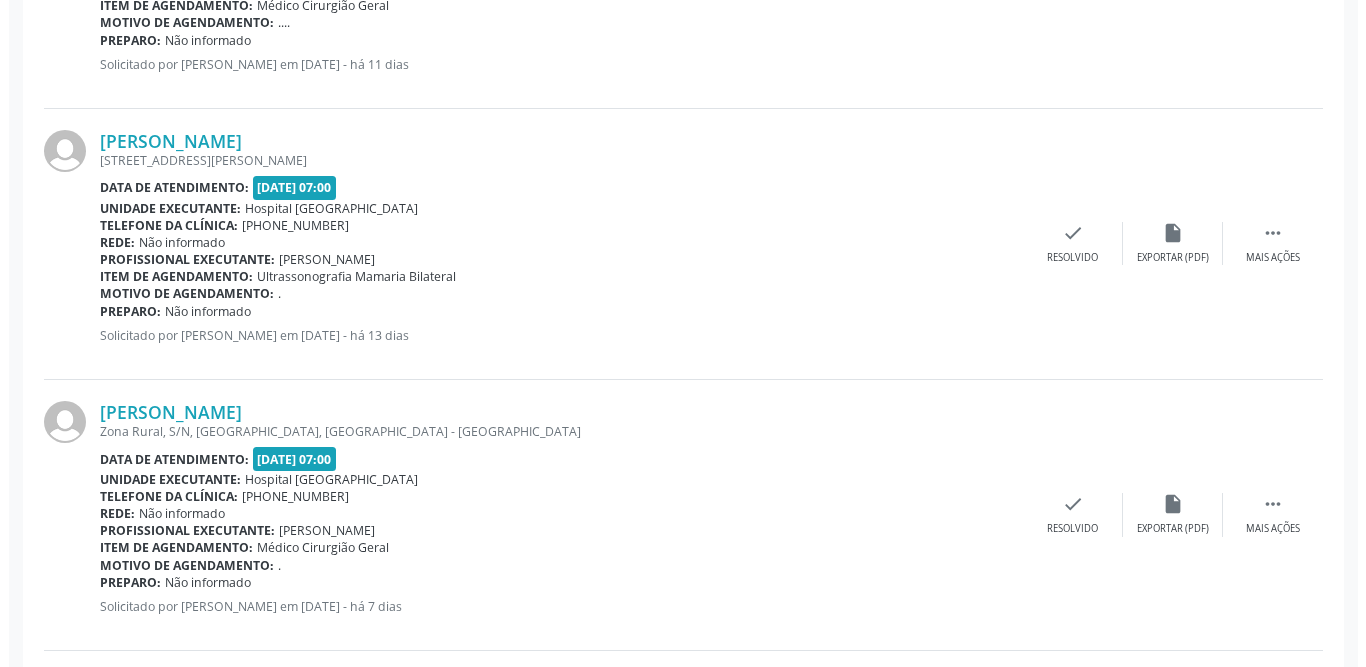 scroll, scrollTop: 2189, scrollLeft: 0, axis: vertical 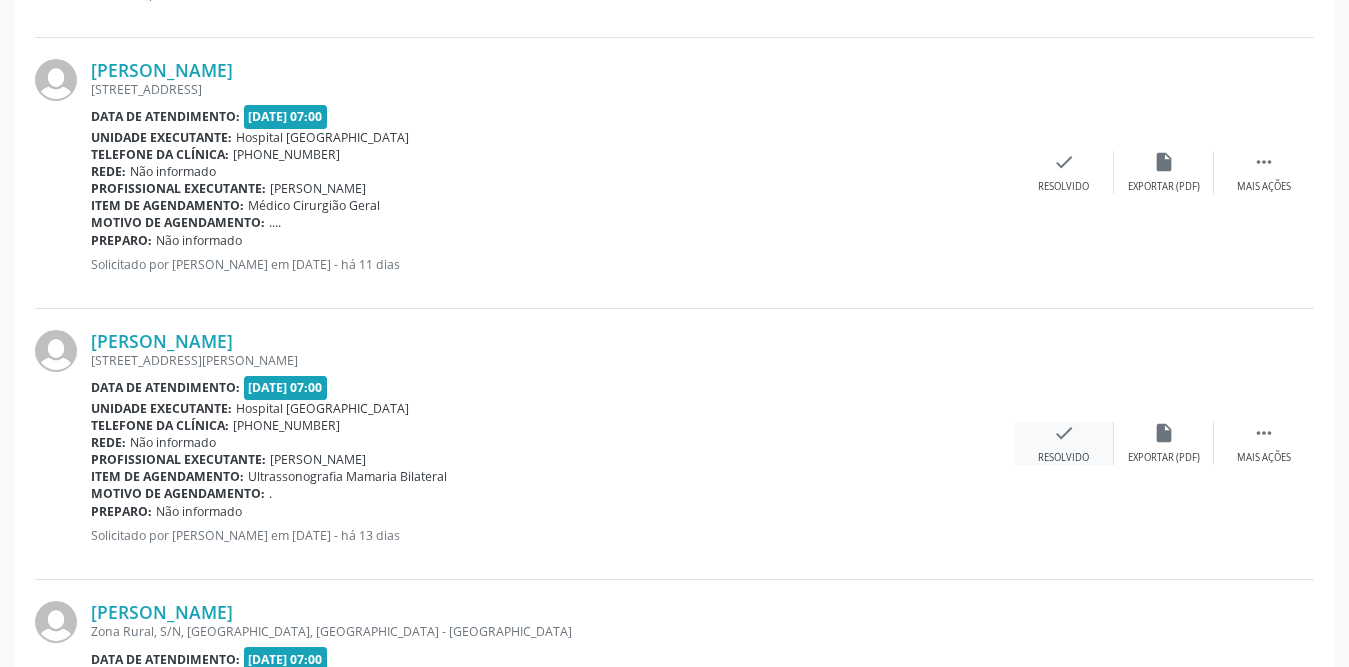 click on "check
Resolvido" at bounding box center [1064, 443] 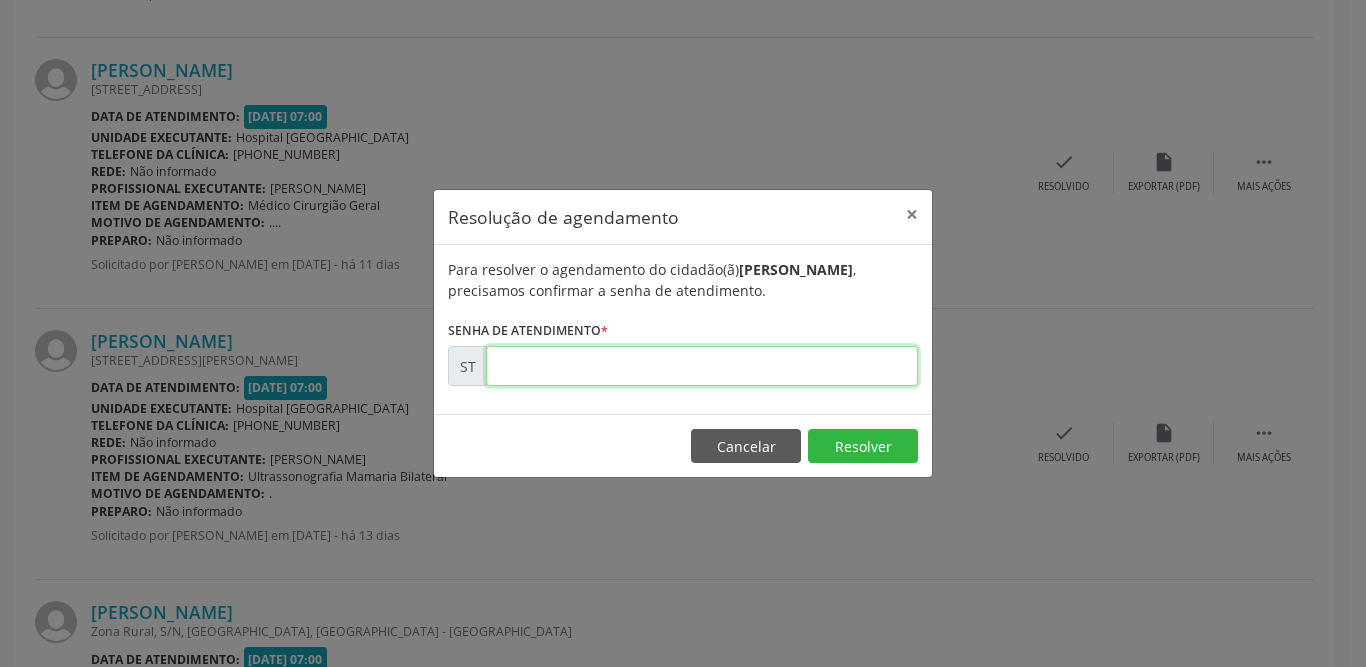 click at bounding box center [702, 366] 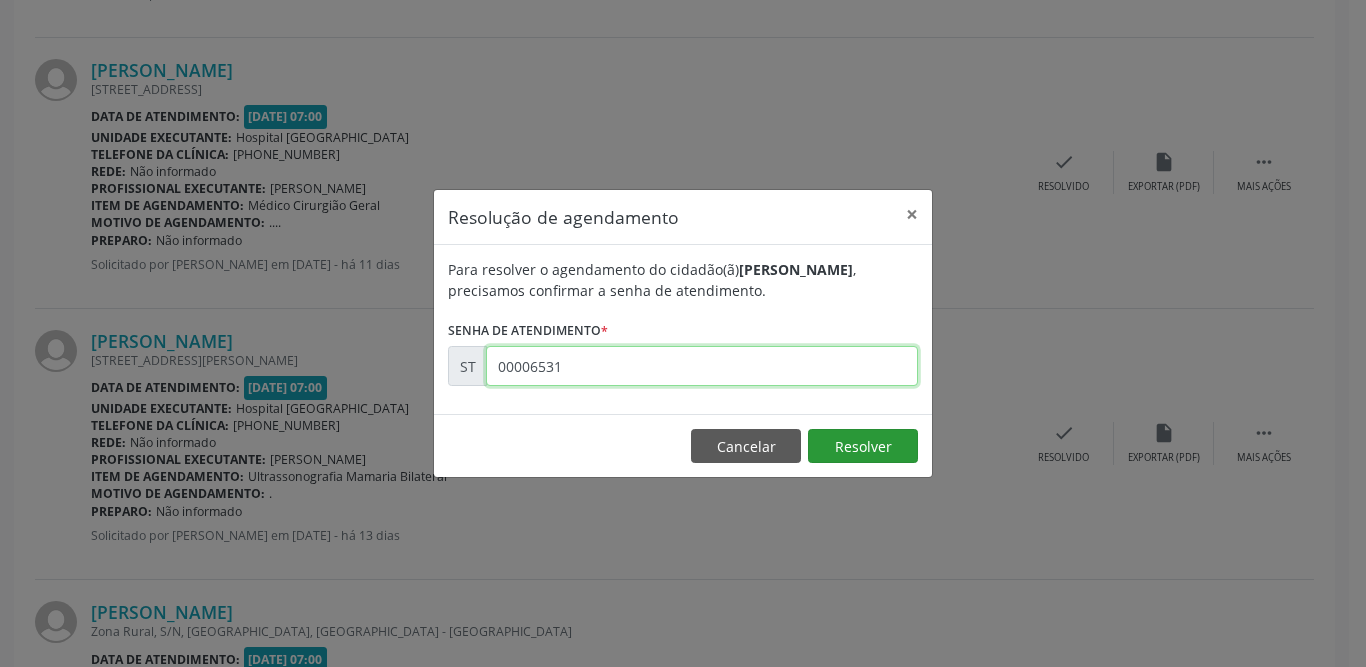 type on "00006531" 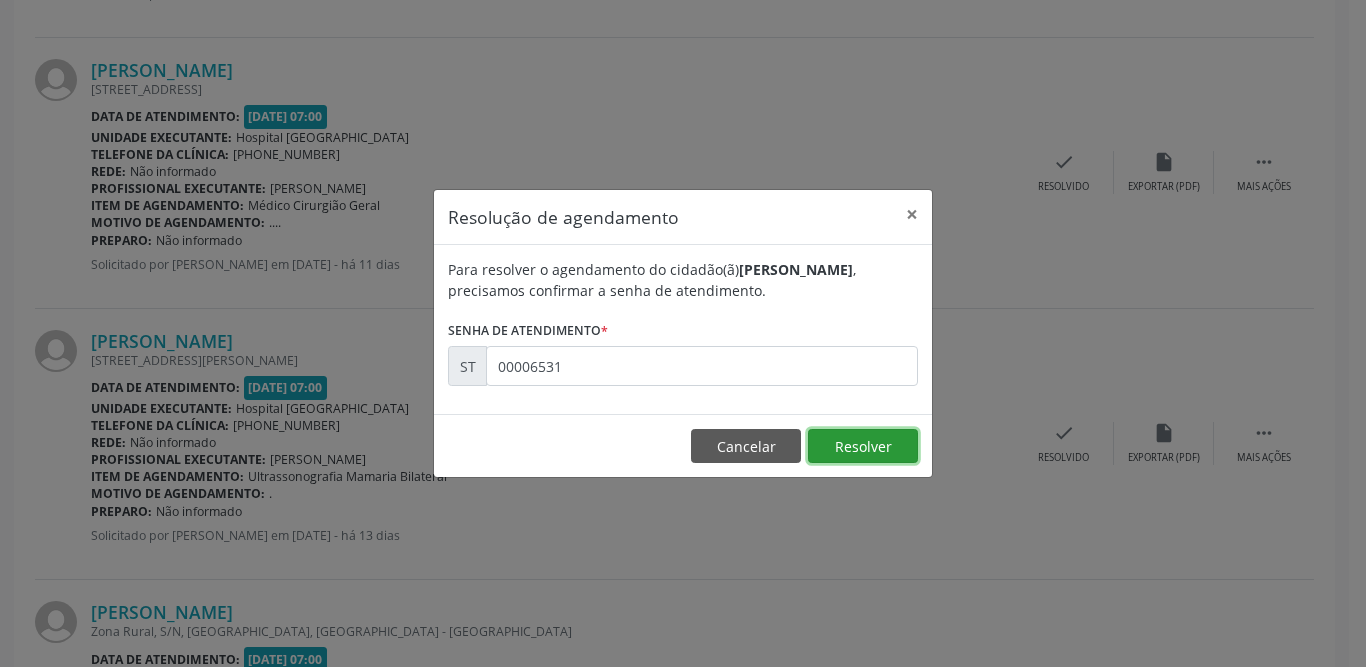 click on "Resolver" at bounding box center [863, 446] 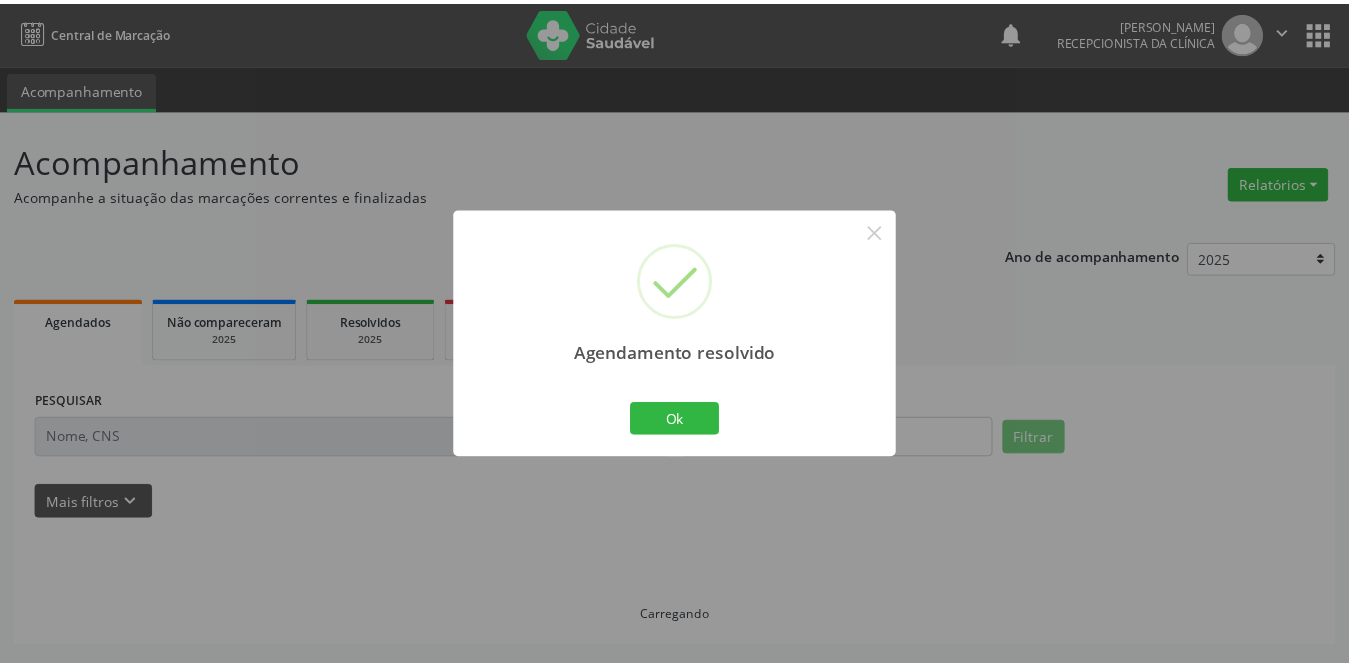 scroll, scrollTop: 0, scrollLeft: 0, axis: both 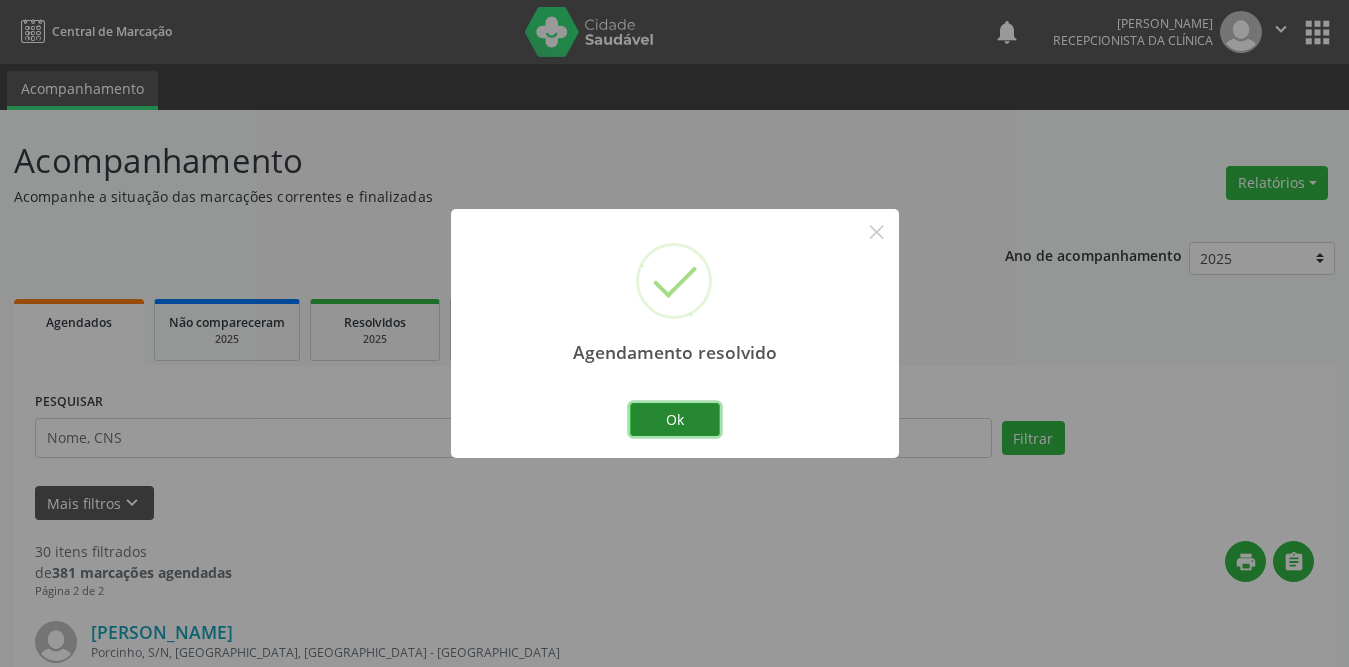 click on "Ok" at bounding box center [675, 420] 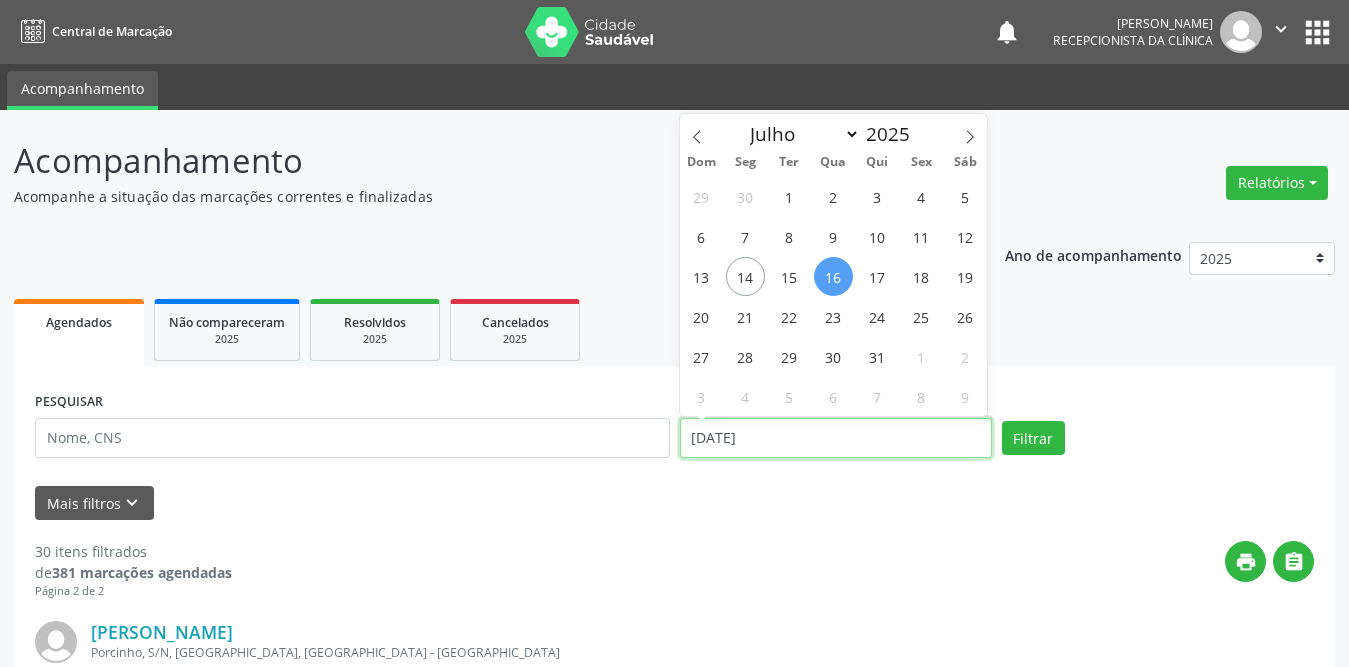 click on "[DATE]" at bounding box center [836, 438] 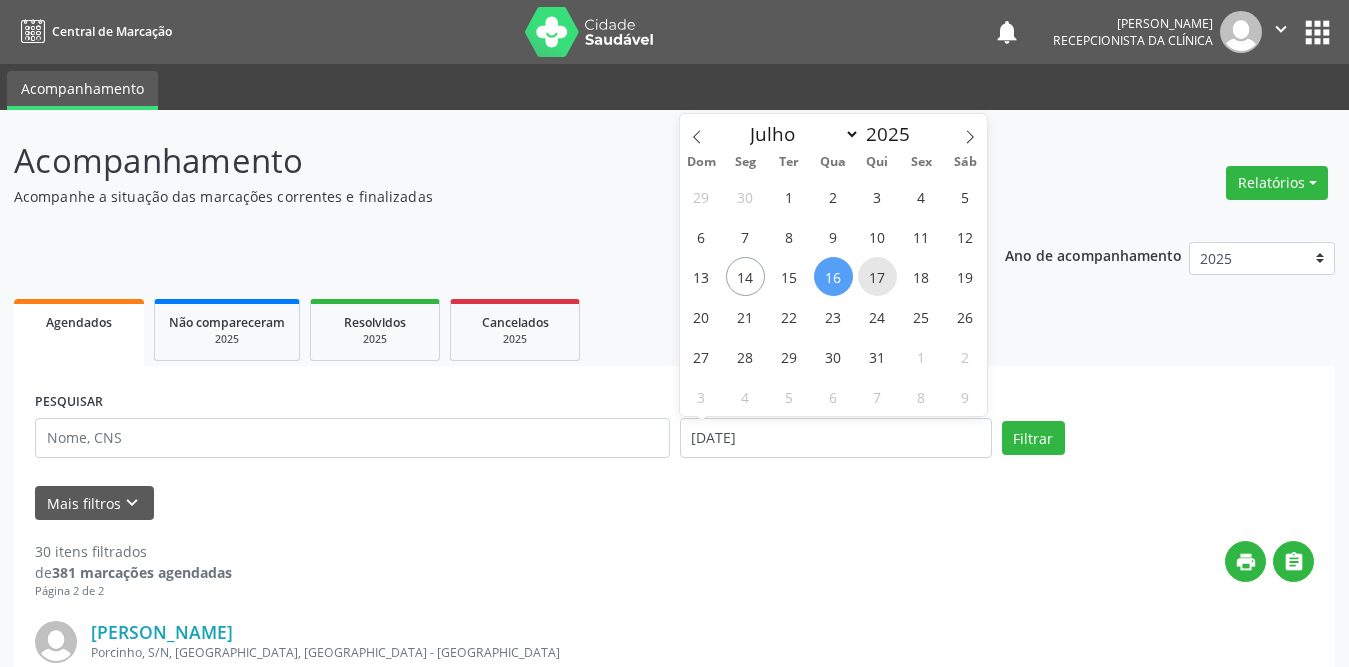click on "17" at bounding box center [877, 276] 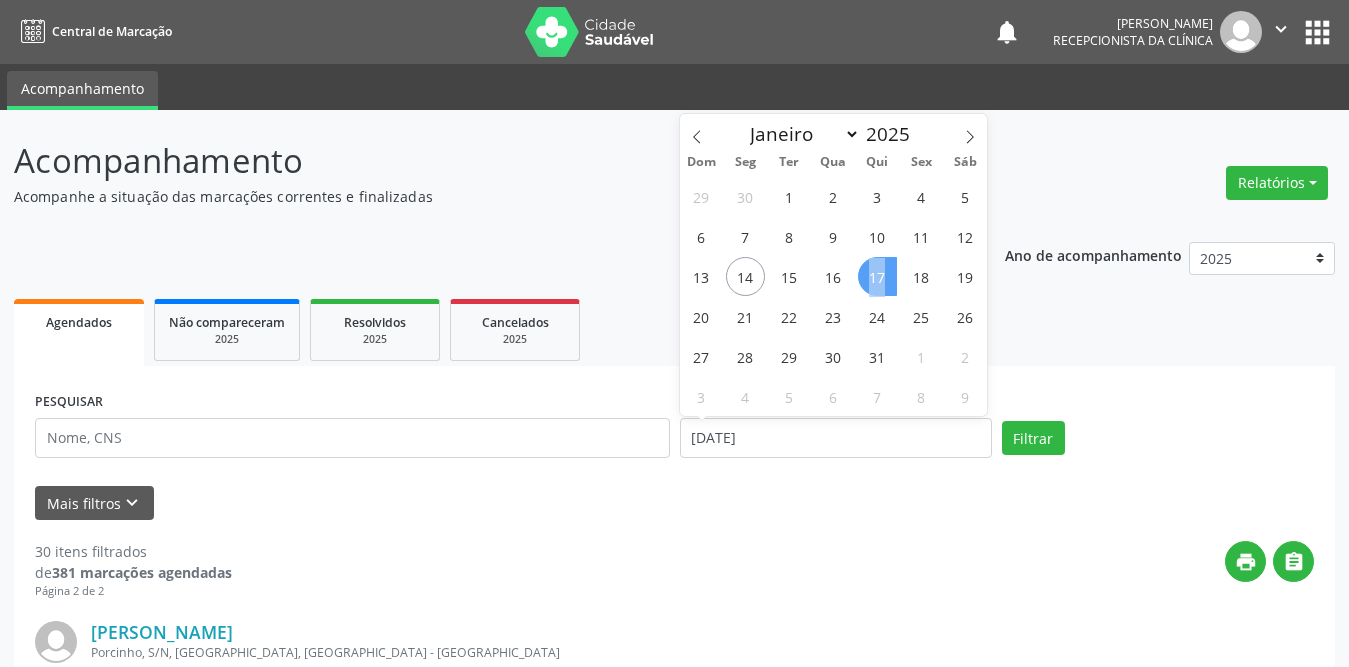 click on "17" at bounding box center (877, 276) 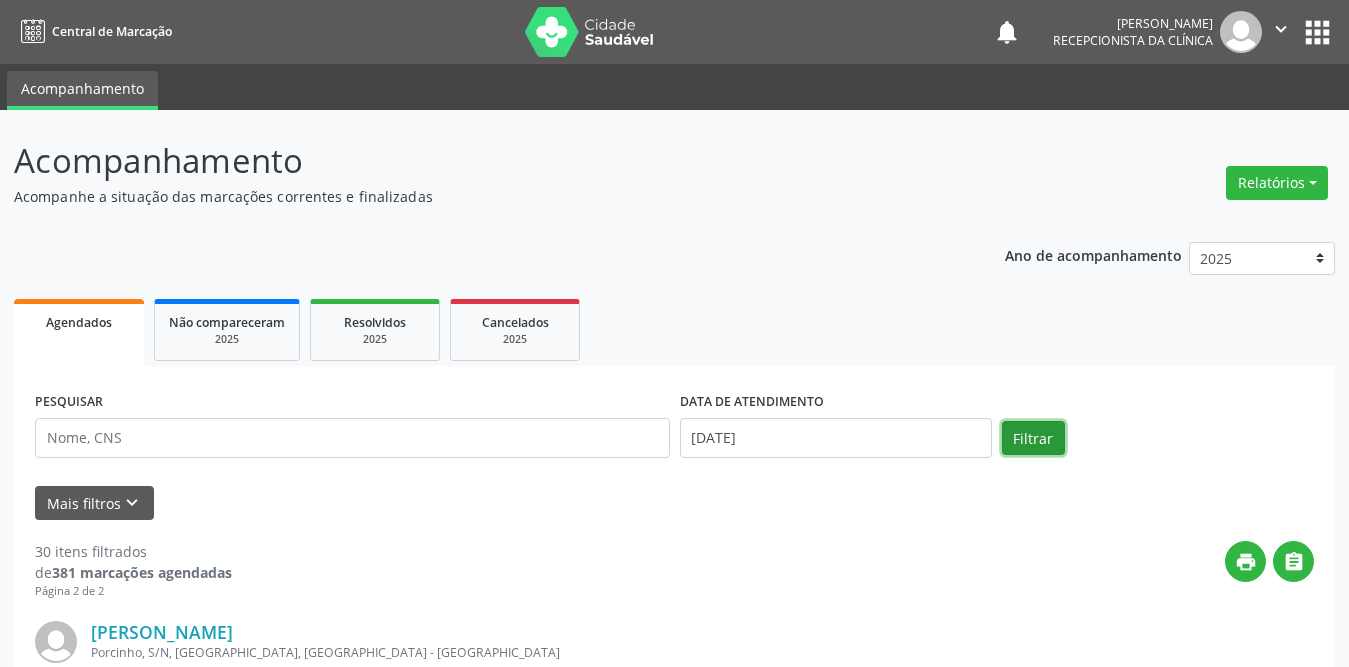 click on "Filtrar" at bounding box center (1033, 438) 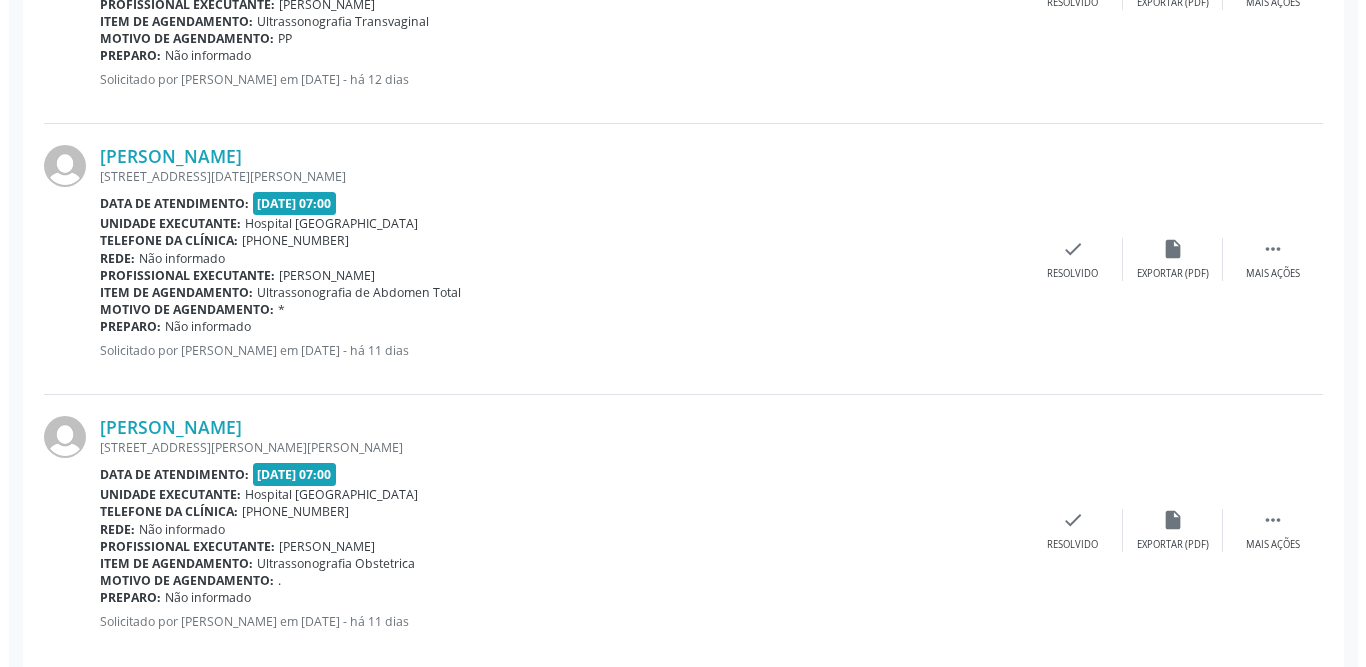 scroll, scrollTop: 4089, scrollLeft: 0, axis: vertical 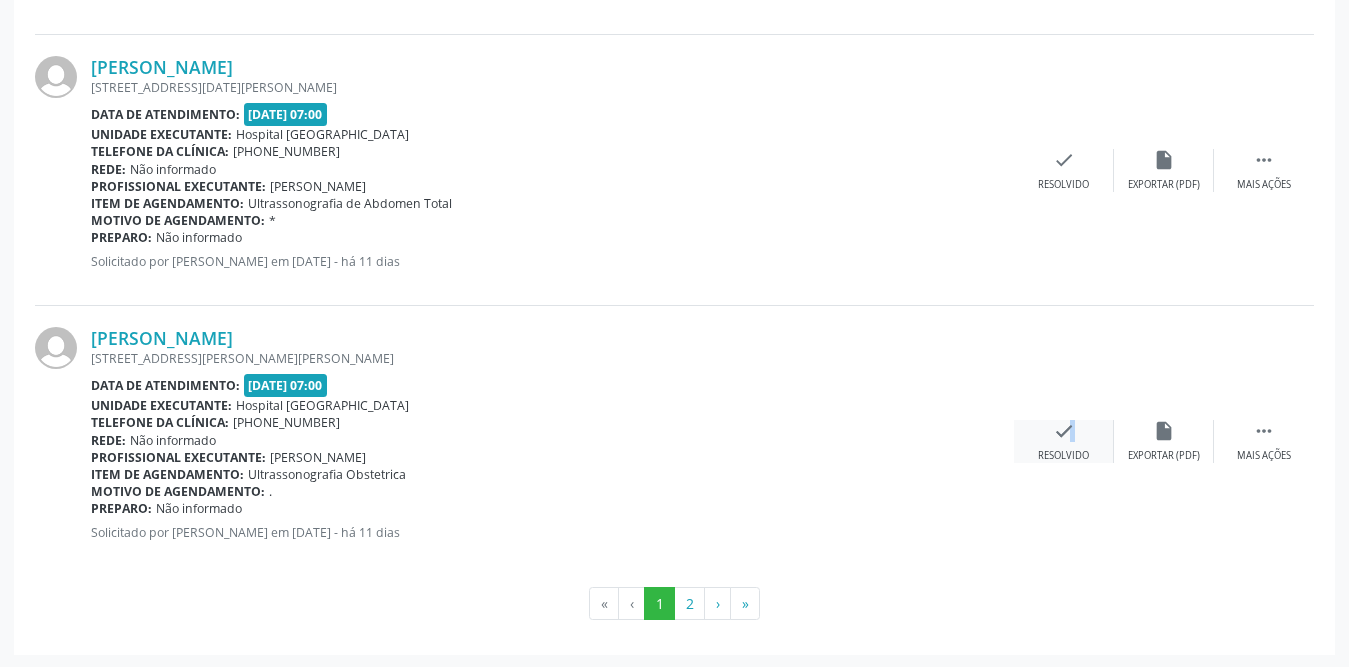 click on "check" at bounding box center (1064, 431) 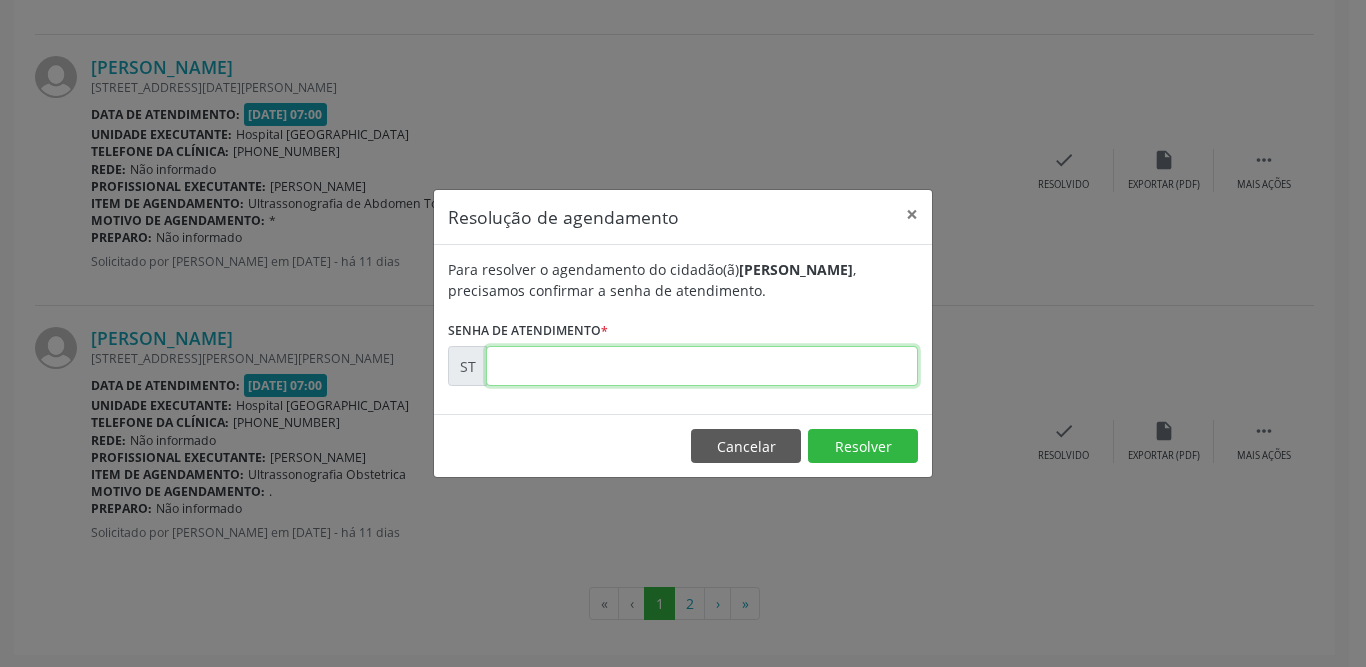 click at bounding box center (702, 366) 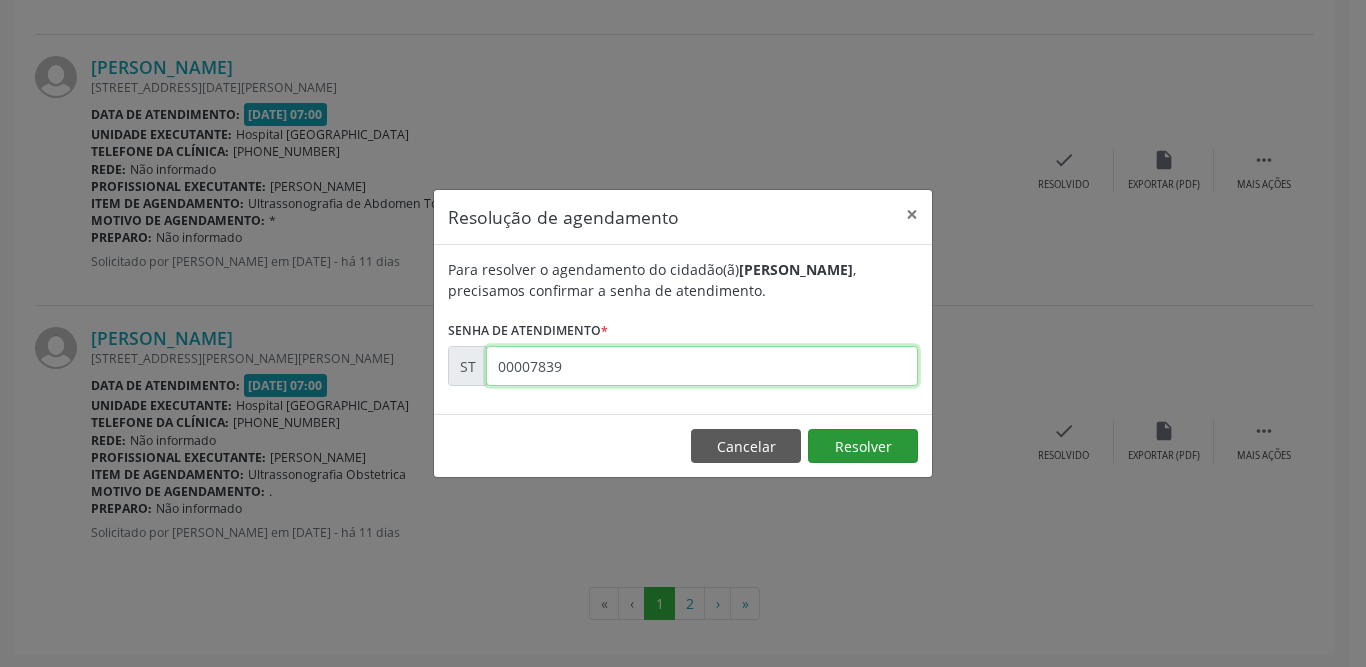 type on "00007839" 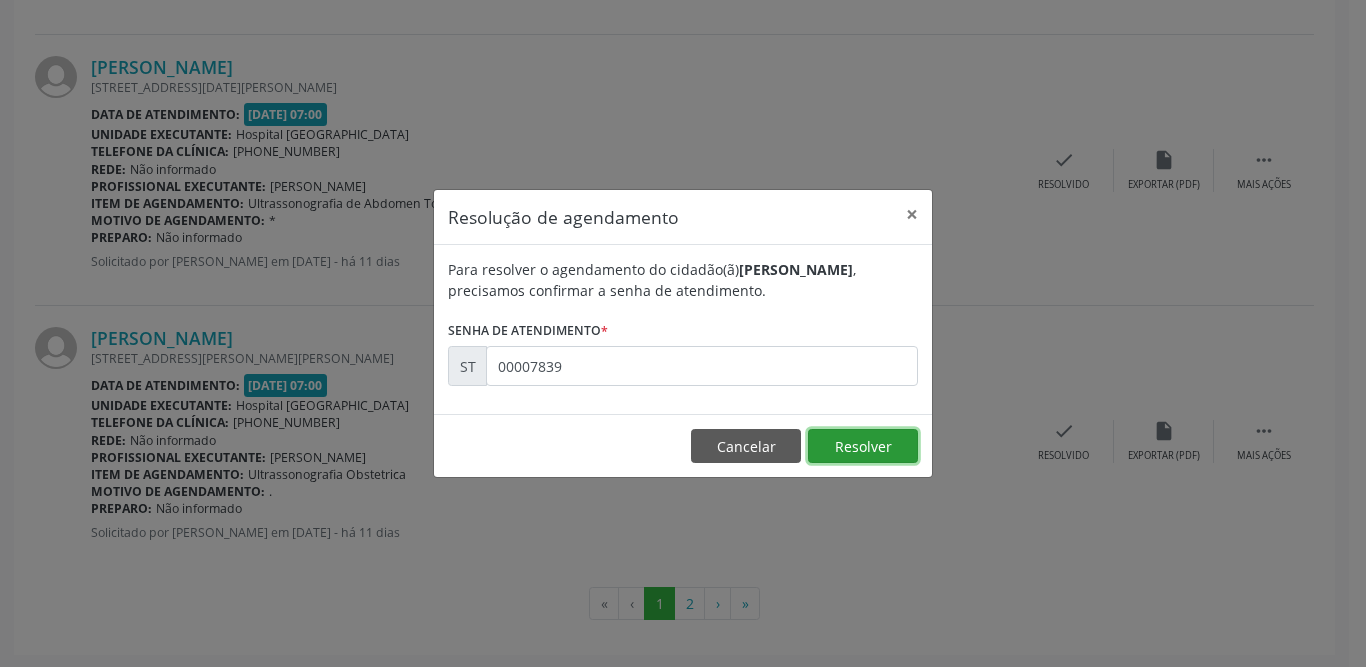 click on "Resolver" at bounding box center (863, 446) 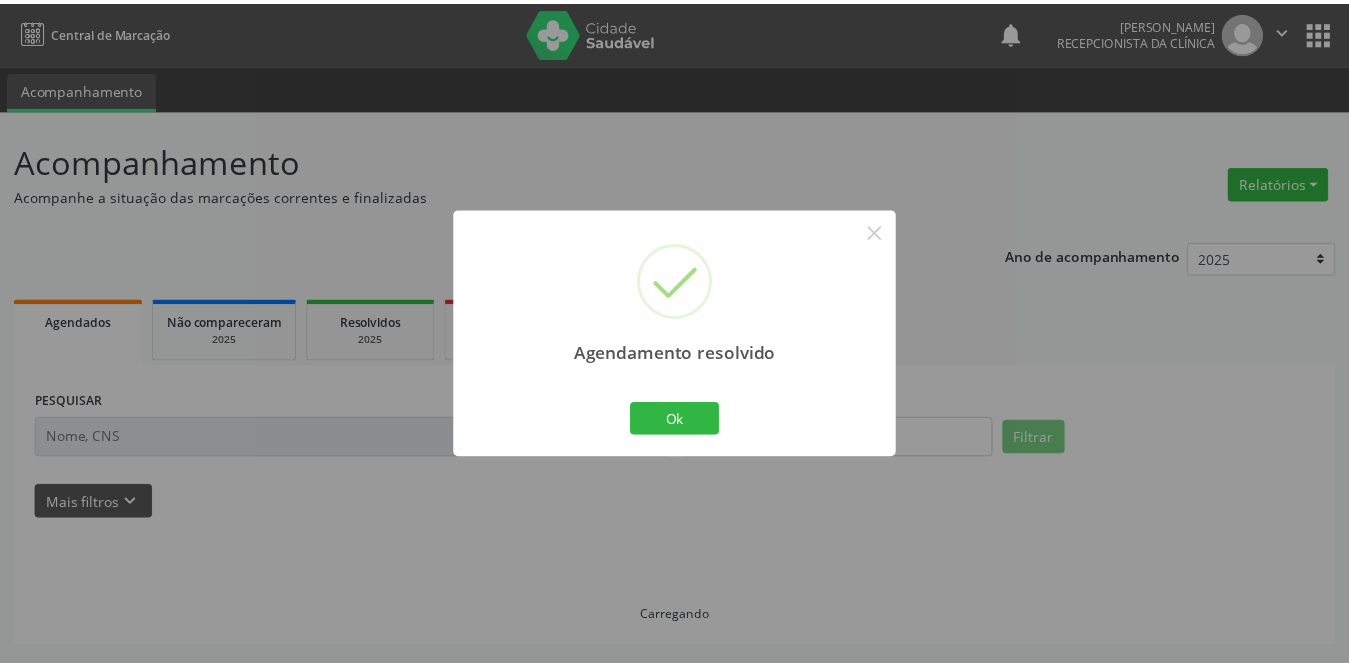 scroll, scrollTop: 0, scrollLeft: 0, axis: both 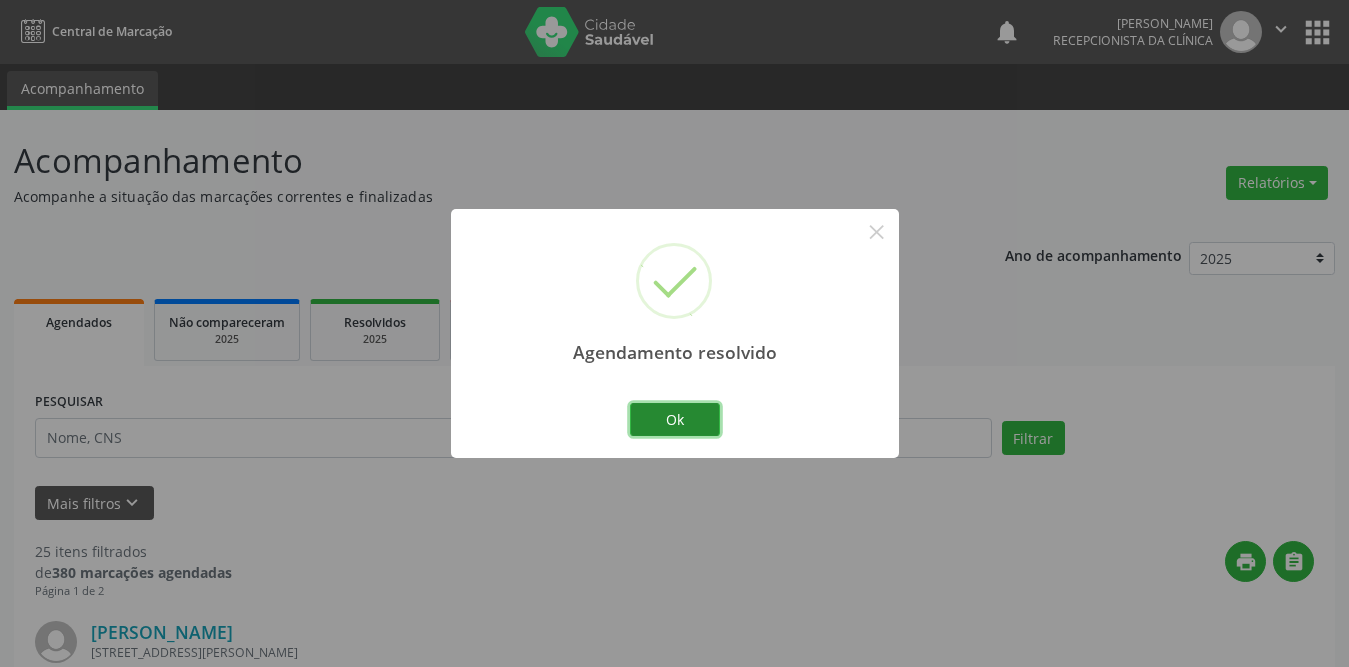 click on "Ok" at bounding box center (675, 420) 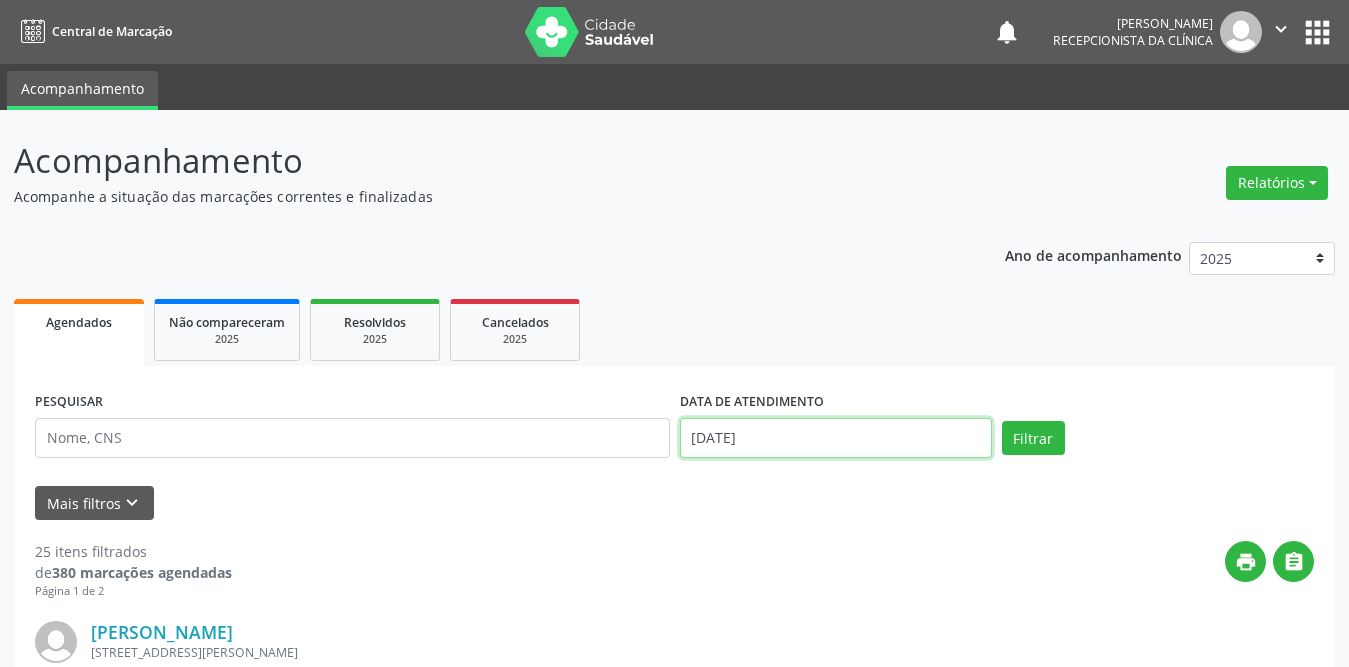 click on "[DATE]" at bounding box center (836, 438) 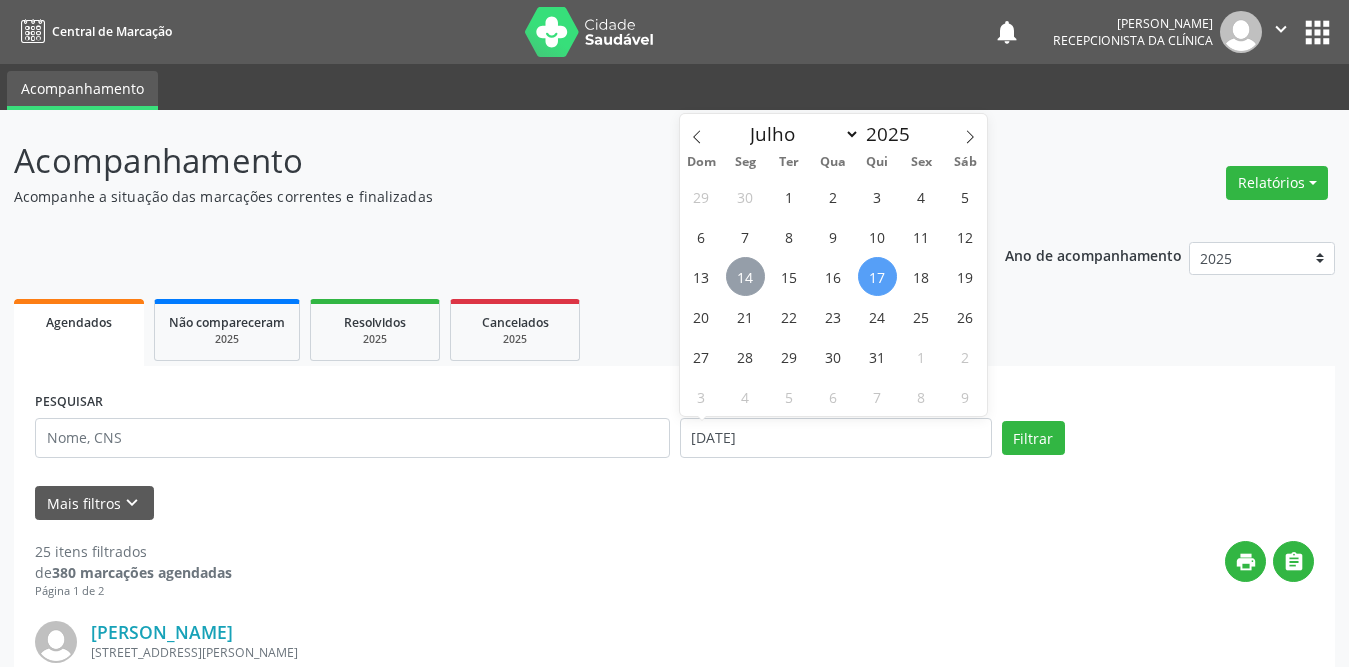 click on "14" at bounding box center (745, 276) 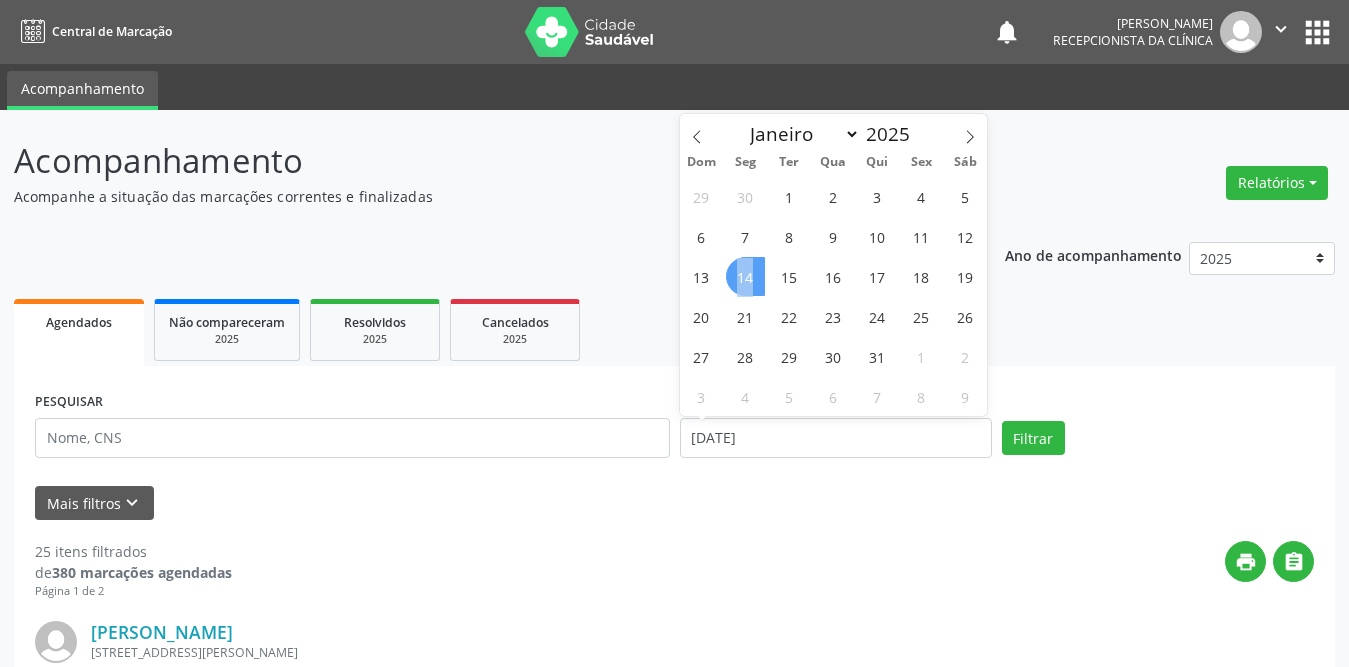 click on "14" at bounding box center [745, 276] 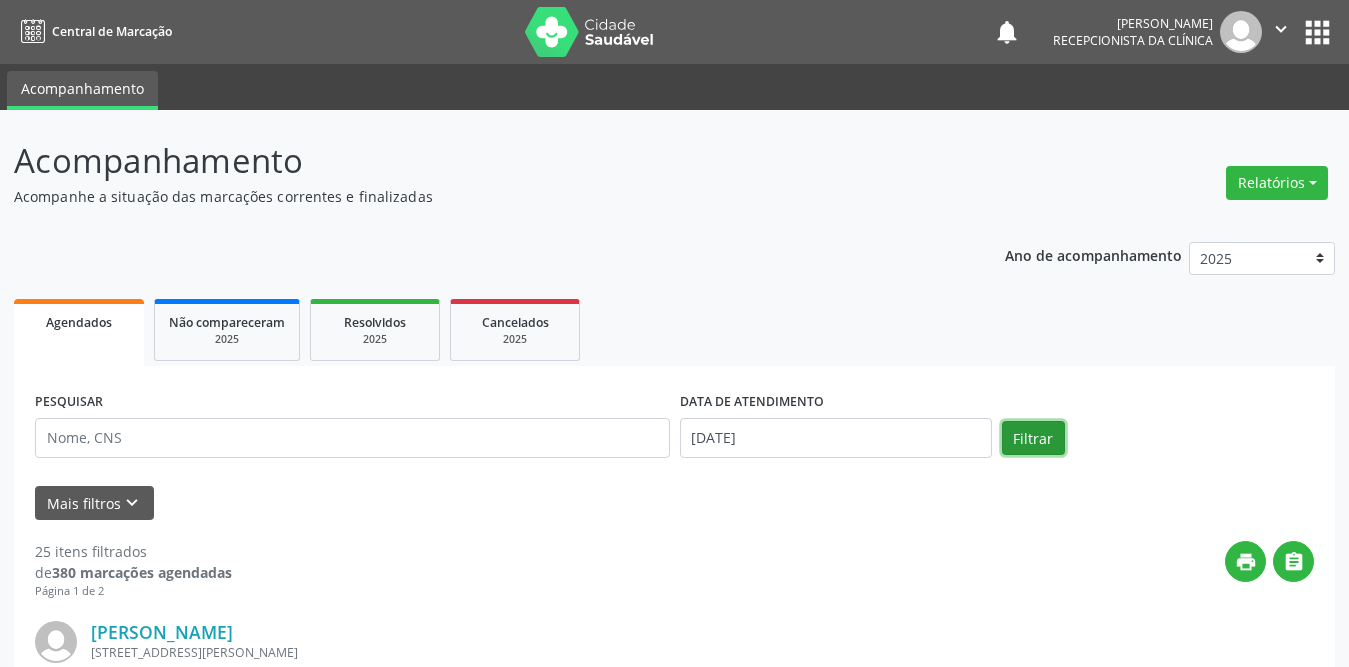 click on "Filtrar" at bounding box center (1033, 438) 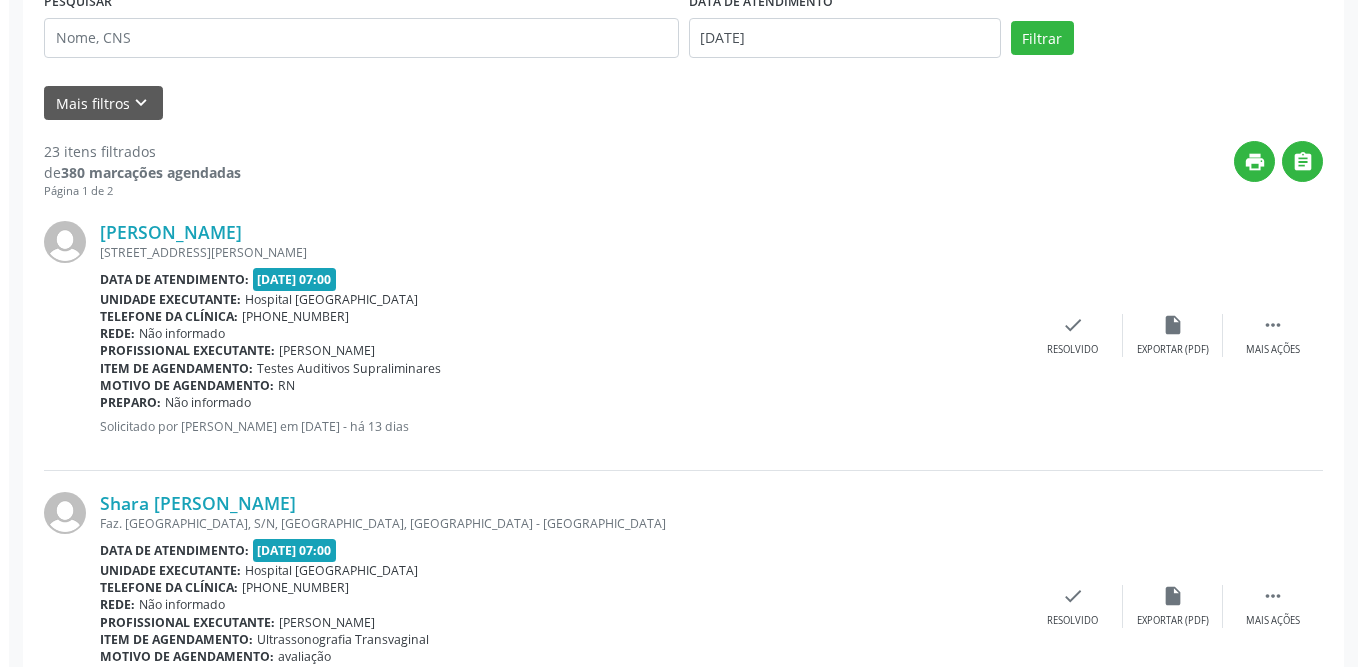 scroll, scrollTop: 600, scrollLeft: 0, axis: vertical 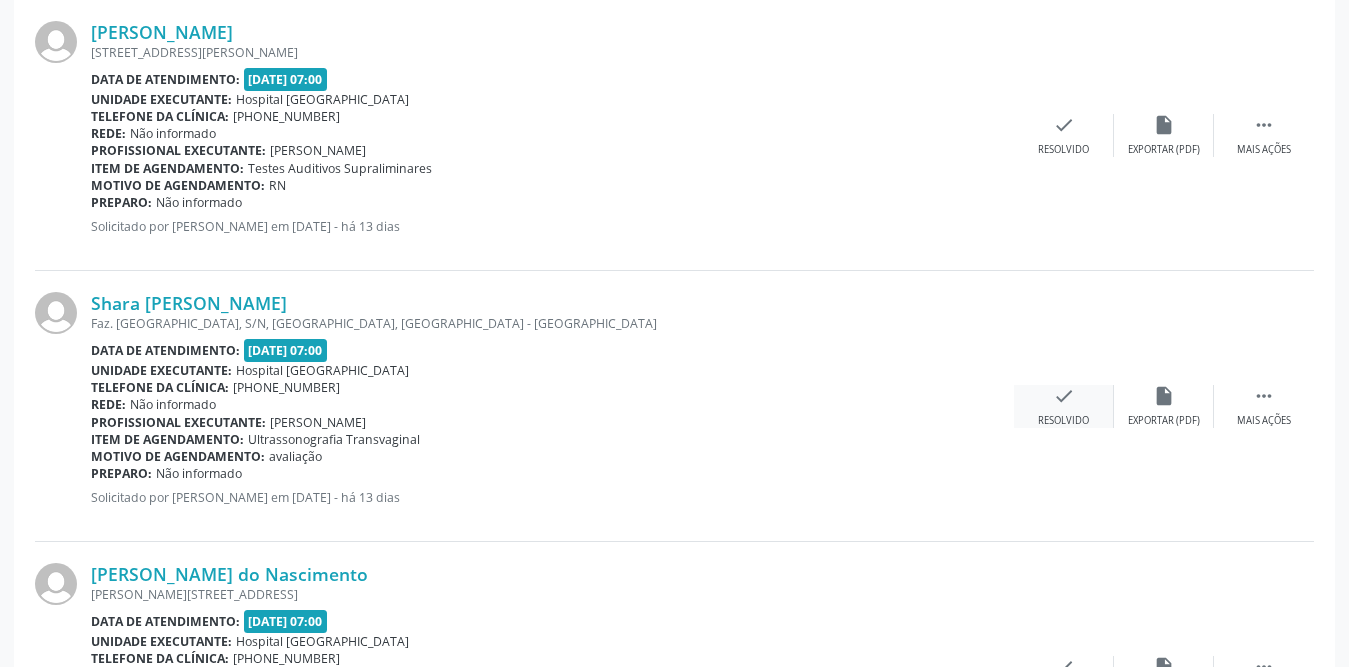 click on "check" at bounding box center [1064, 396] 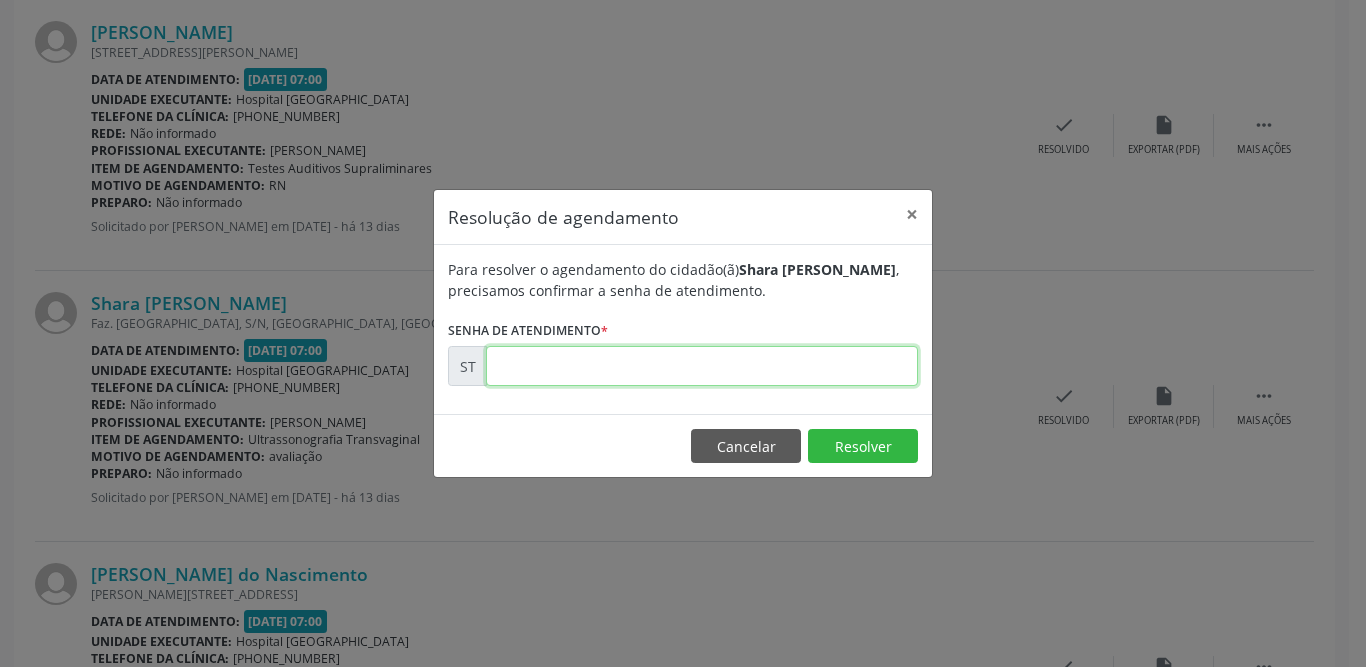click at bounding box center (702, 366) 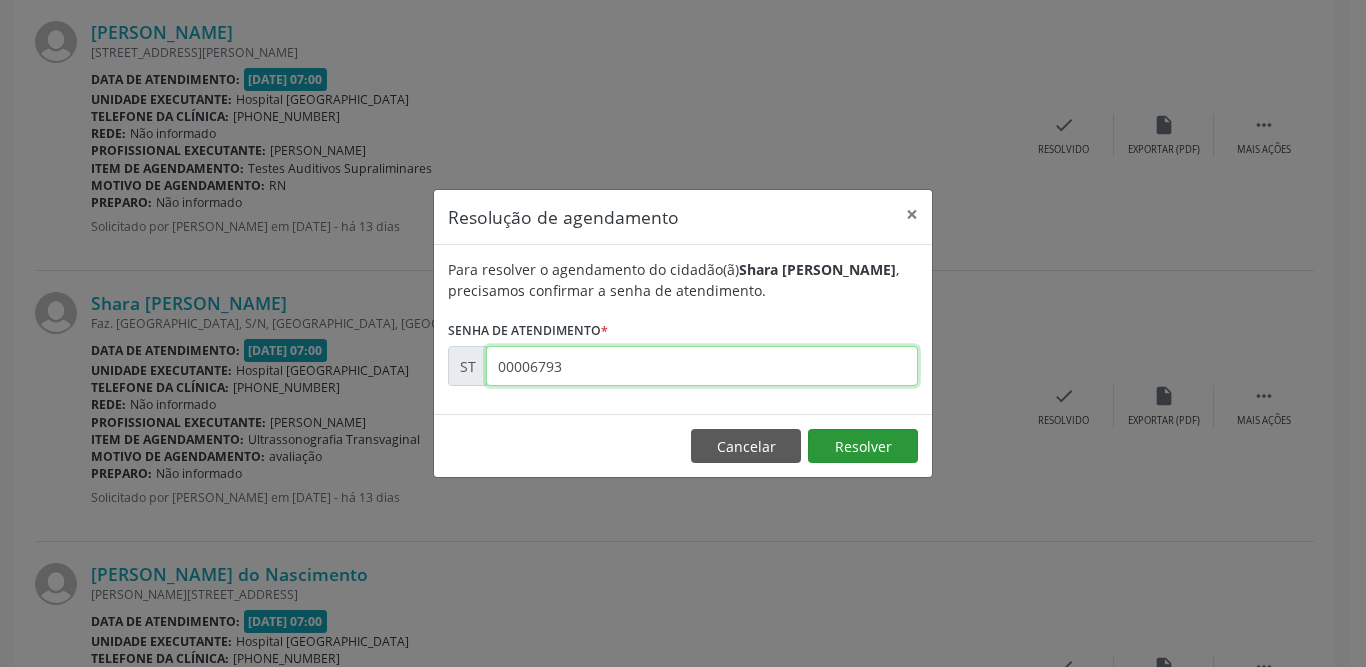 type on "00006793" 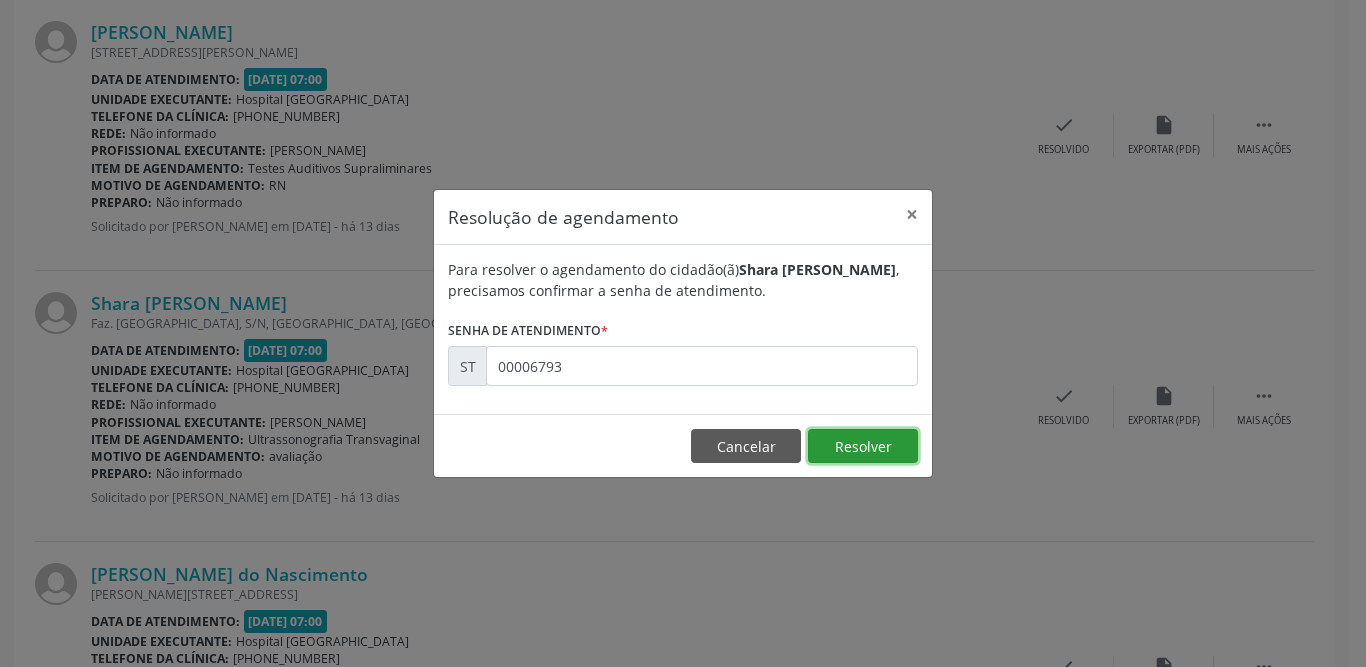 click on "Resolver" at bounding box center [863, 446] 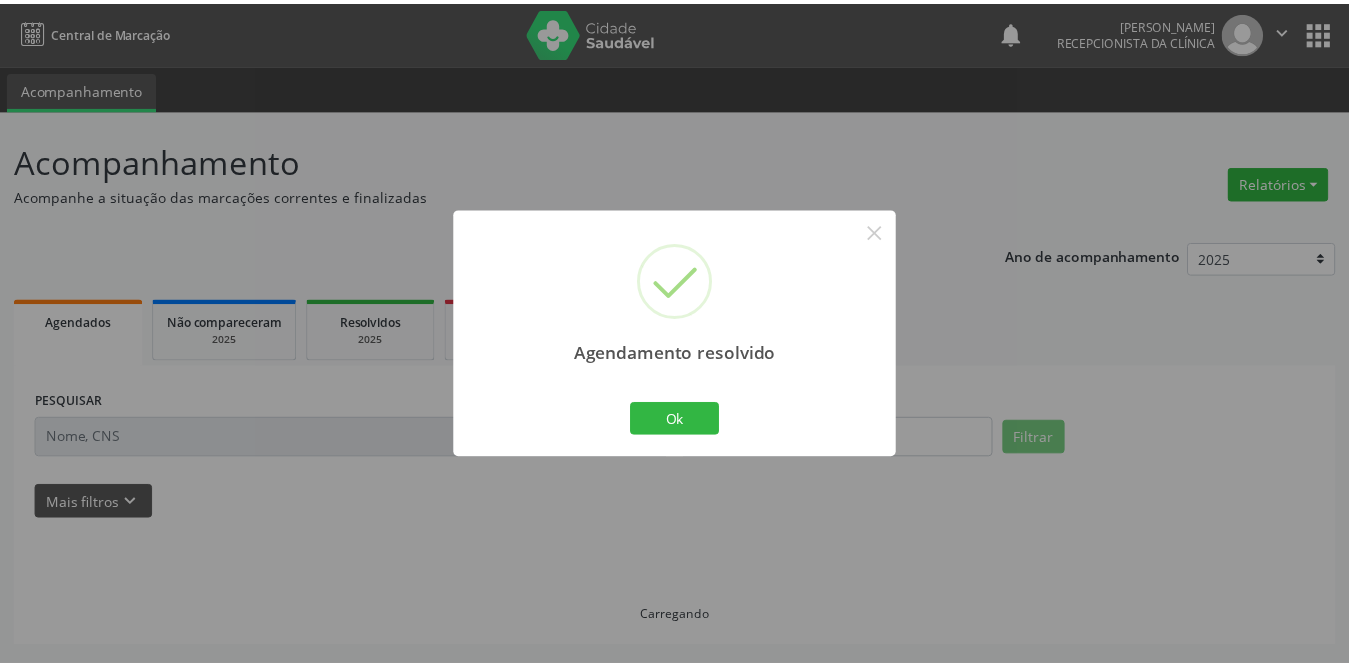 scroll, scrollTop: 0, scrollLeft: 0, axis: both 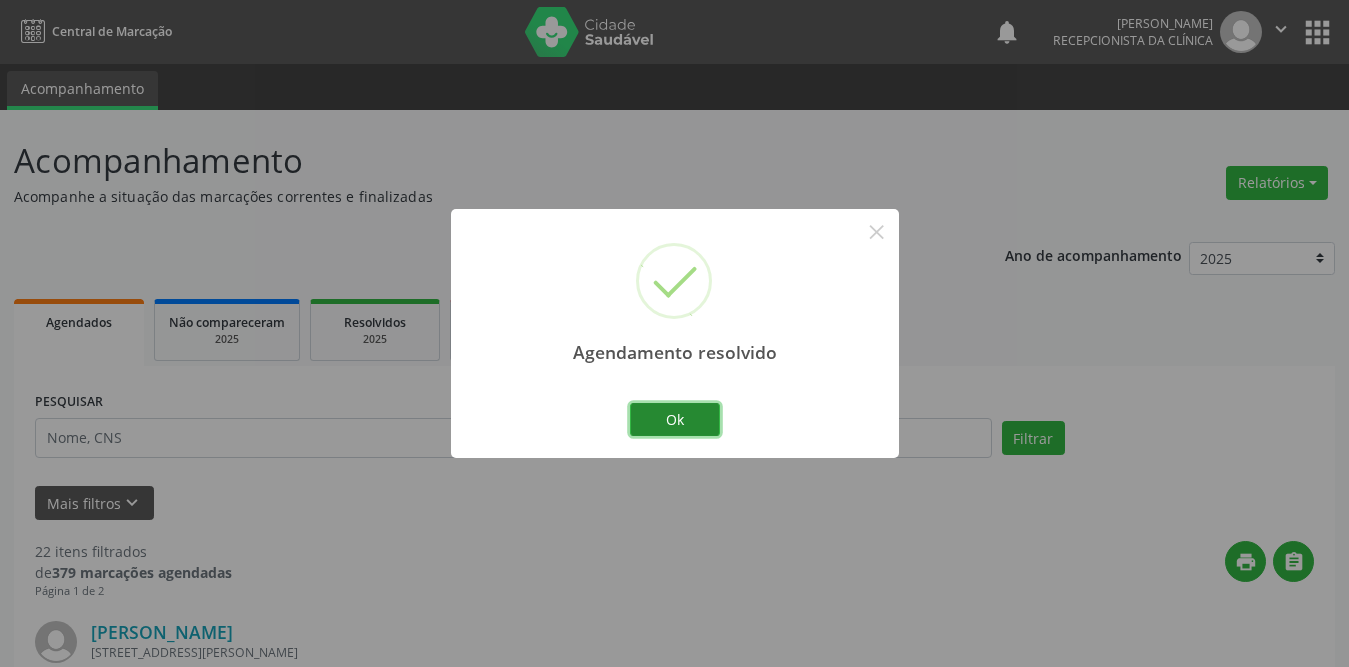 click on "Ok" at bounding box center (675, 420) 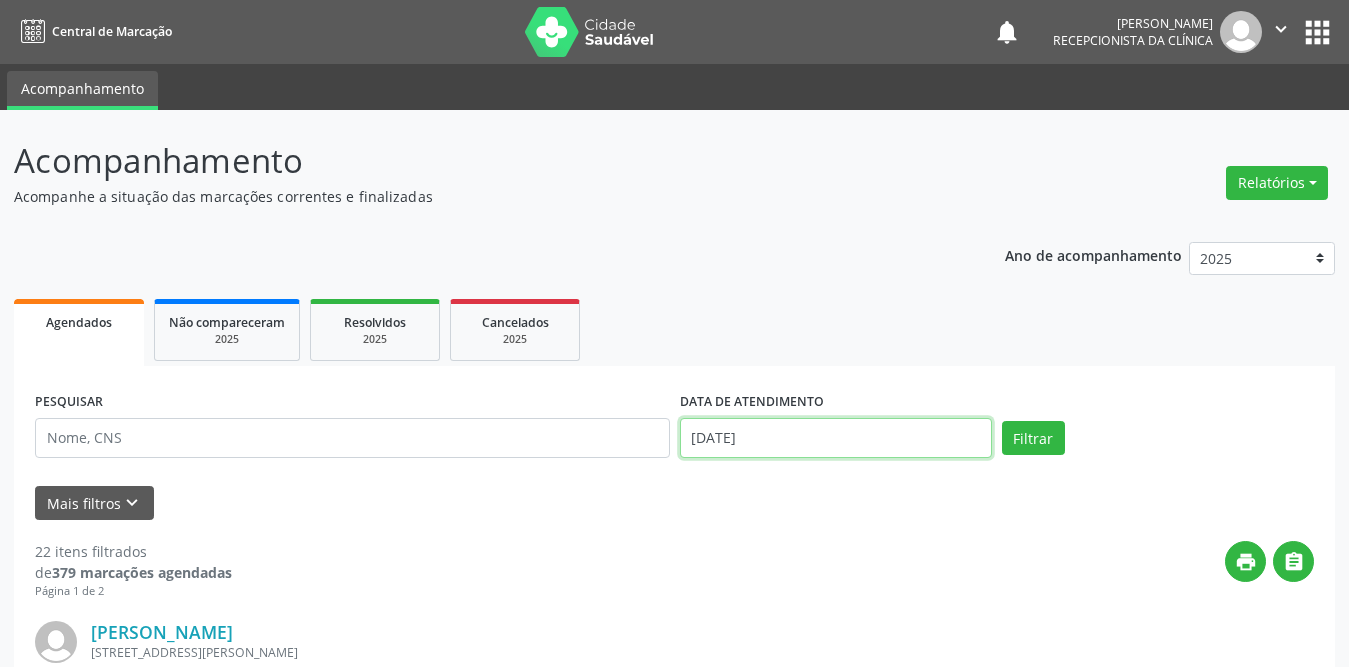 click on "[DATE]" at bounding box center [836, 438] 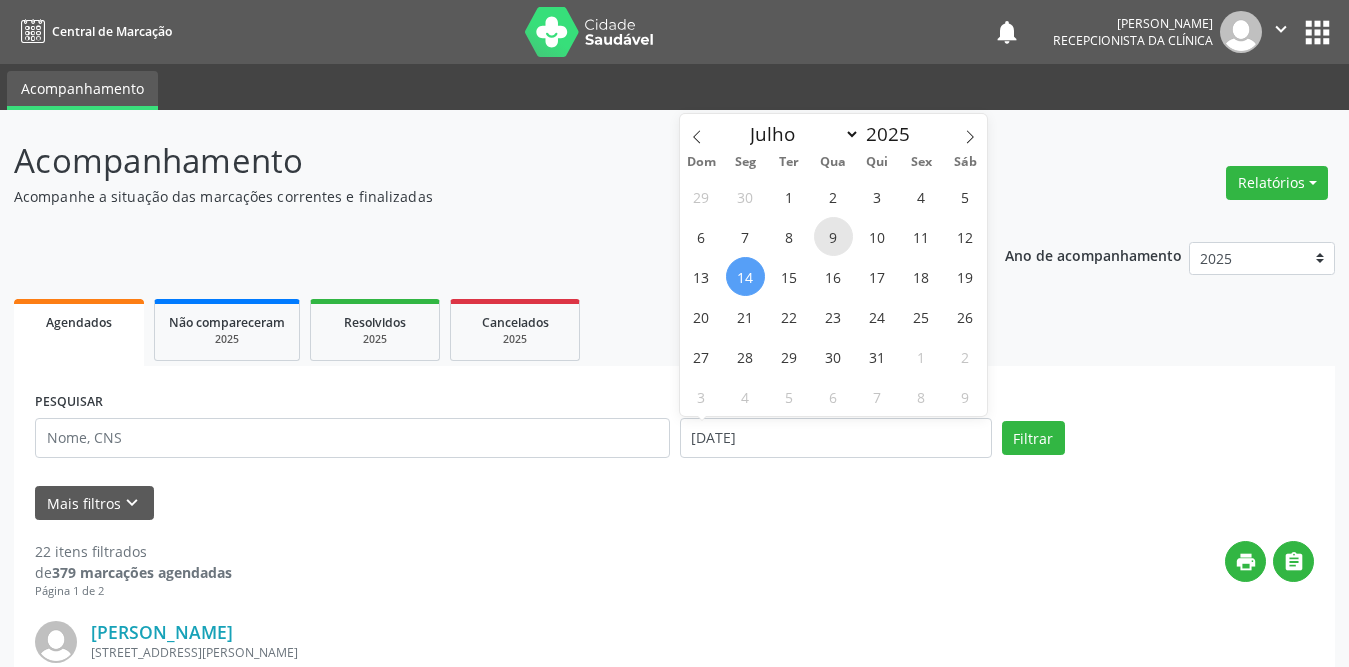 click on "9" at bounding box center [833, 236] 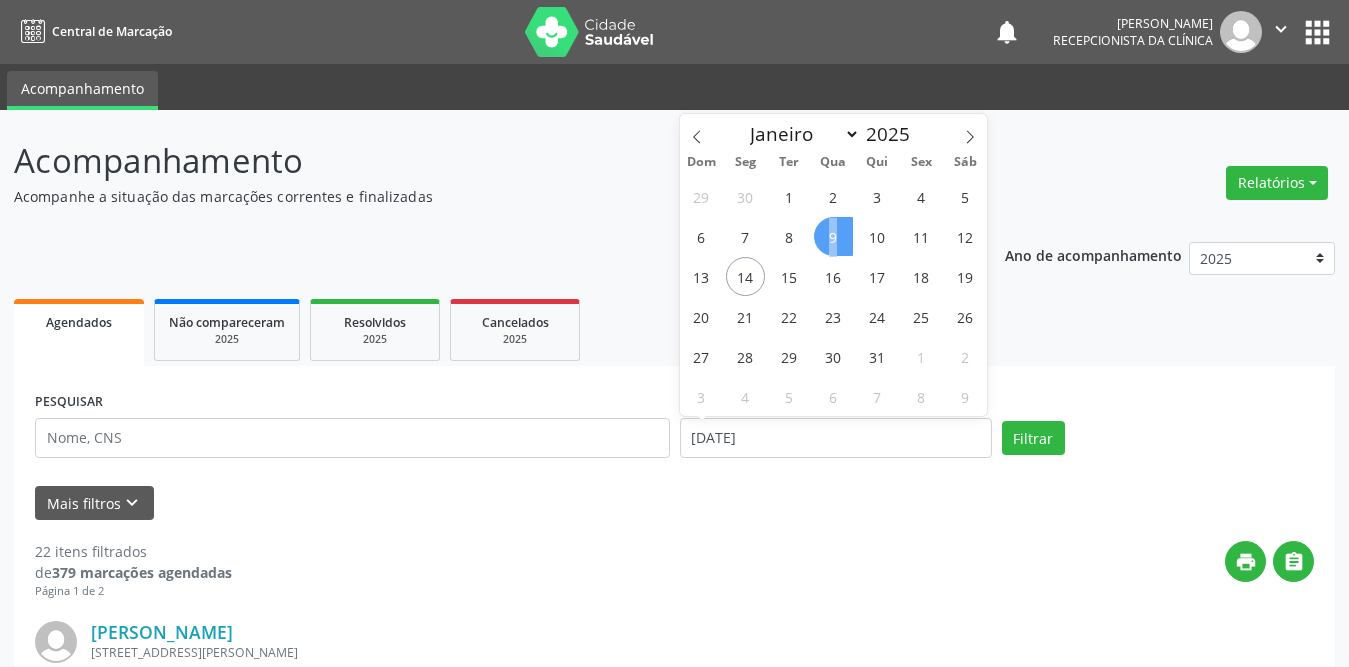 click on "9" at bounding box center (833, 236) 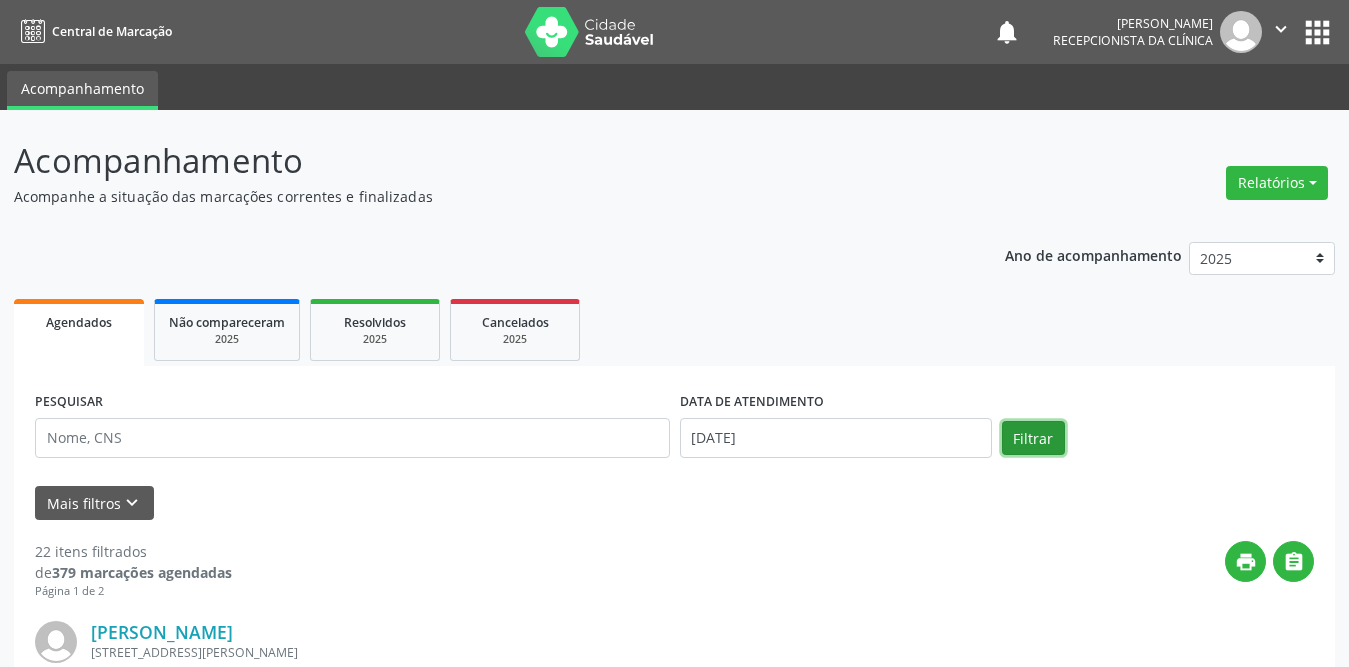 click on "Filtrar" at bounding box center [1033, 438] 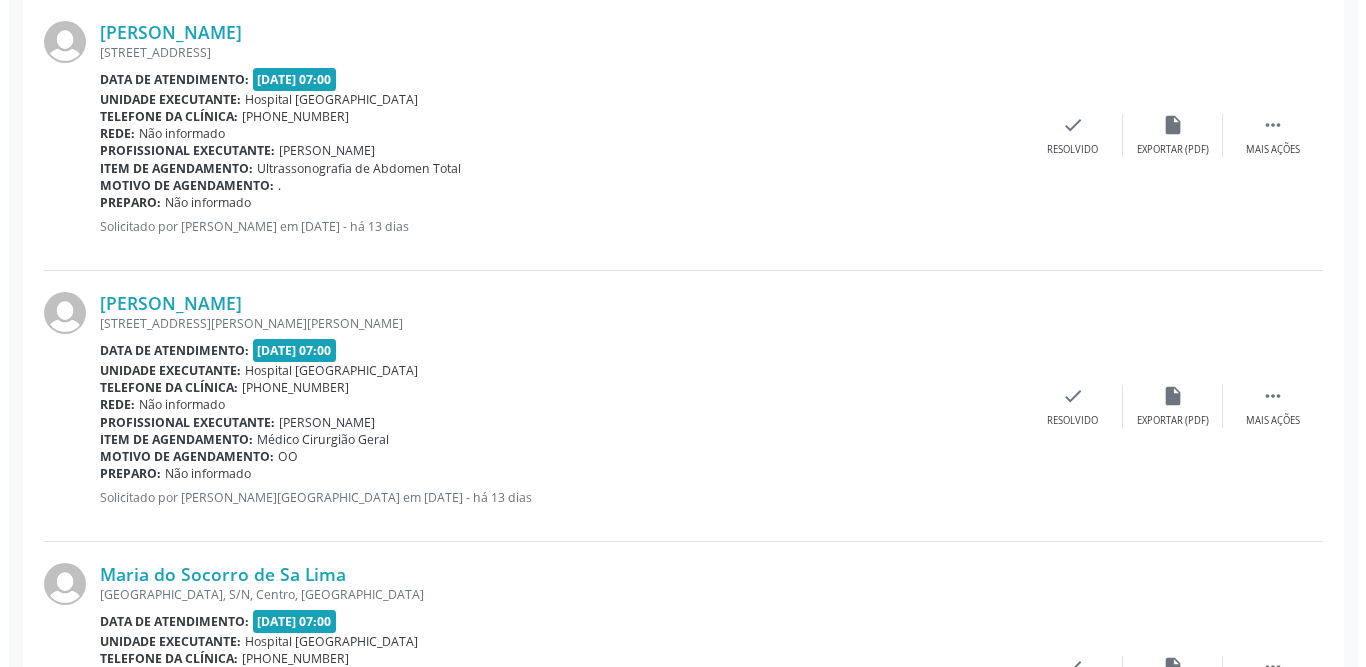 scroll, scrollTop: 800, scrollLeft: 0, axis: vertical 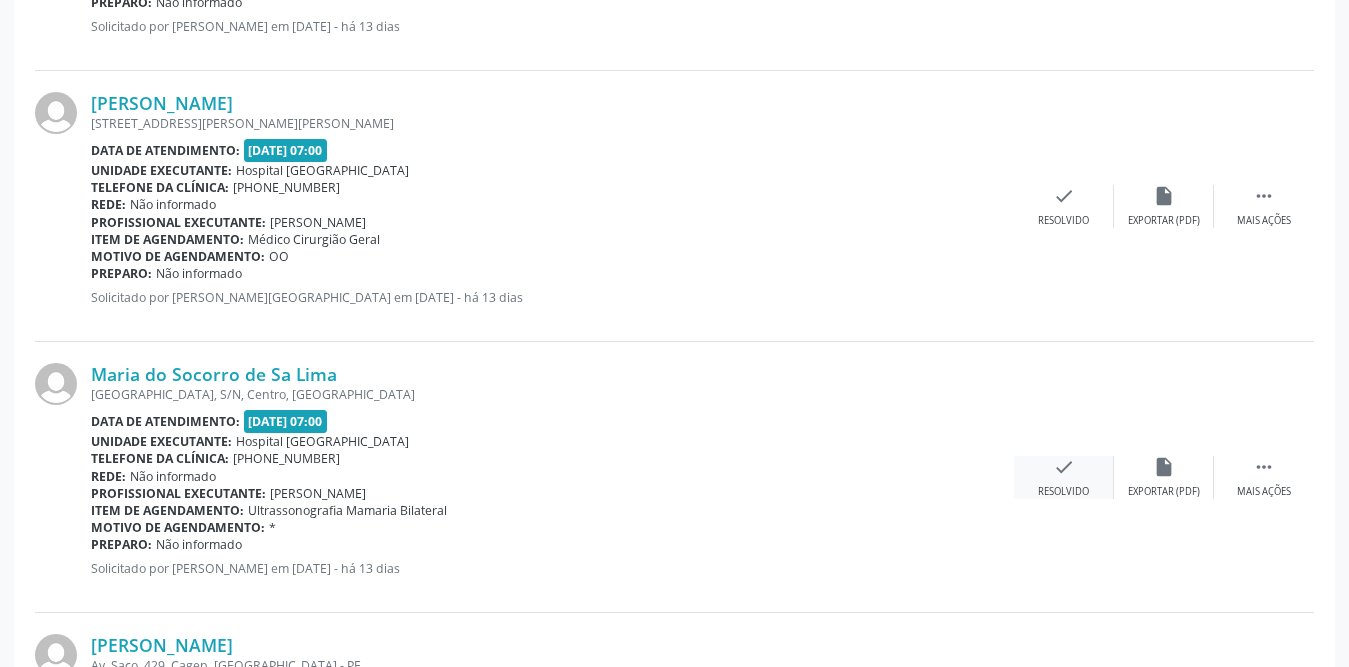 click on "check
Resolvido" at bounding box center [1064, 477] 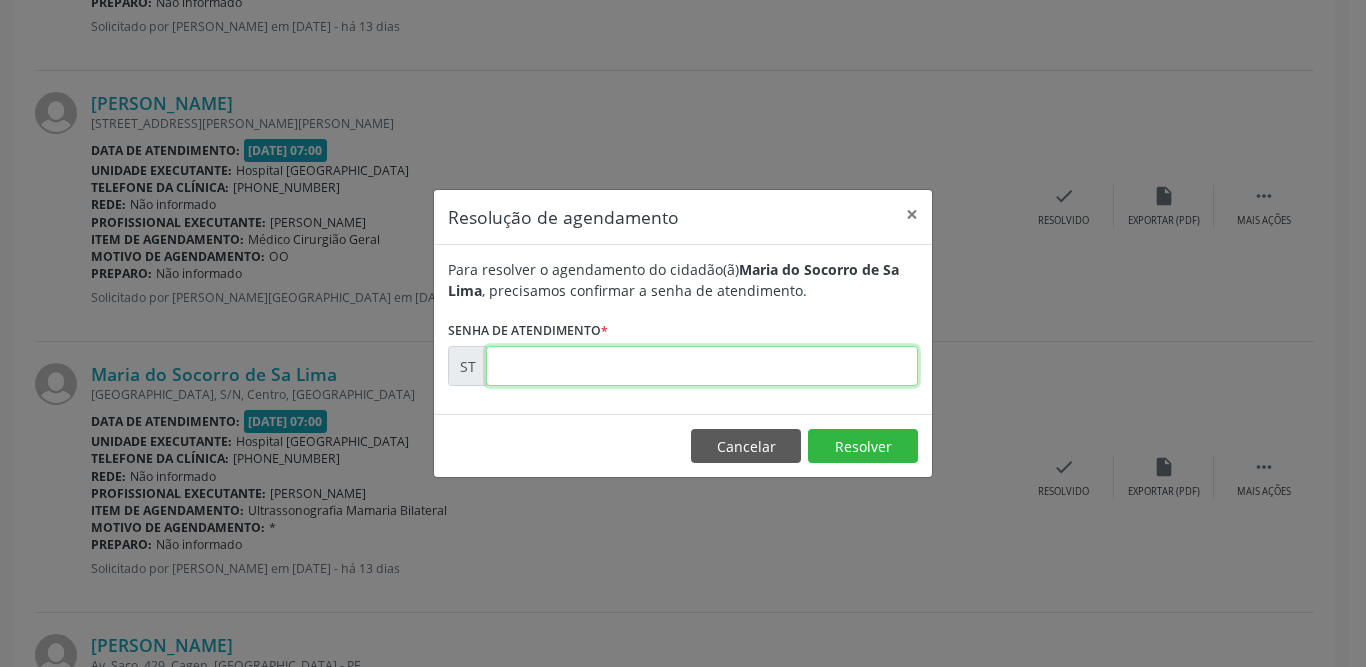 click at bounding box center [702, 366] 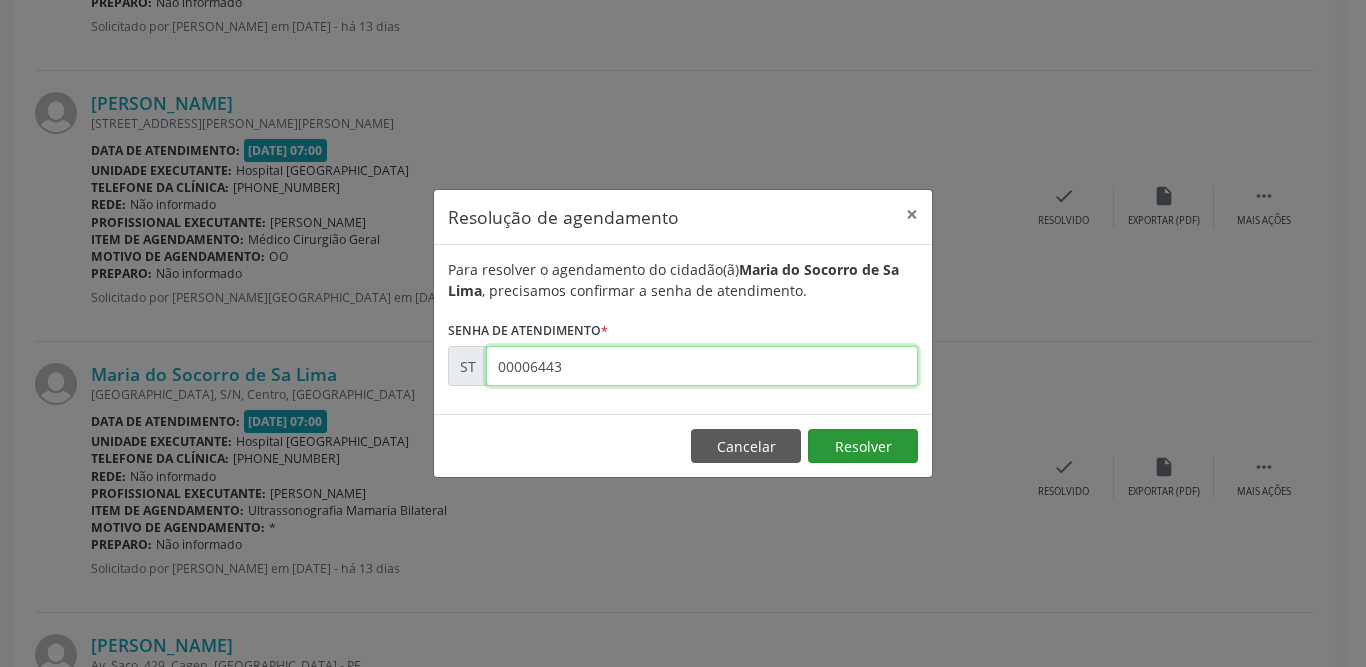 type on "00006443" 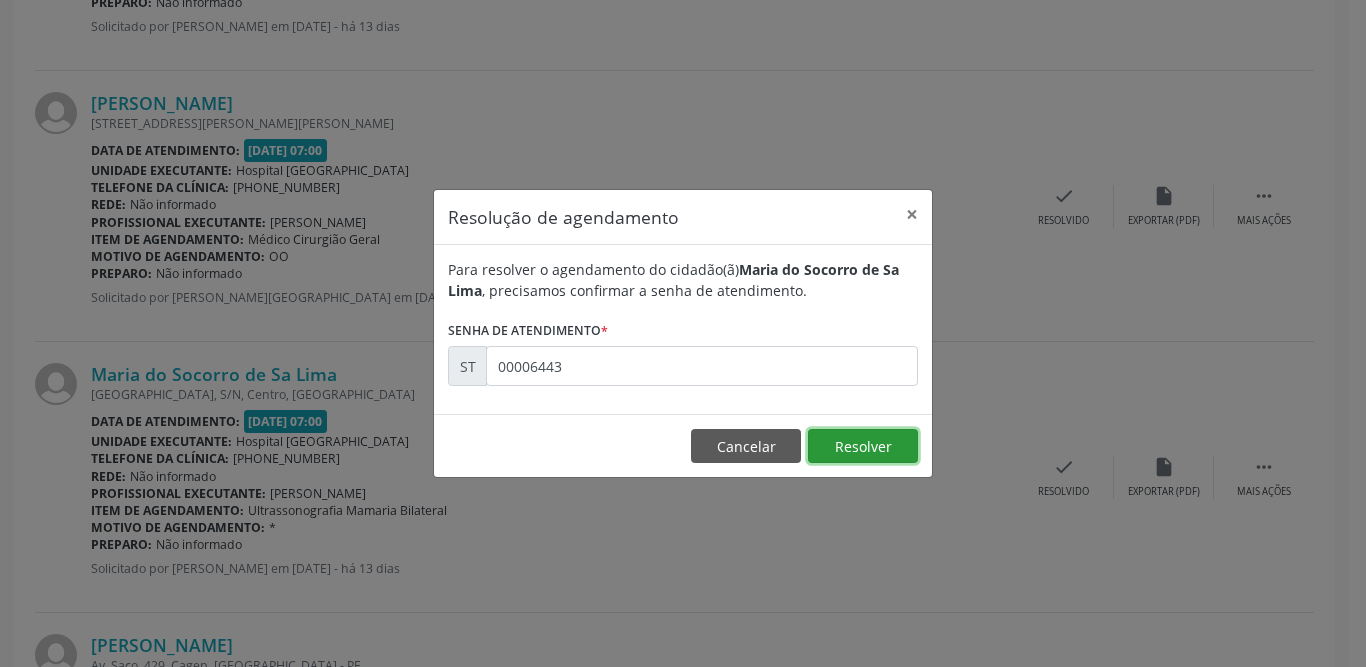 click on "Resolver" at bounding box center (863, 446) 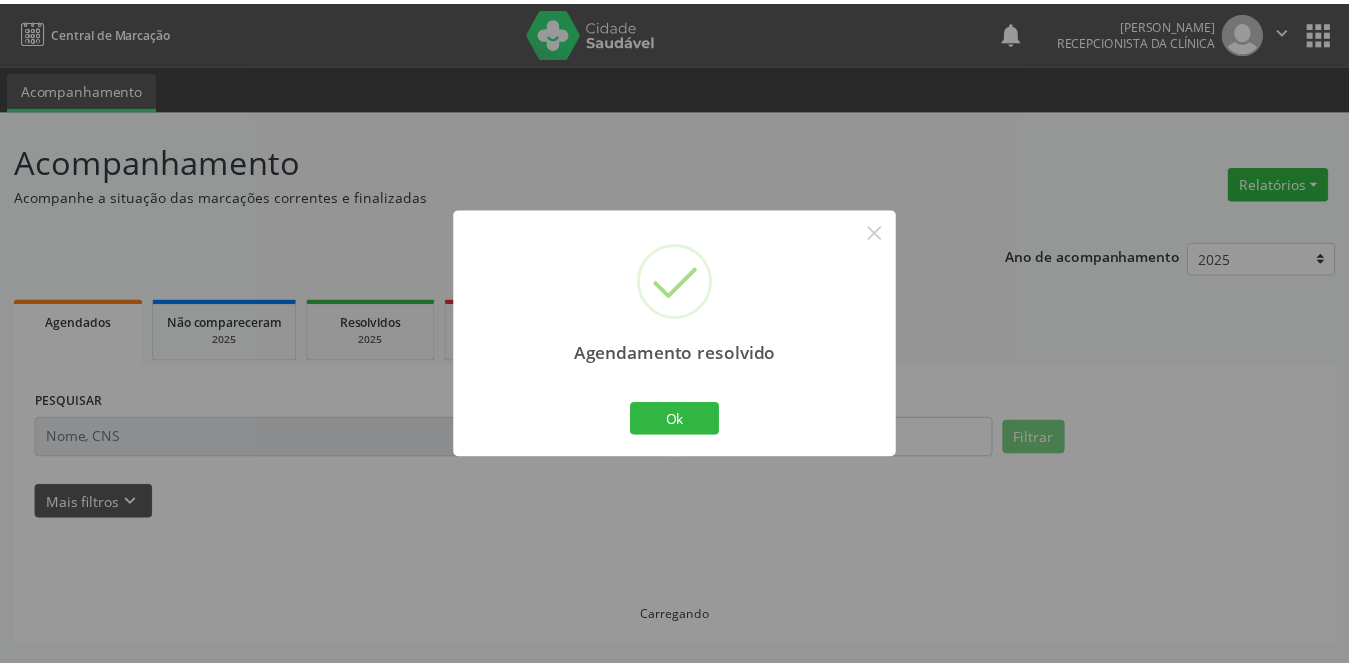 scroll, scrollTop: 0, scrollLeft: 0, axis: both 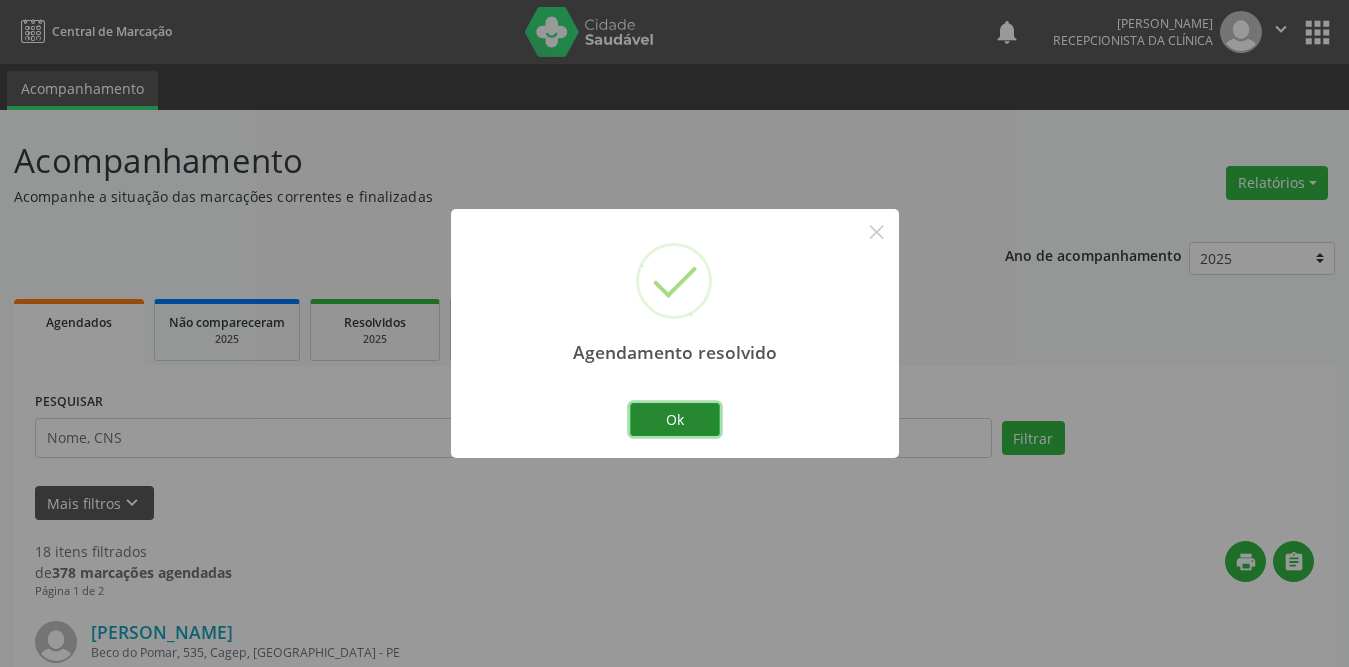 click on "Ok" at bounding box center [675, 420] 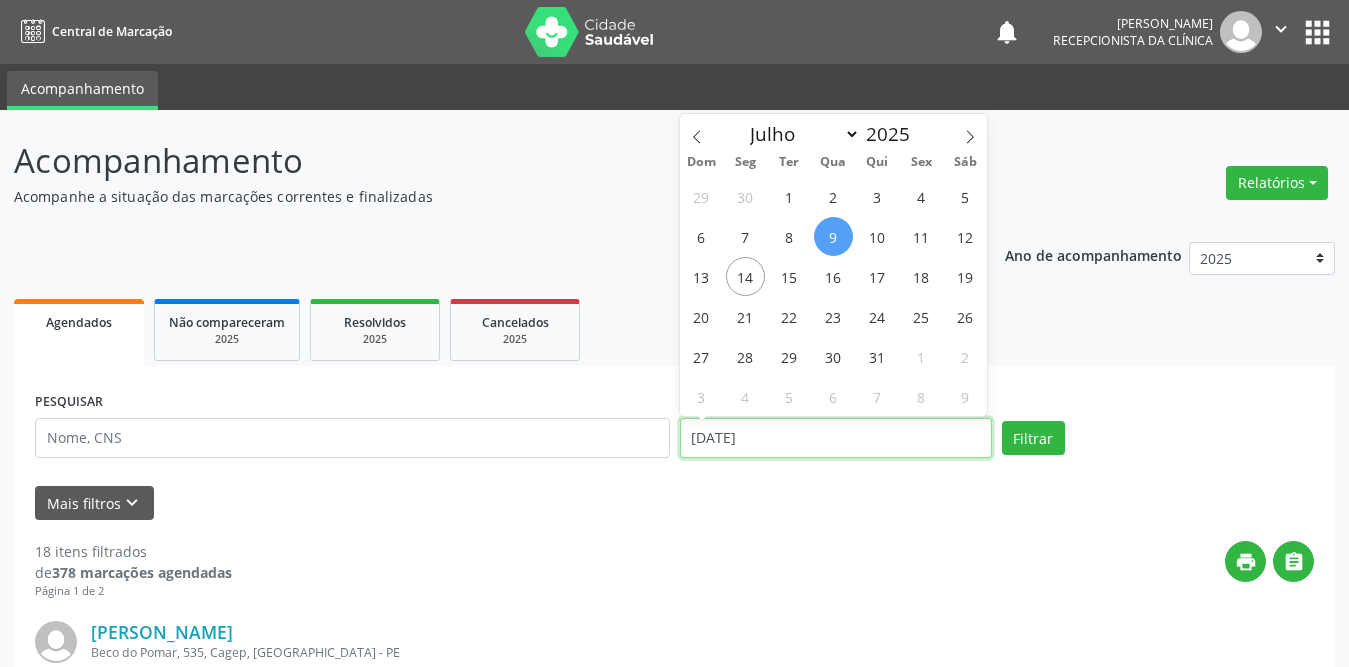 click on "[DATE]" at bounding box center [836, 438] 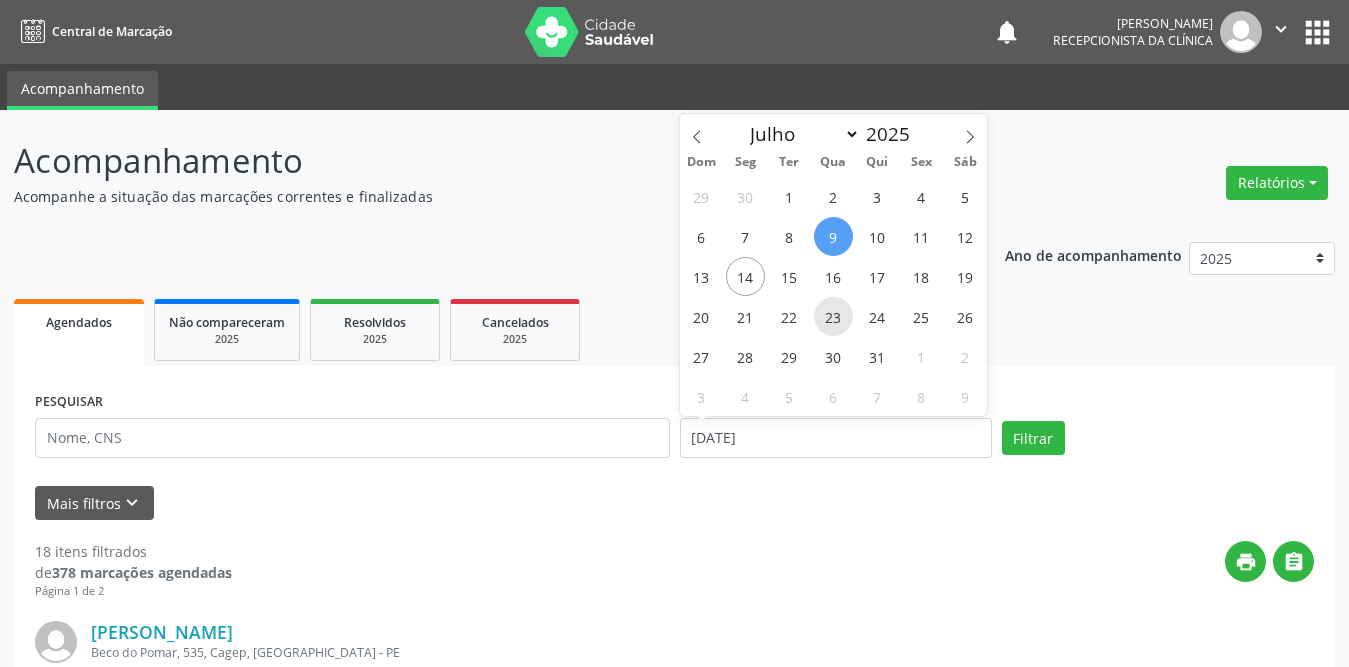 click on "23" at bounding box center (833, 316) 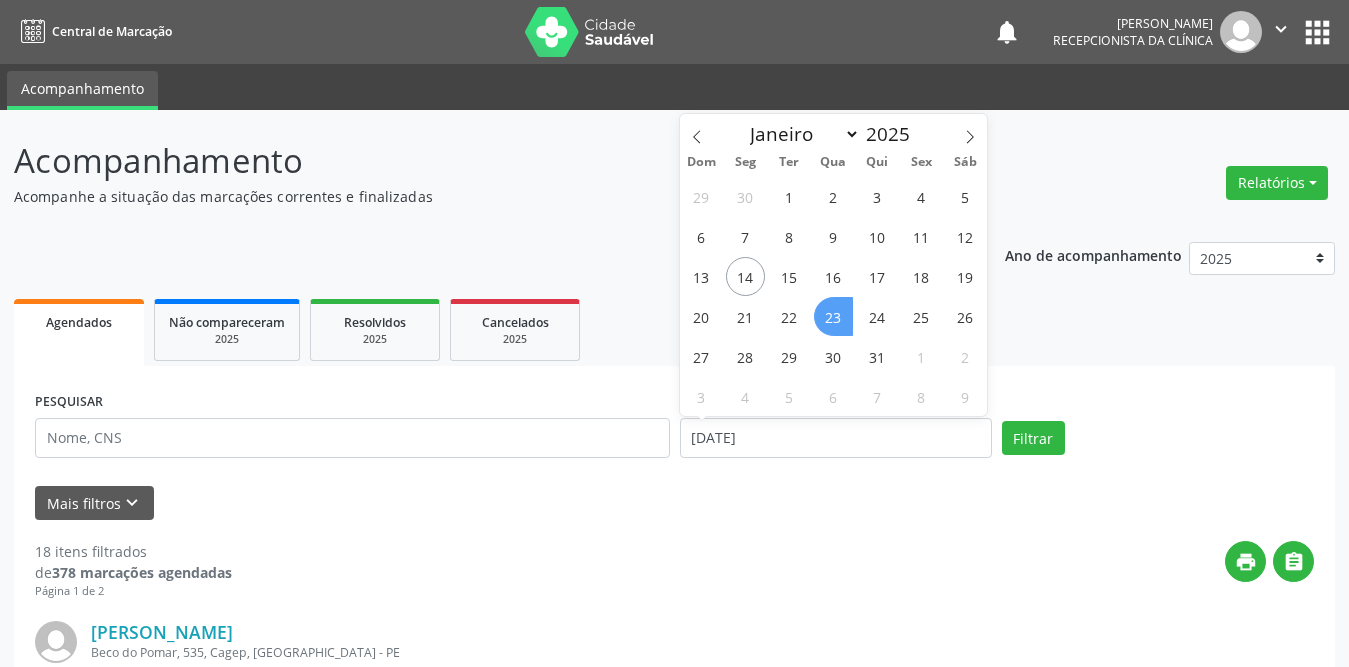 click on "23" at bounding box center (833, 316) 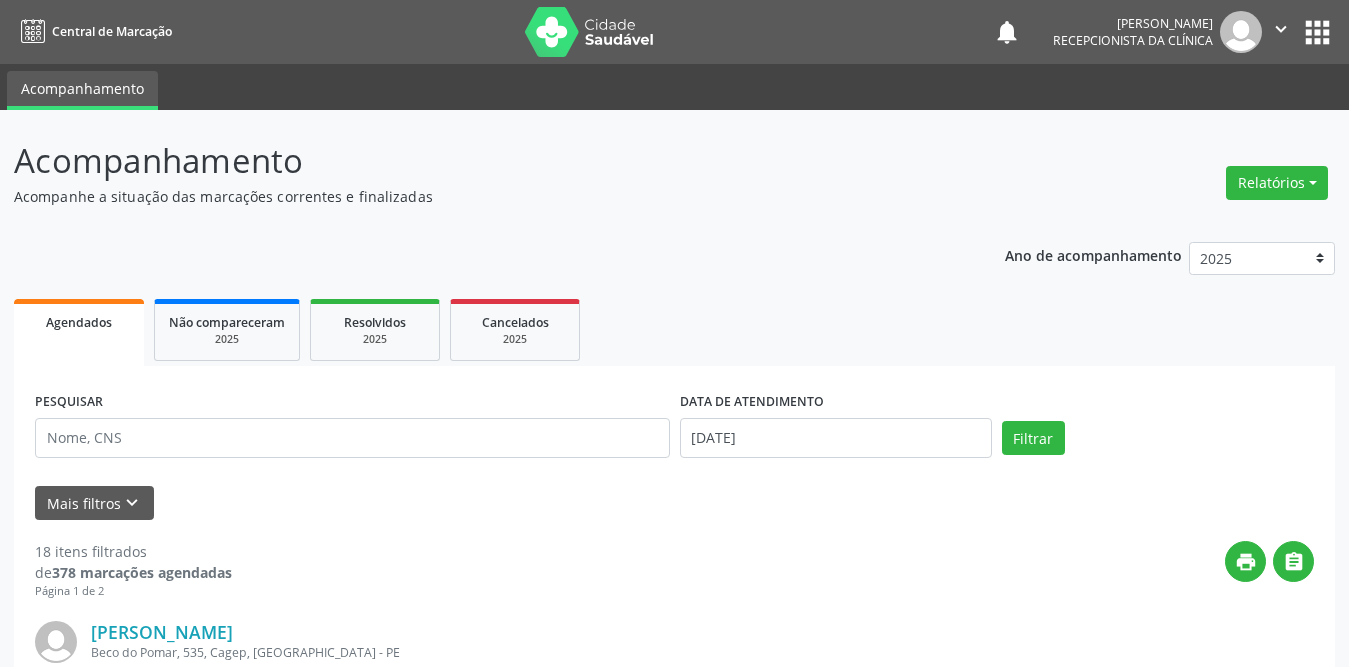 click on "Agendados   Não compareceram
2025
Resolvidos
2025
Cancelados
2025" at bounding box center [674, 330] 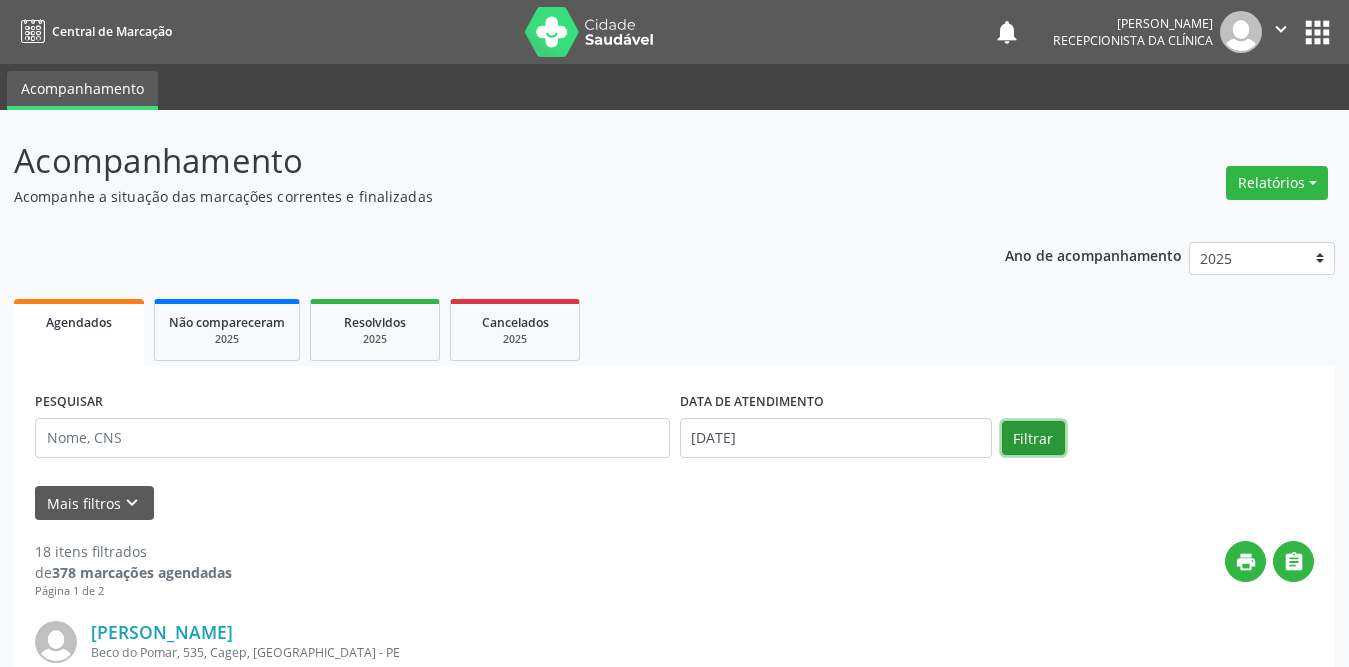 click on "Filtrar" at bounding box center (1033, 438) 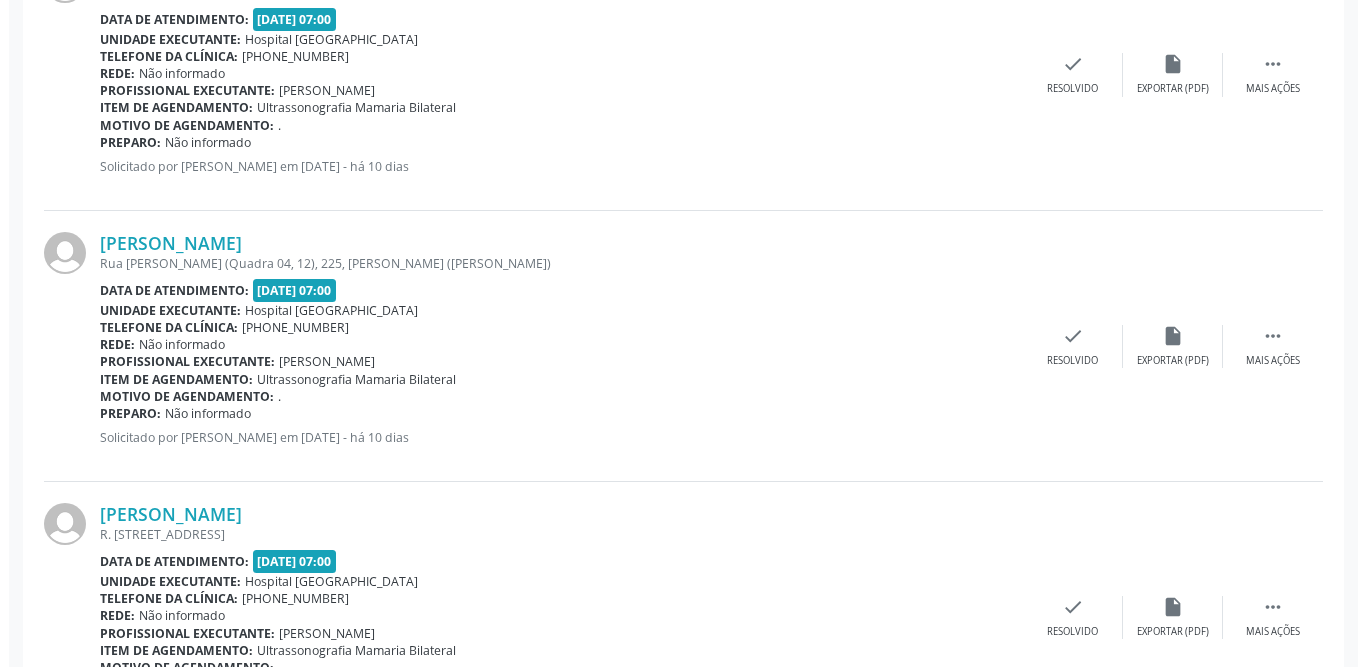 scroll, scrollTop: 3200, scrollLeft: 0, axis: vertical 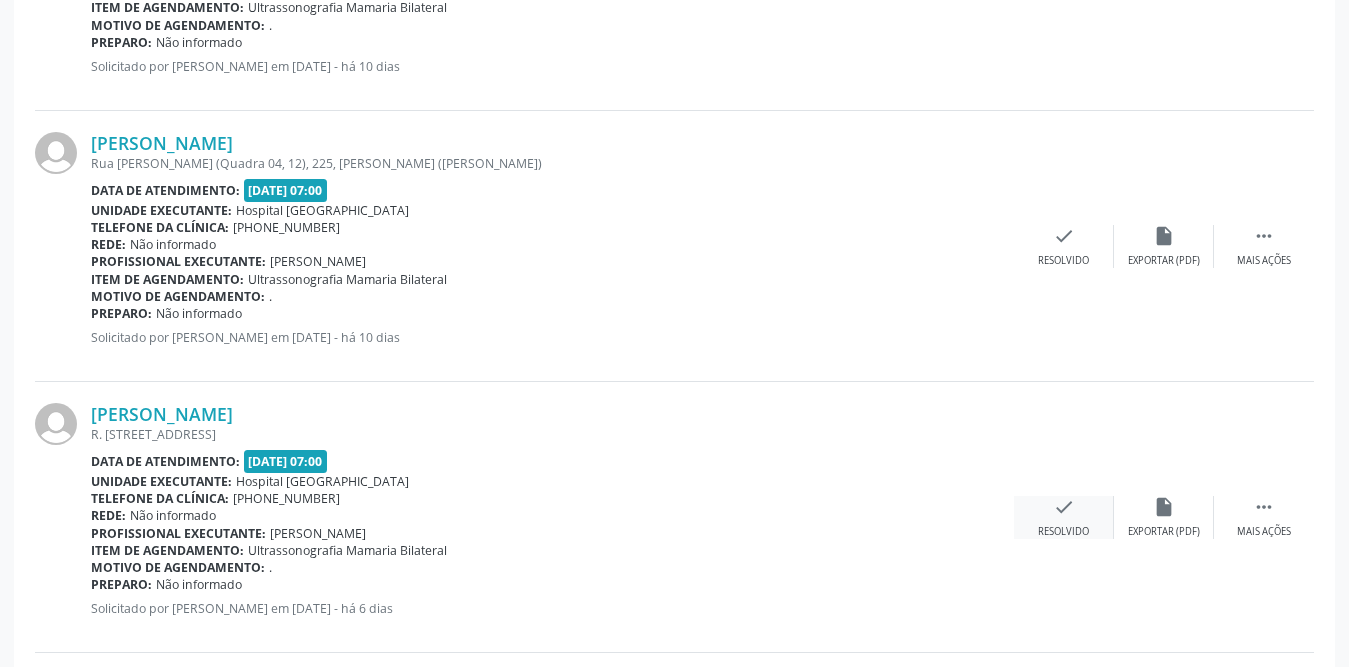 click on "check" at bounding box center (1064, 507) 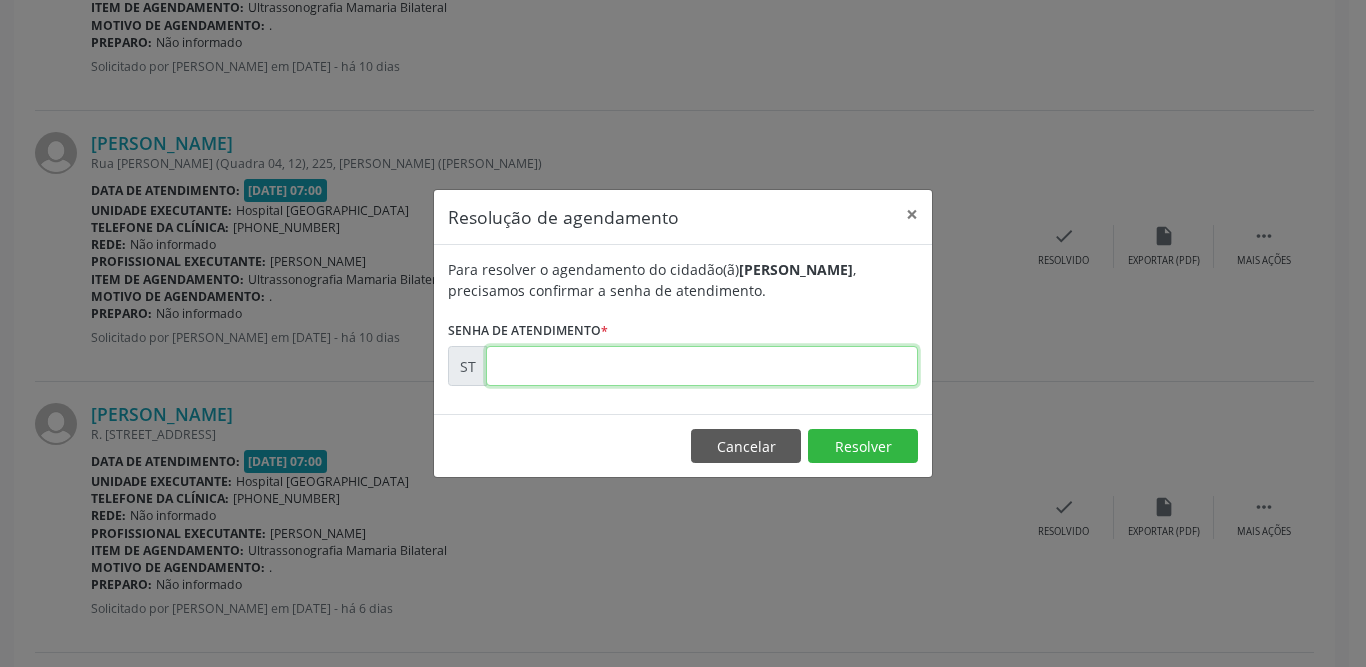 click at bounding box center (702, 366) 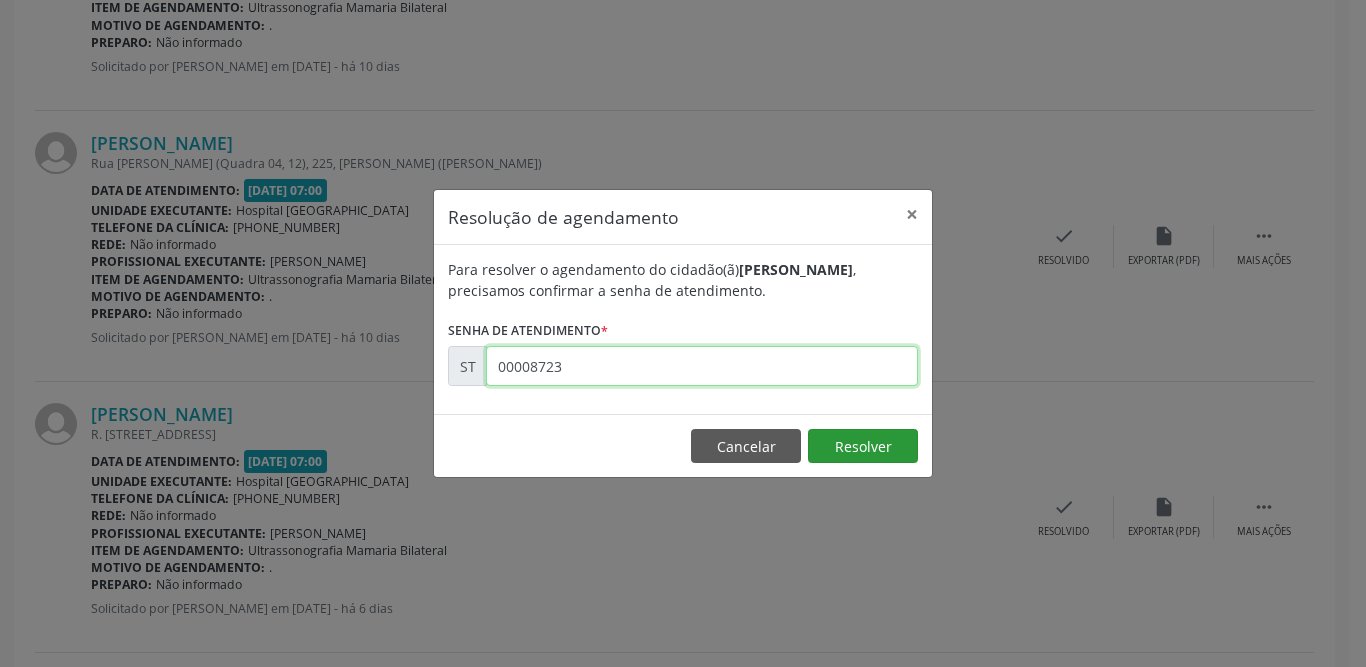 type on "00008723" 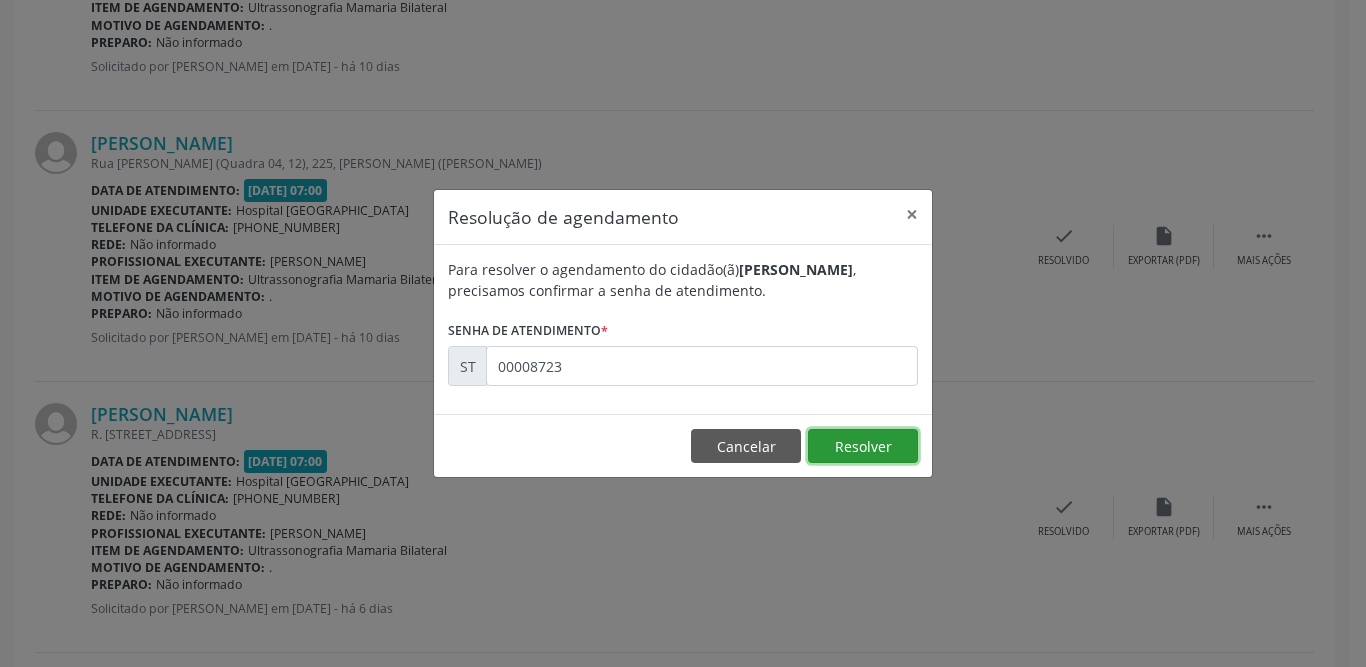 click on "Resolver" at bounding box center [863, 446] 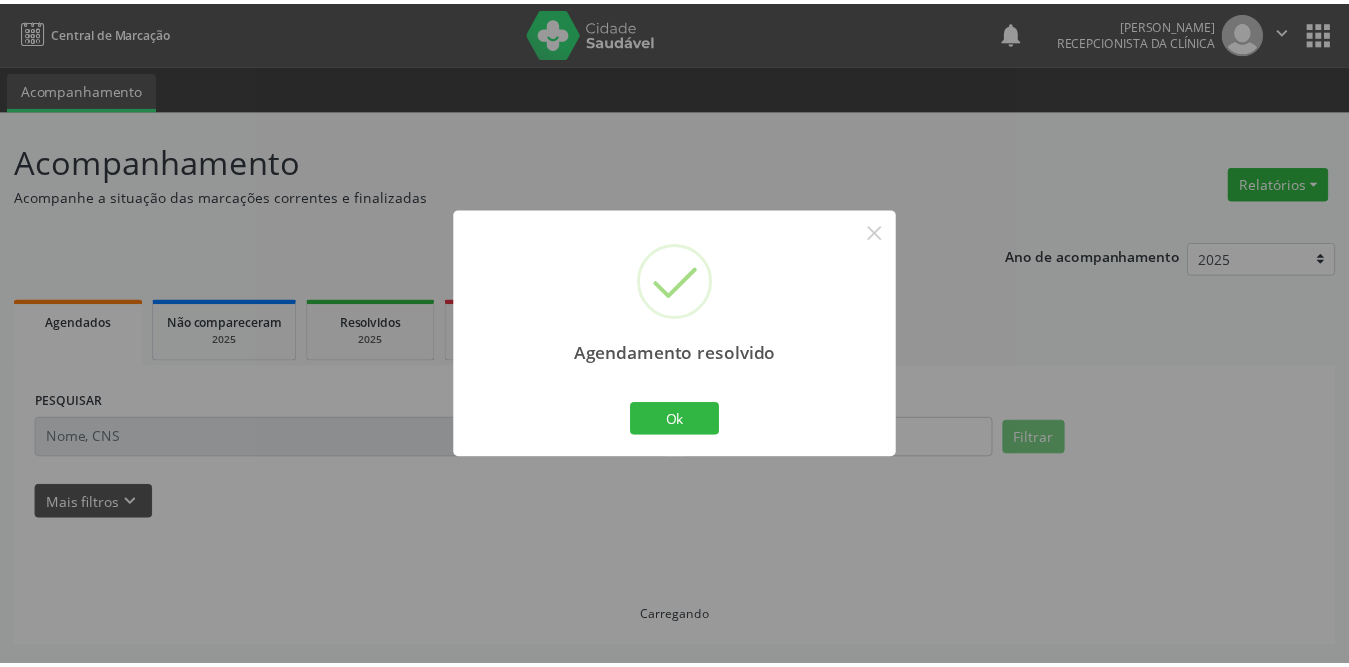 scroll, scrollTop: 0, scrollLeft: 0, axis: both 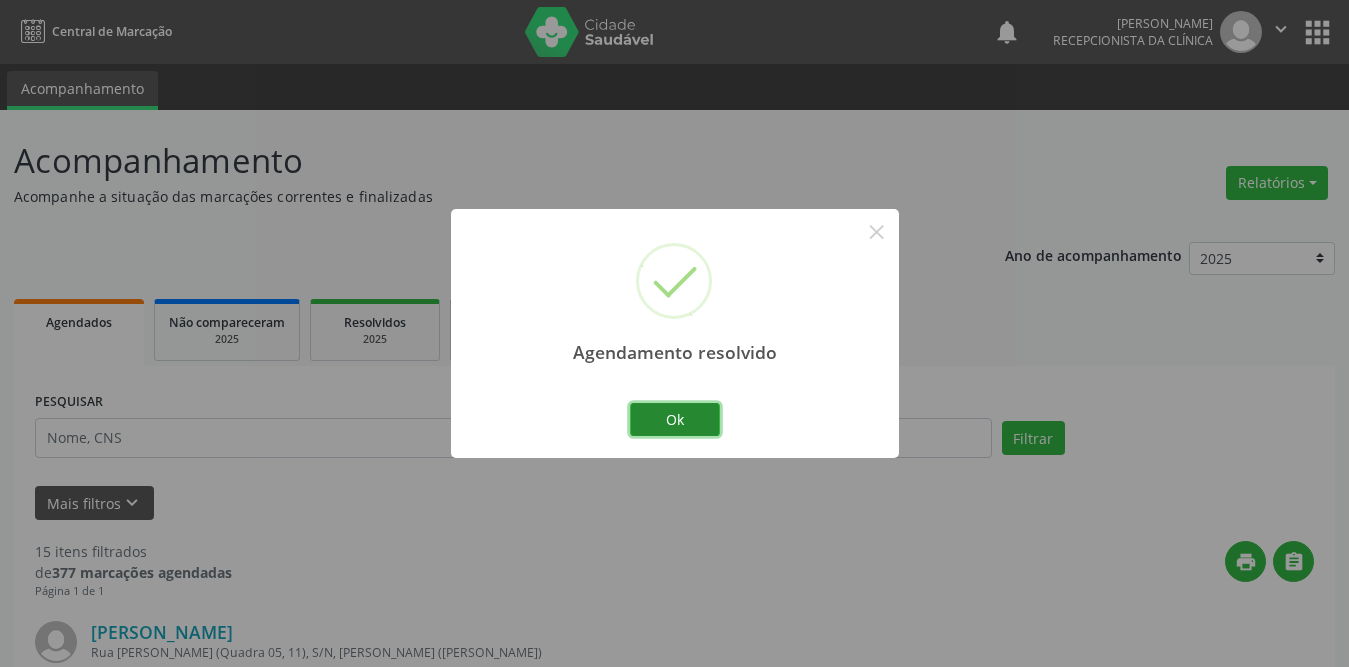 click on "Ok" at bounding box center [675, 420] 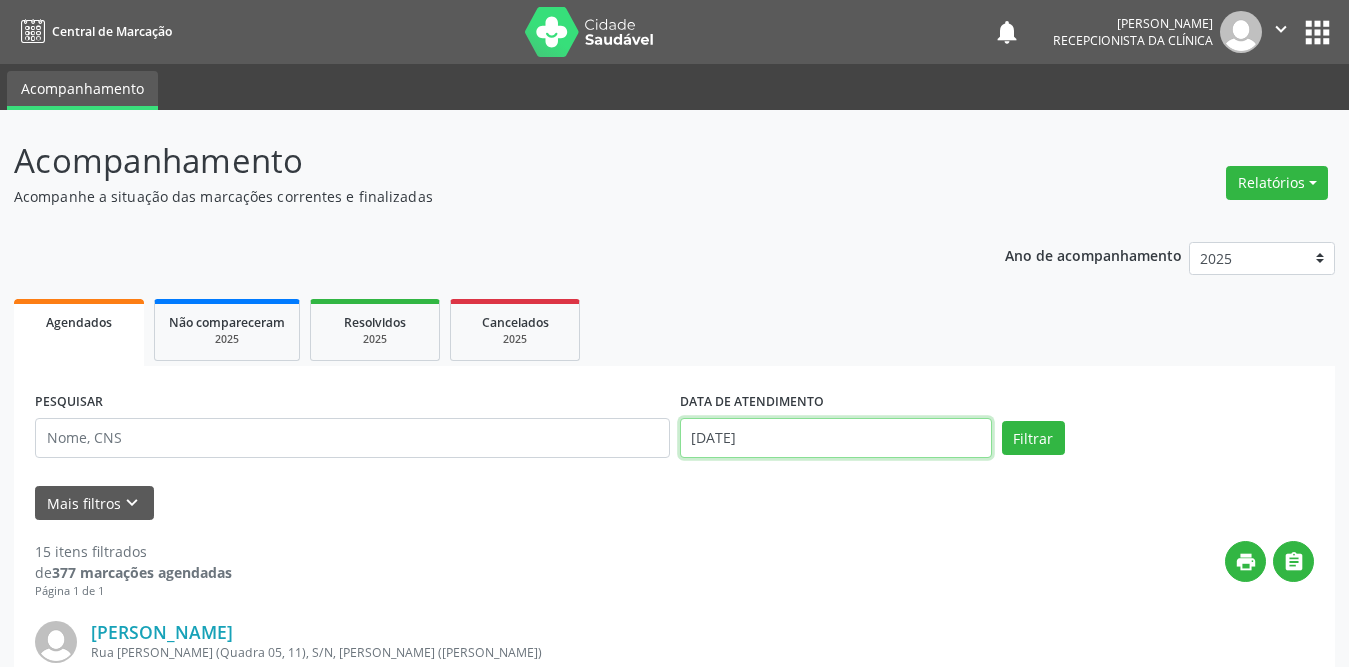 click on "[DATE]" at bounding box center (836, 438) 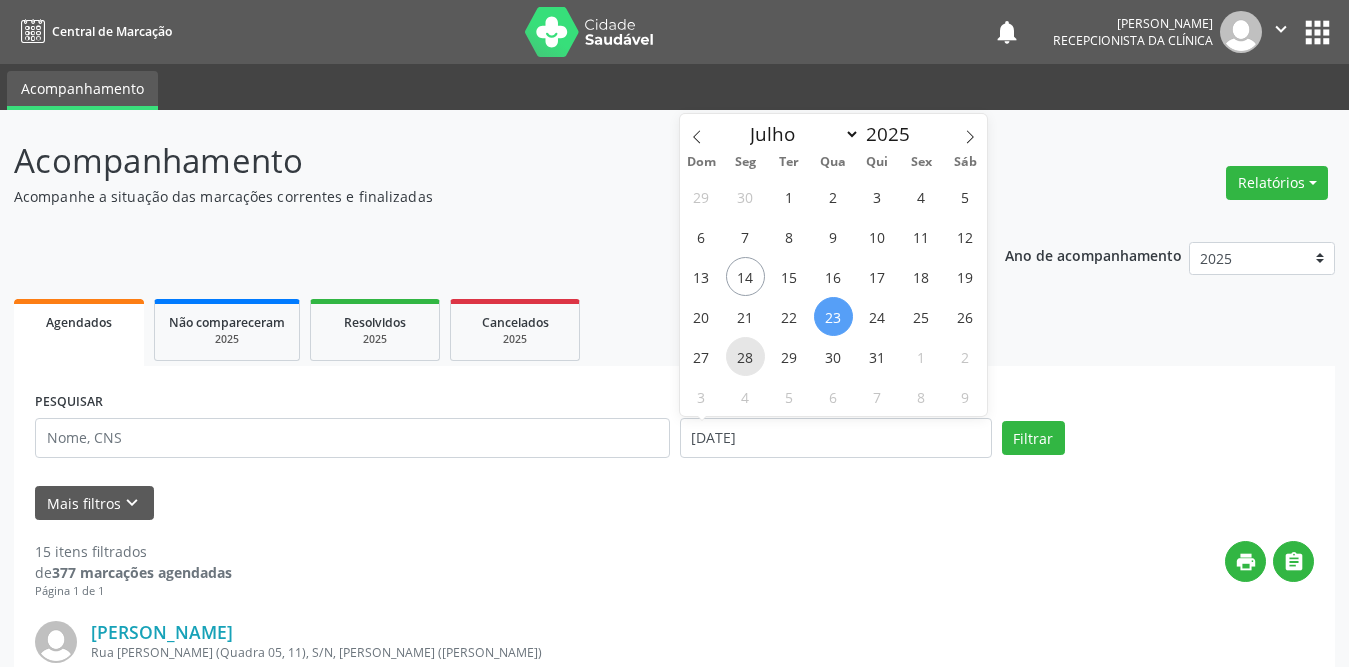 click on "28" at bounding box center [745, 356] 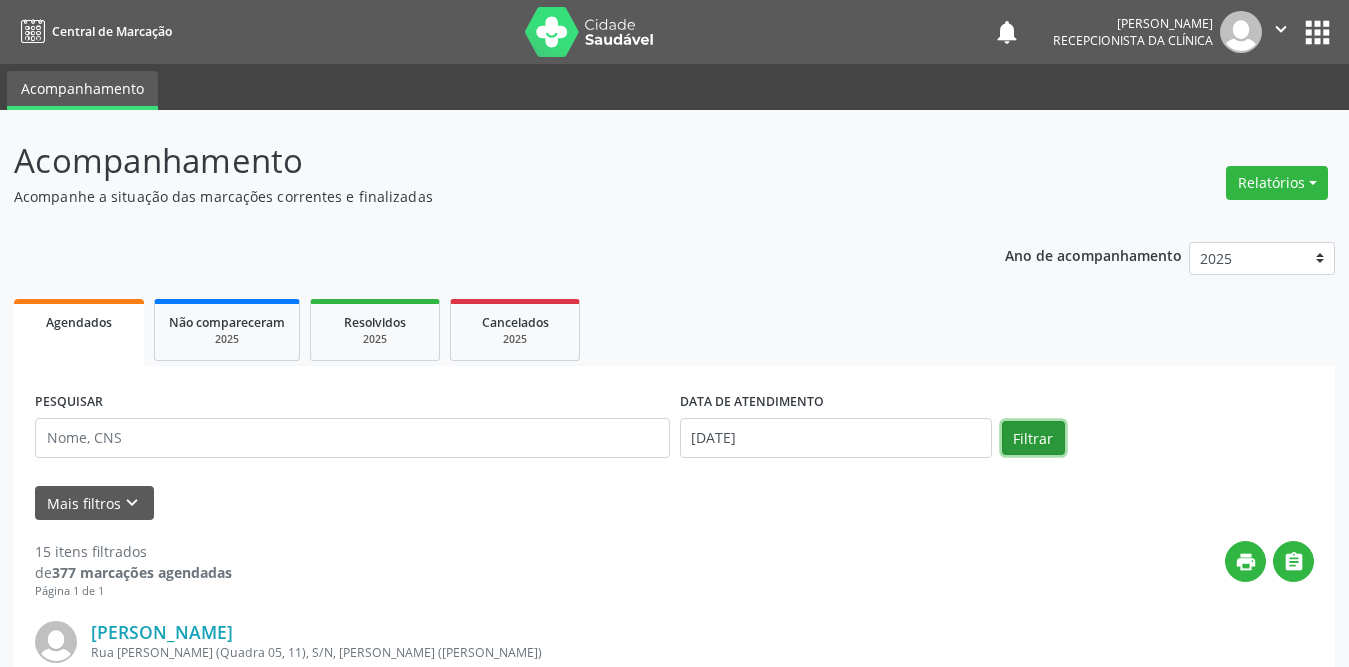 click on "Filtrar" at bounding box center (1033, 438) 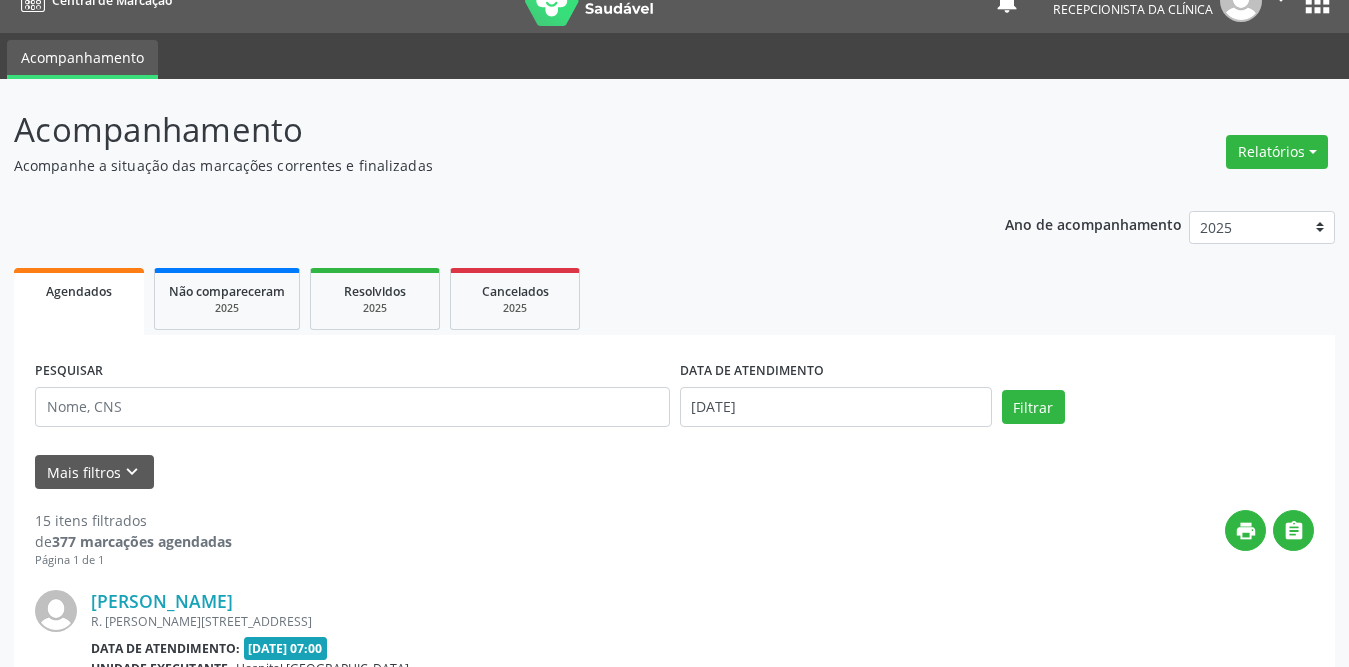 scroll, scrollTop: 0, scrollLeft: 0, axis: both 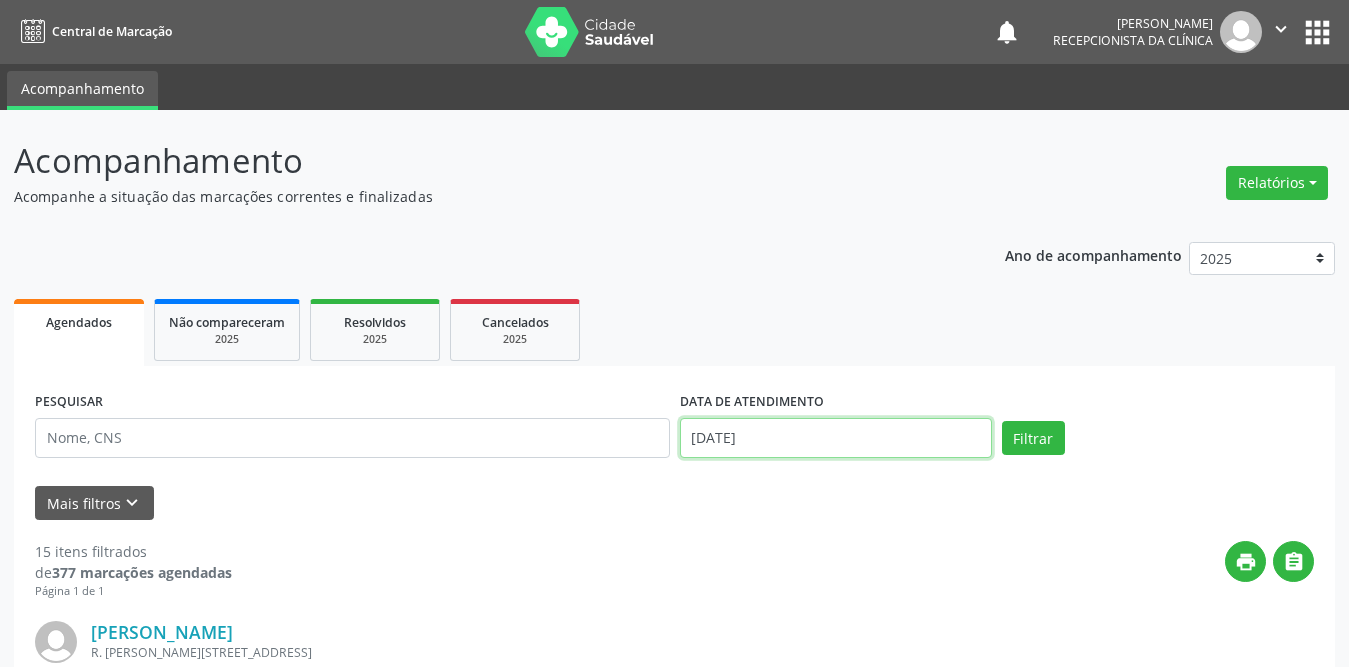 click on "[DATE]" at bounding box center (836, 438) 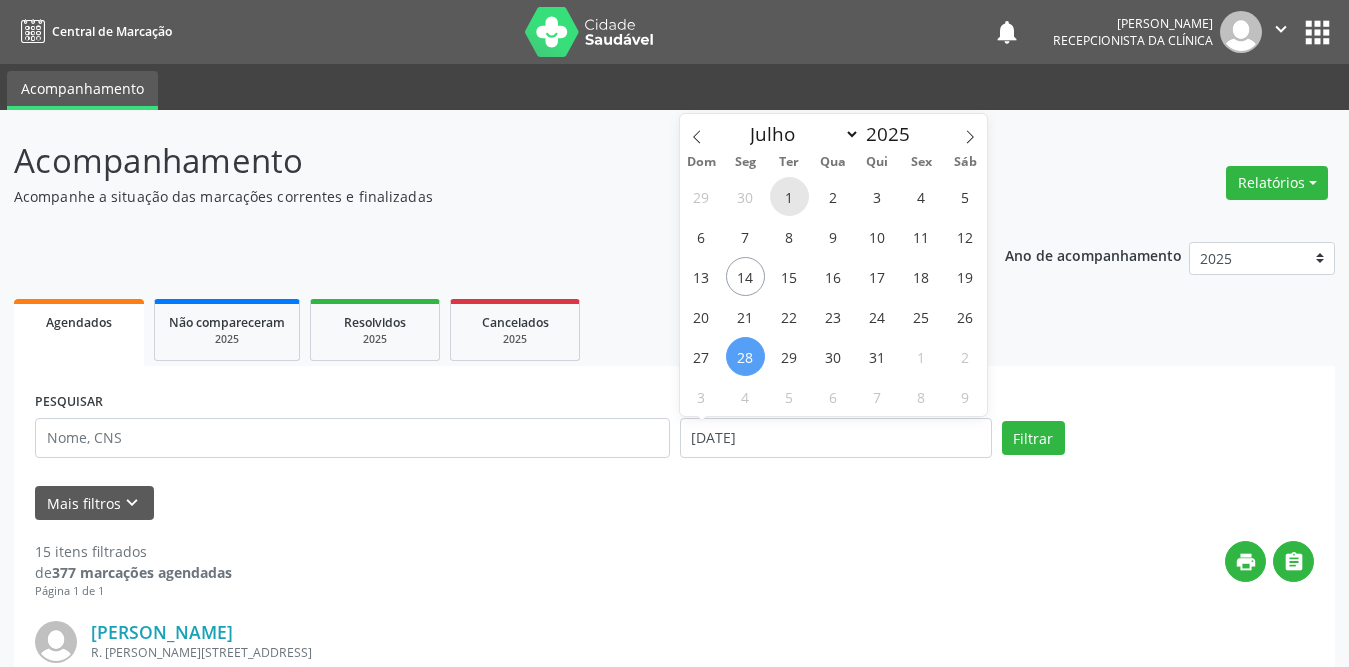 click on "1" at bounding box center (789, 196) 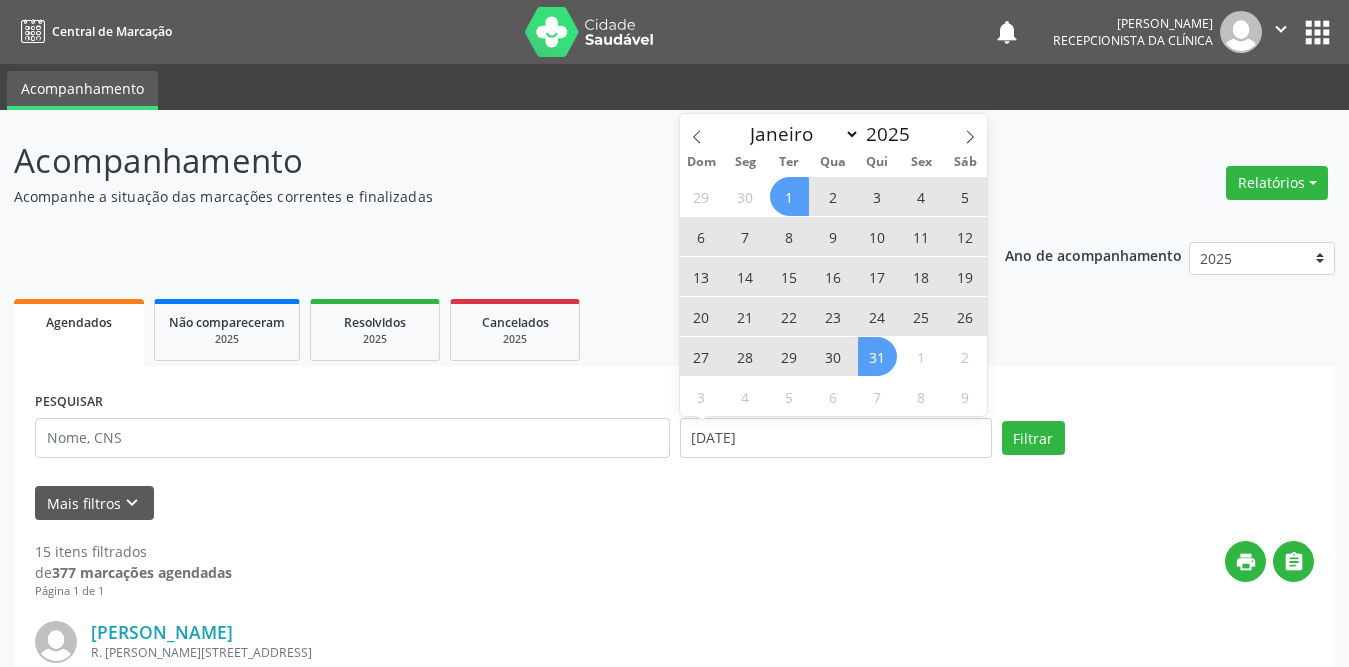 drag, startPoint x: 883, startPoint y: 361, endPoint x: 852, endPoint y: 365, distance: 31.257 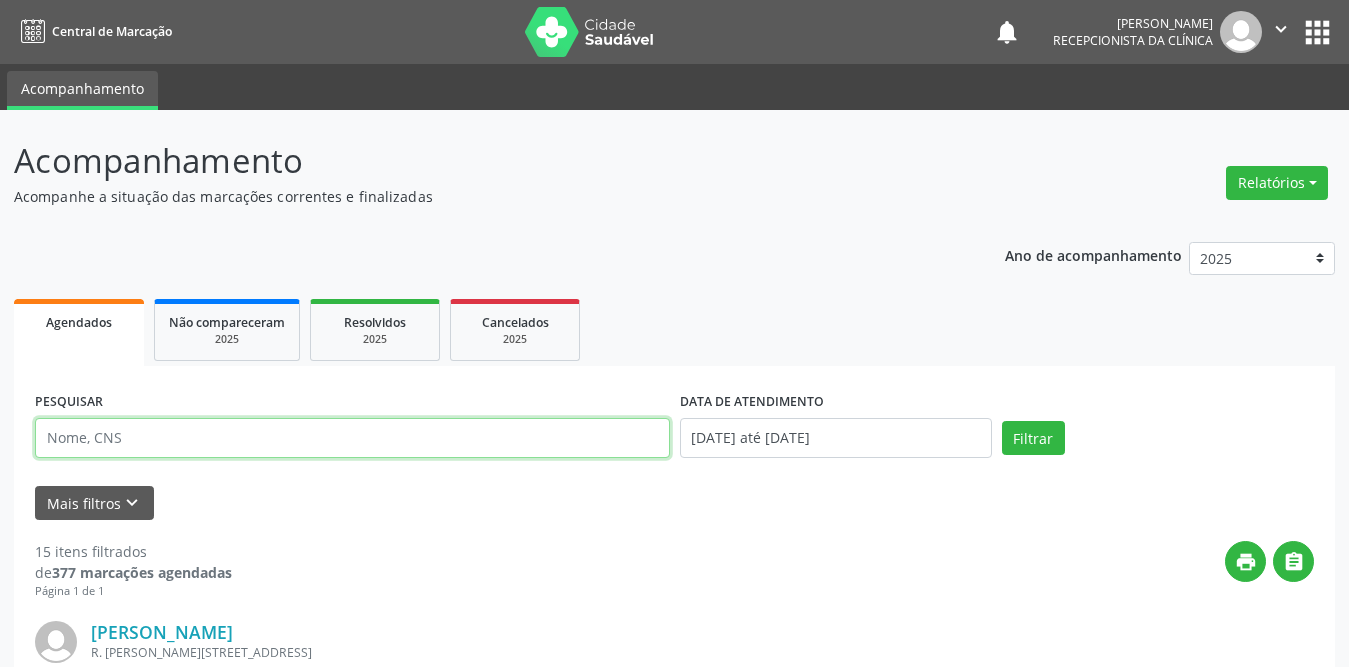 click at bounding box center (352, 438) 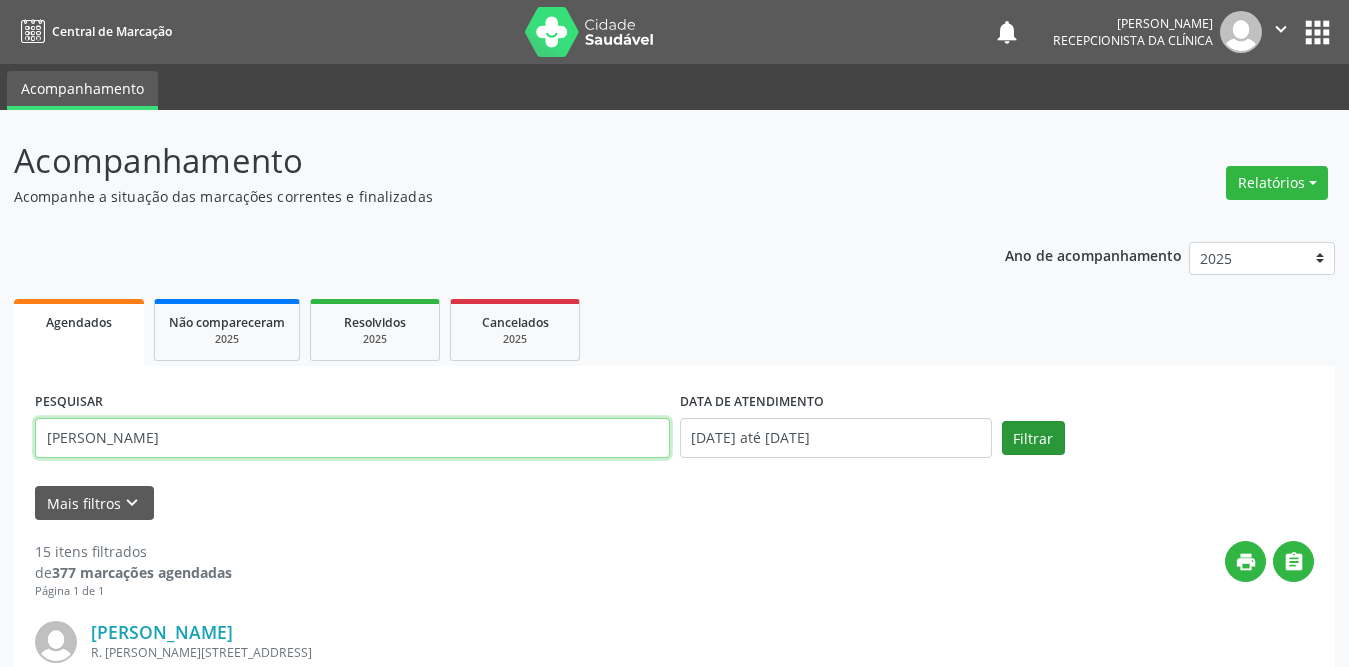 type on "[PERSON_NAME]" 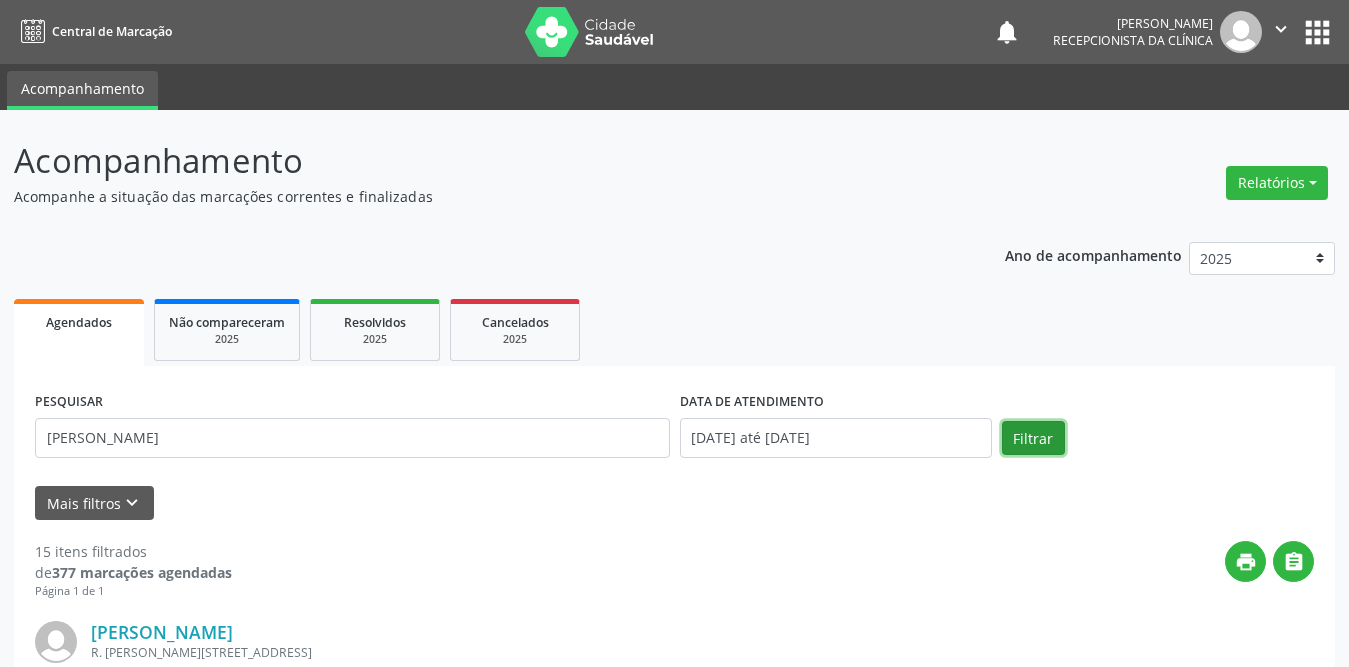 click on "Filtrar" at bounding box center (1033, 438) 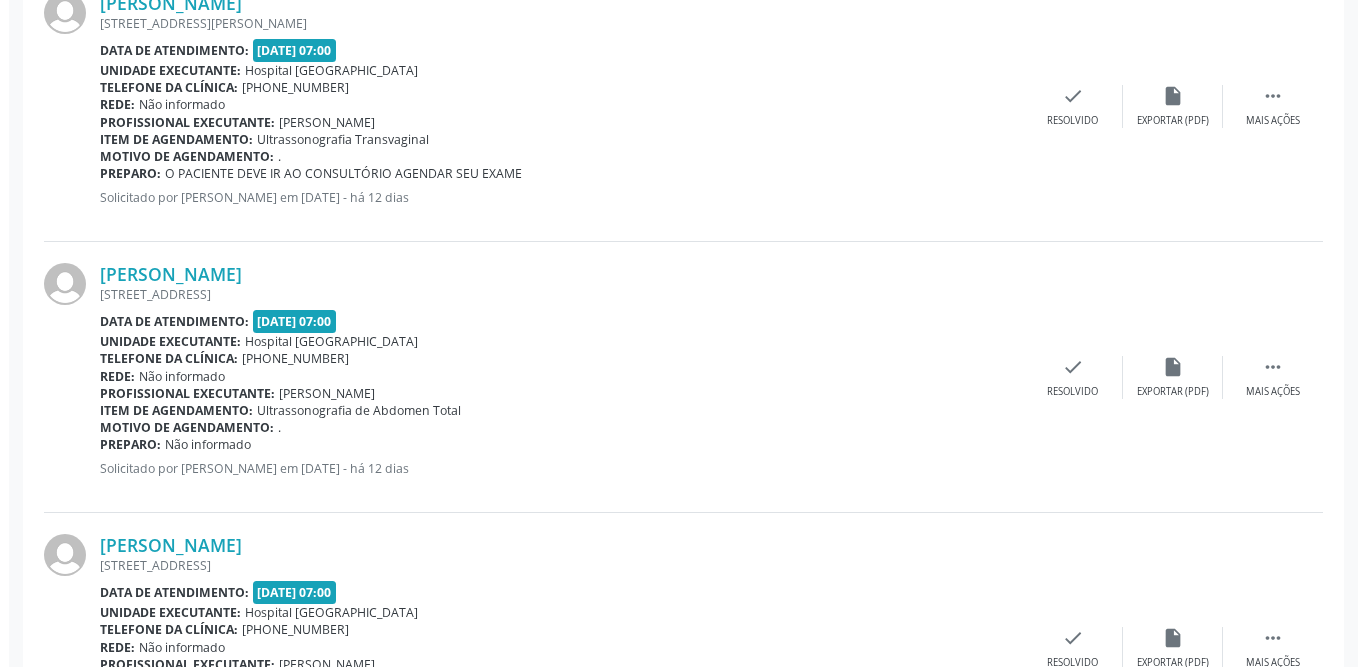 scroll, scrollTop: 1000, scrollLeft: 0, axis: vertical 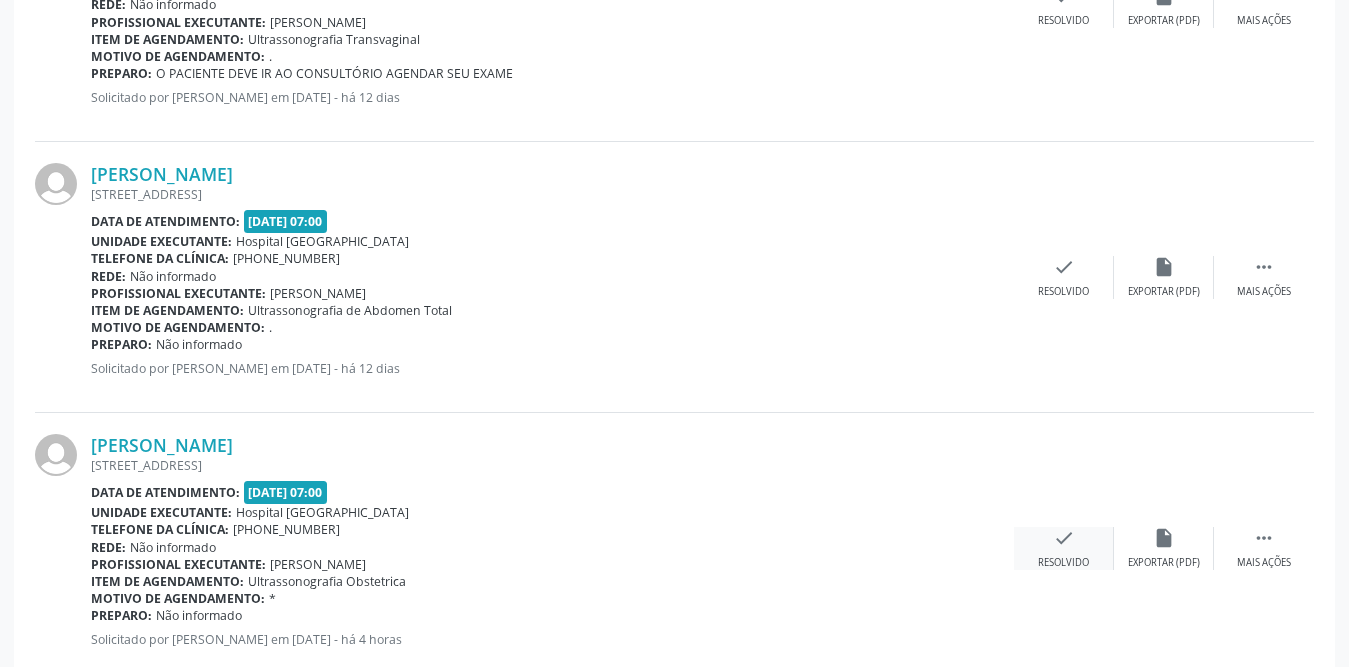 click on "check" at bounding box center (1064, 538) 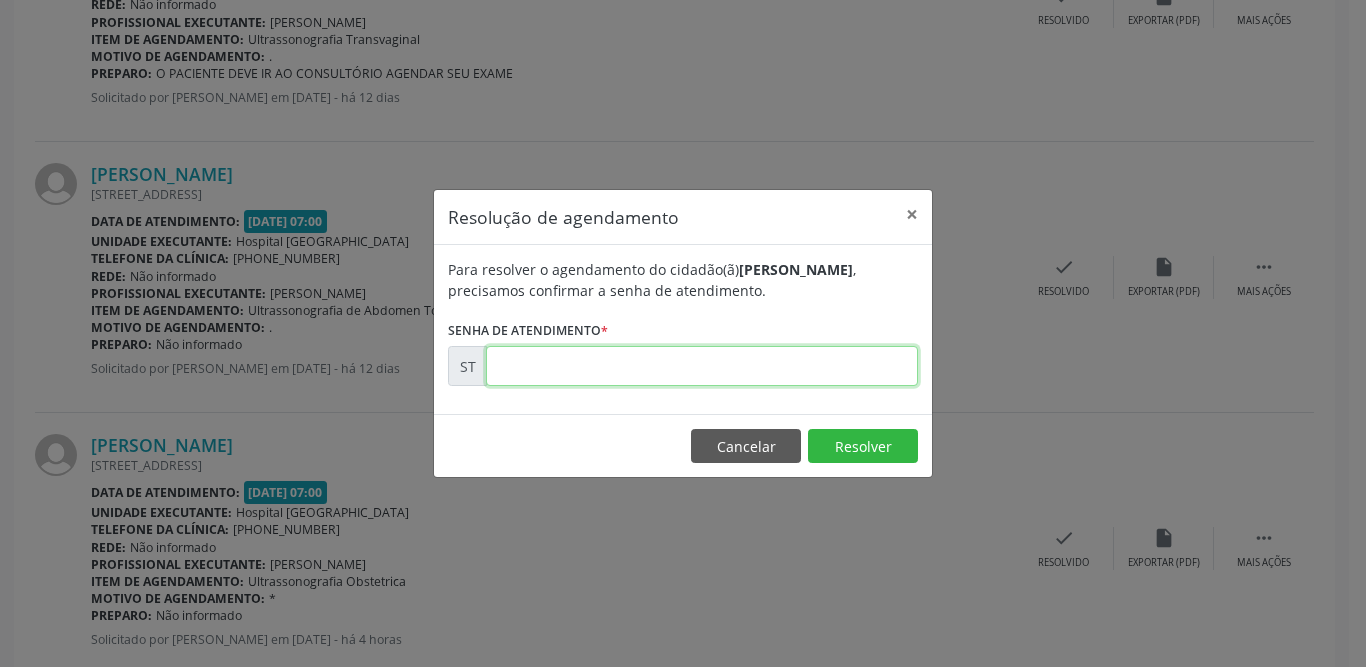 click at bounding box center (702, 366) 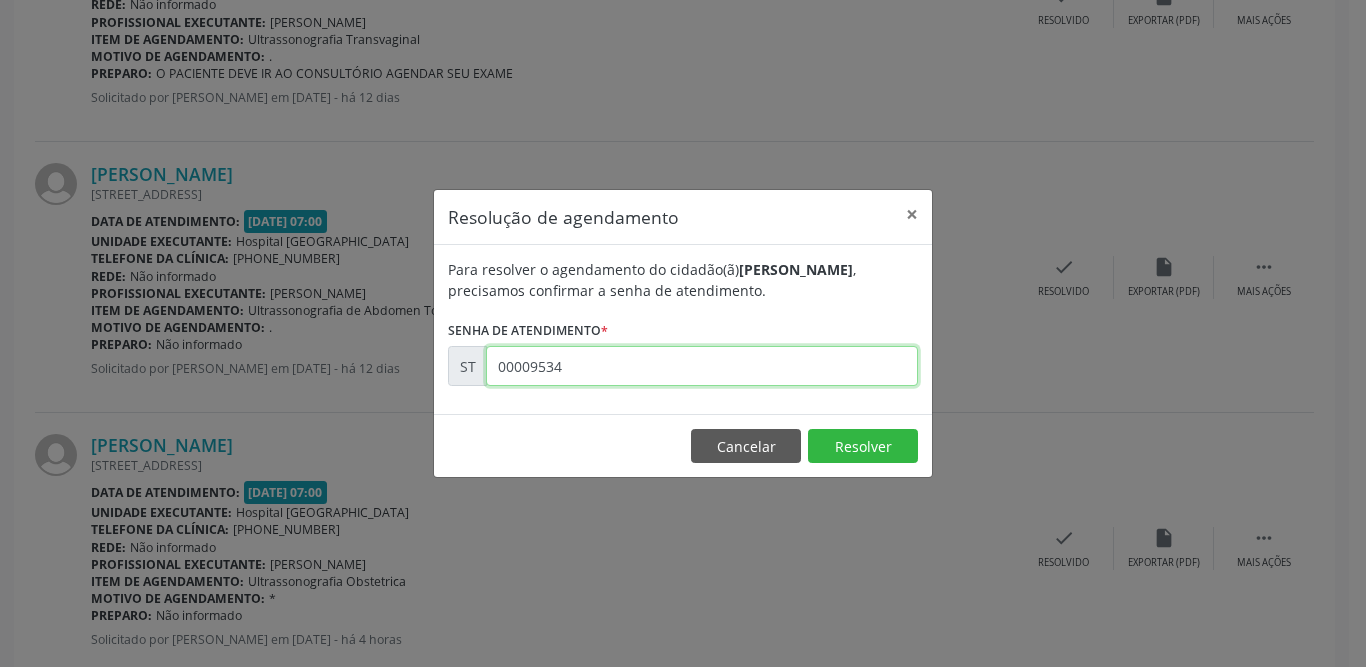 type on "00009534" 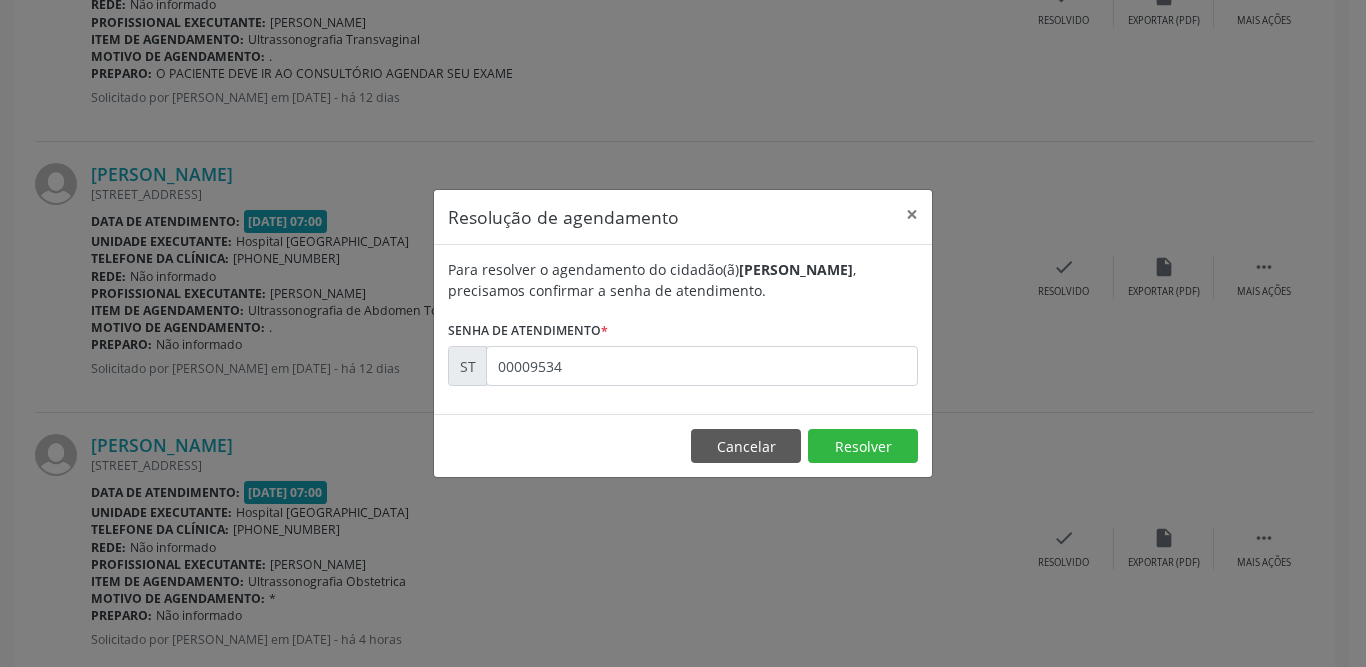 click on "Cancelar Resolver" at bounding box center (683, 445) 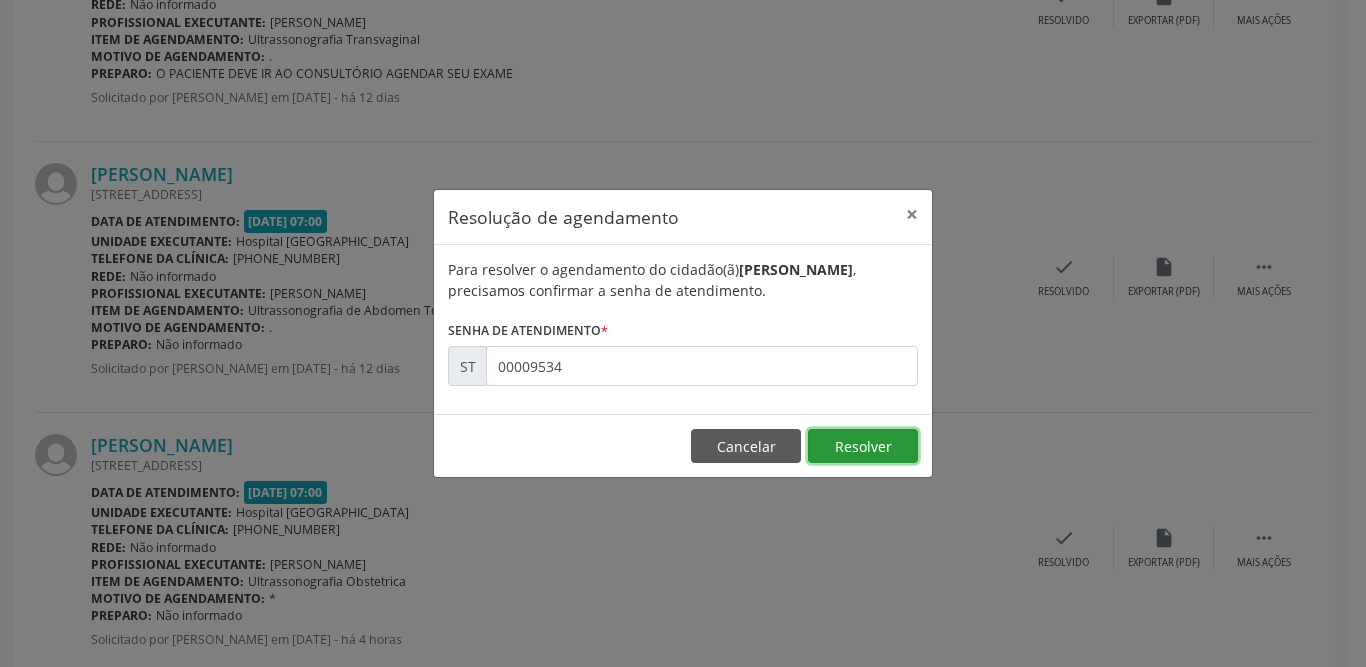 click on "Resolver" at bounding box center [863, 446] 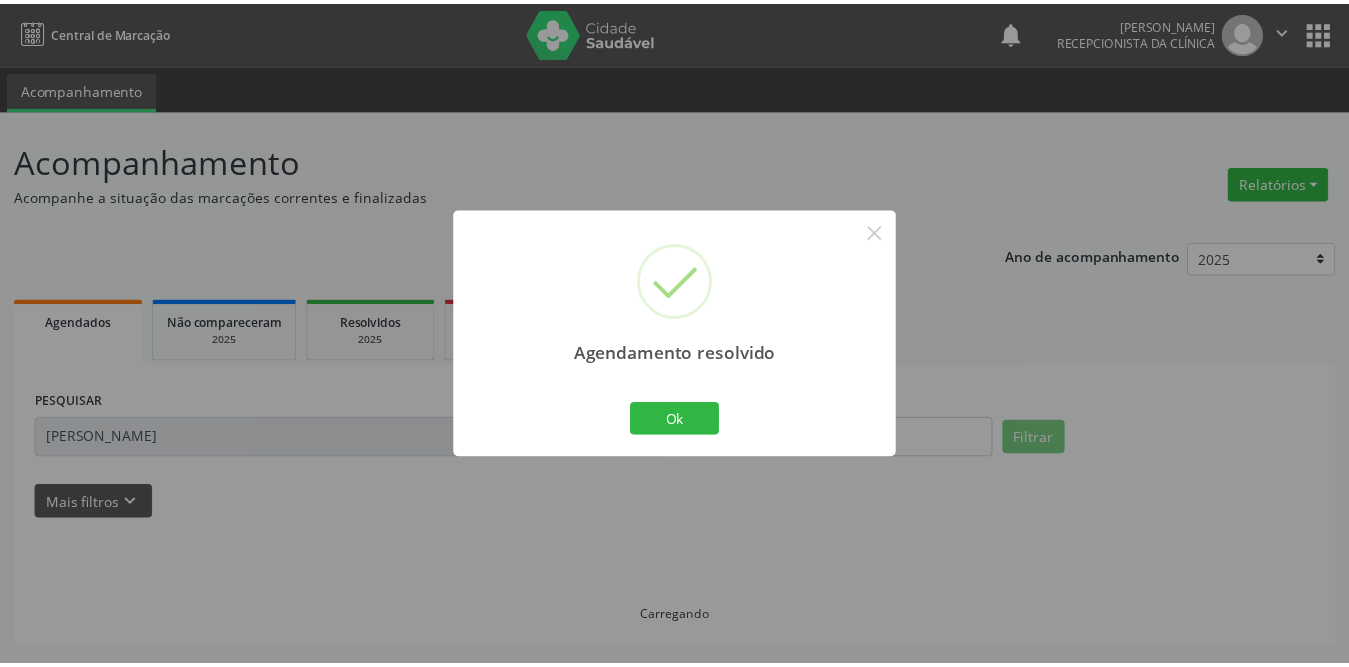scroll, scrollTop: 0, scrollLeft: 0, axis: both 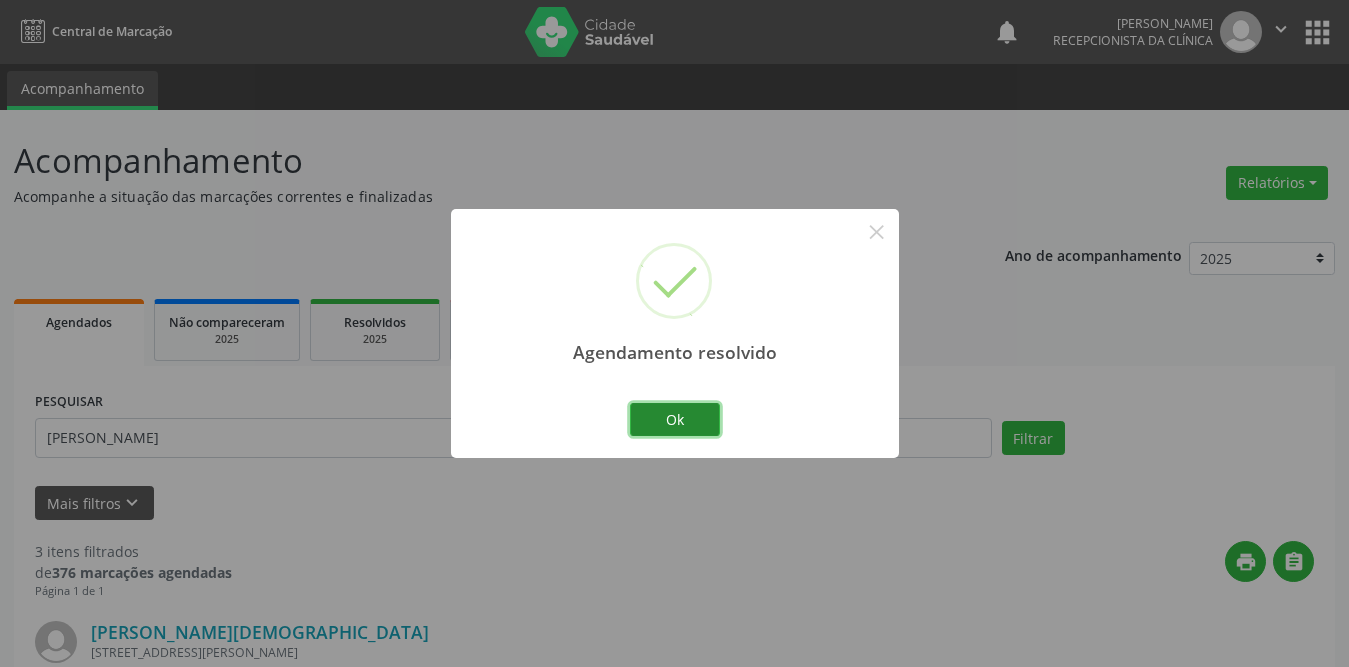 click on "Ok" at bounding box center (675, 420) 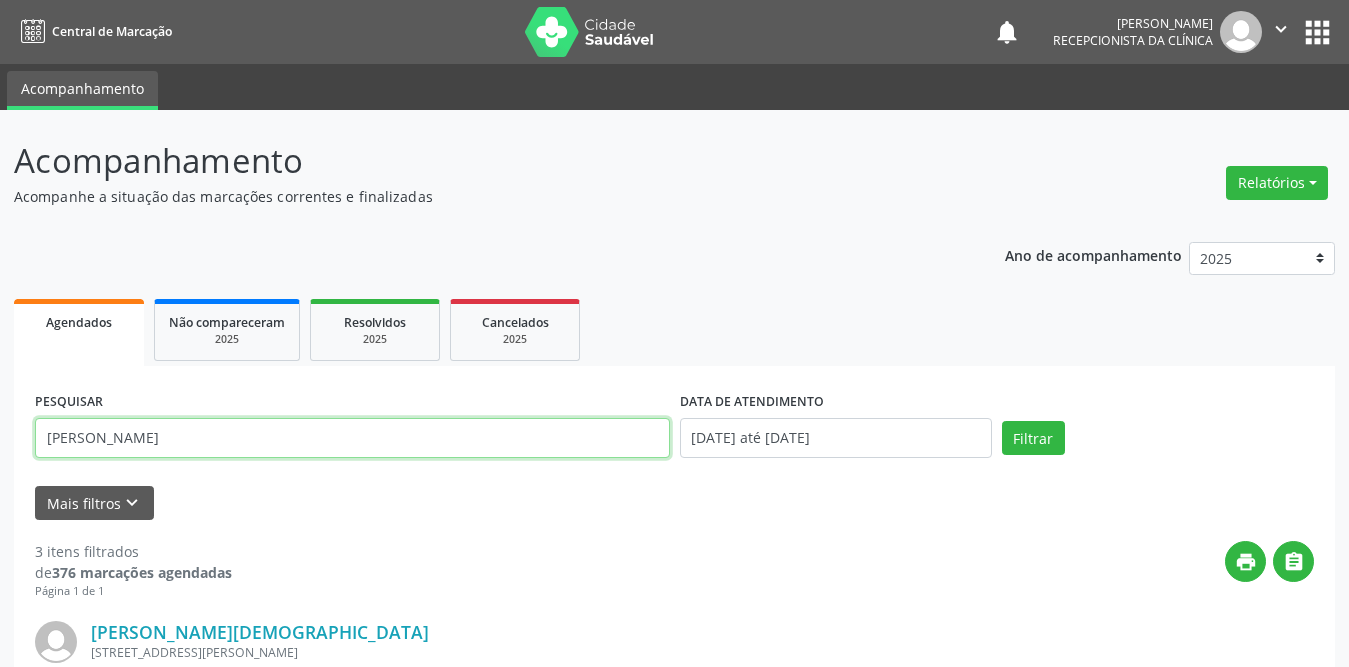 drag, startPoint x: 187, startPoint y: 446, endPoint x: 3, endPoint y: 442, distance: 184.04347 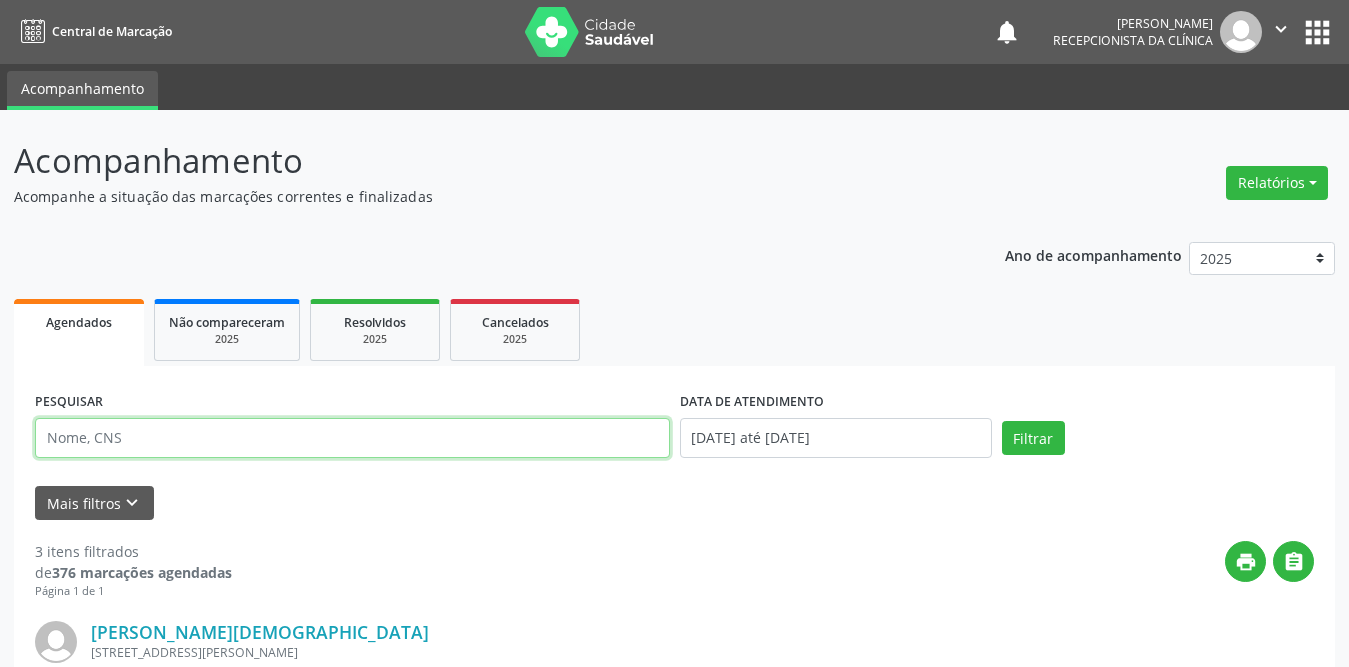 drag, startPoint x: 395, startPoint y: 447, endPoint x: 65, endPoint y: 434, distance: 330.25595 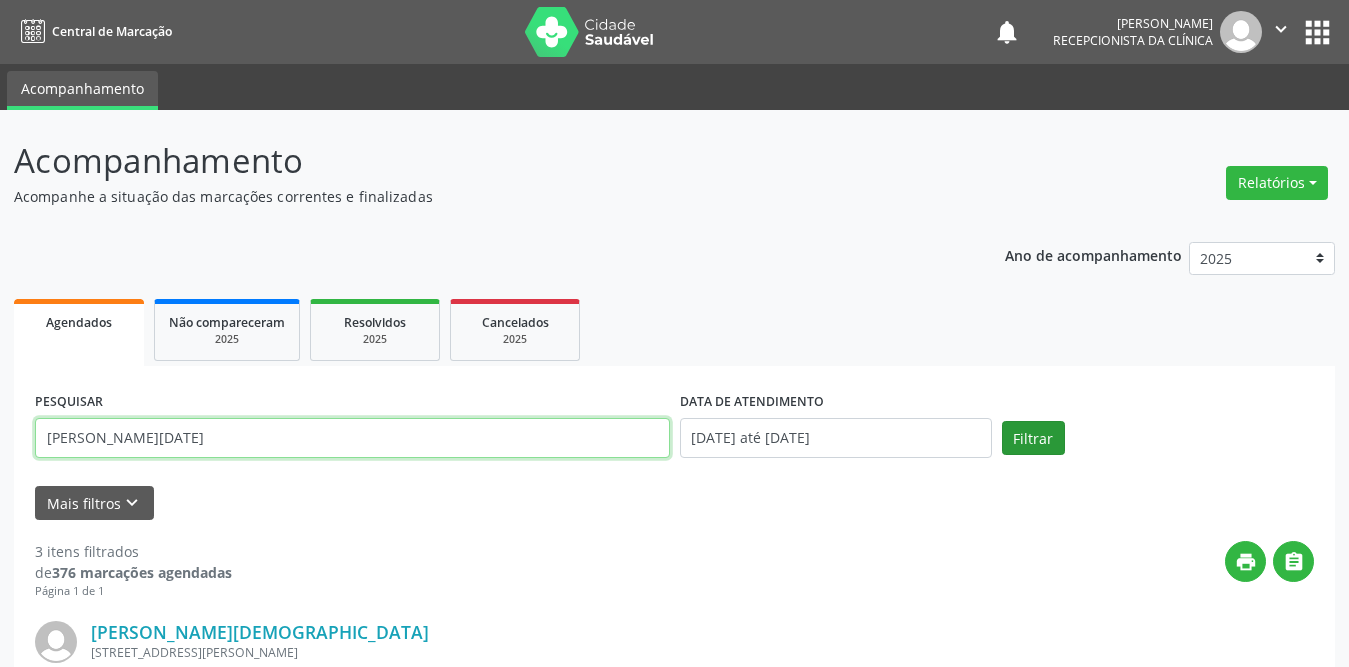 type on "[PERSON_NAME][DATE]" 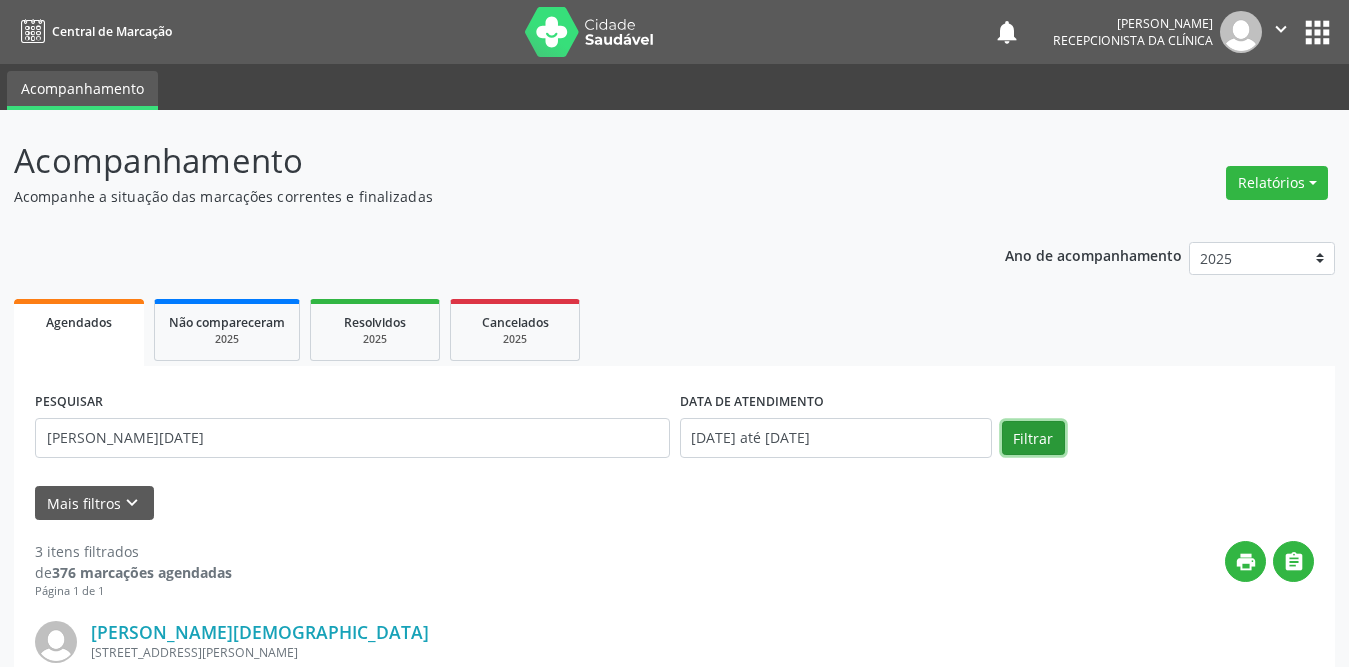 click on "Filtrar" at bounding box center (1033, 438) 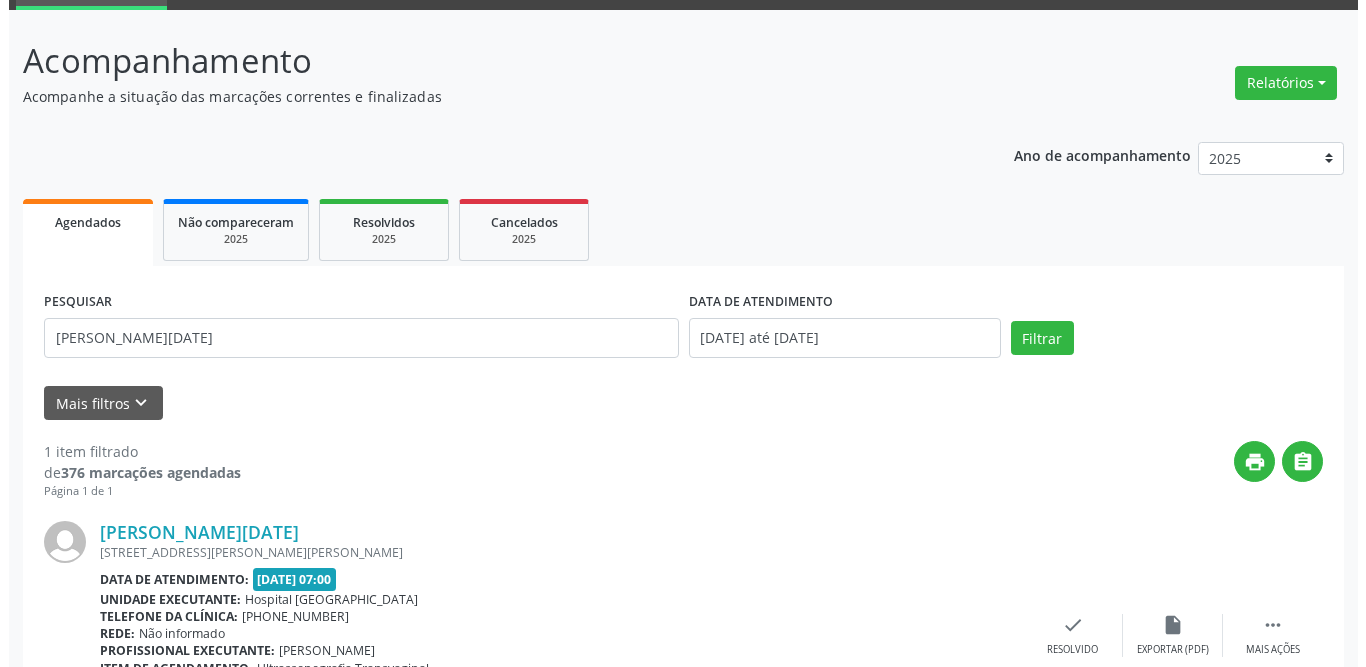 scroll, scrollTop: 200, scrollLeft: 0, axis: vertical 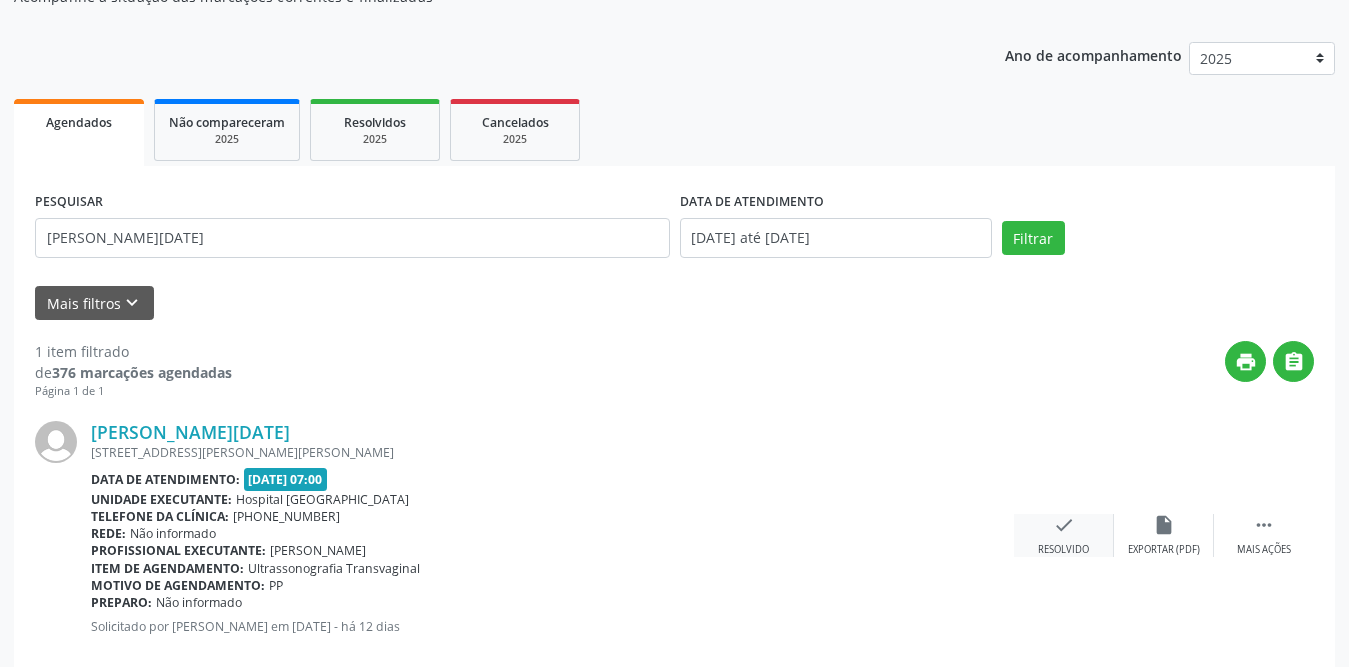 click on "check" at bounding box center (1064, 525) 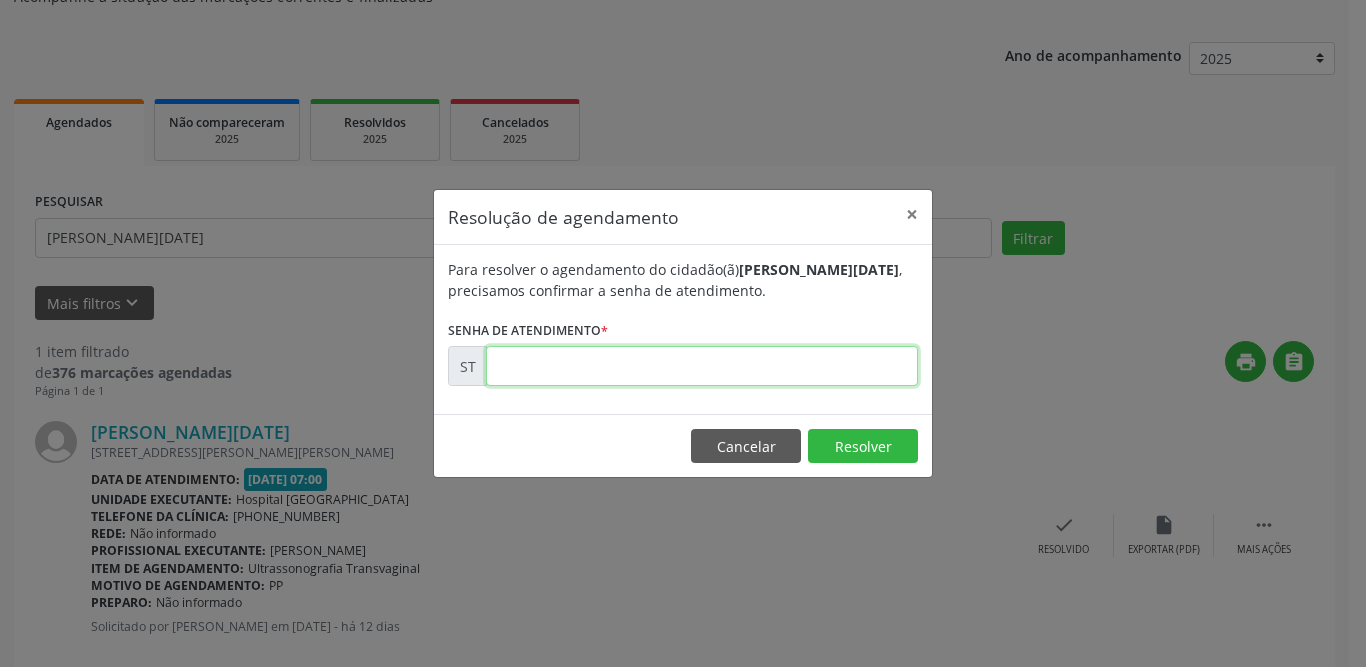 click at bounding box center [702, 366] 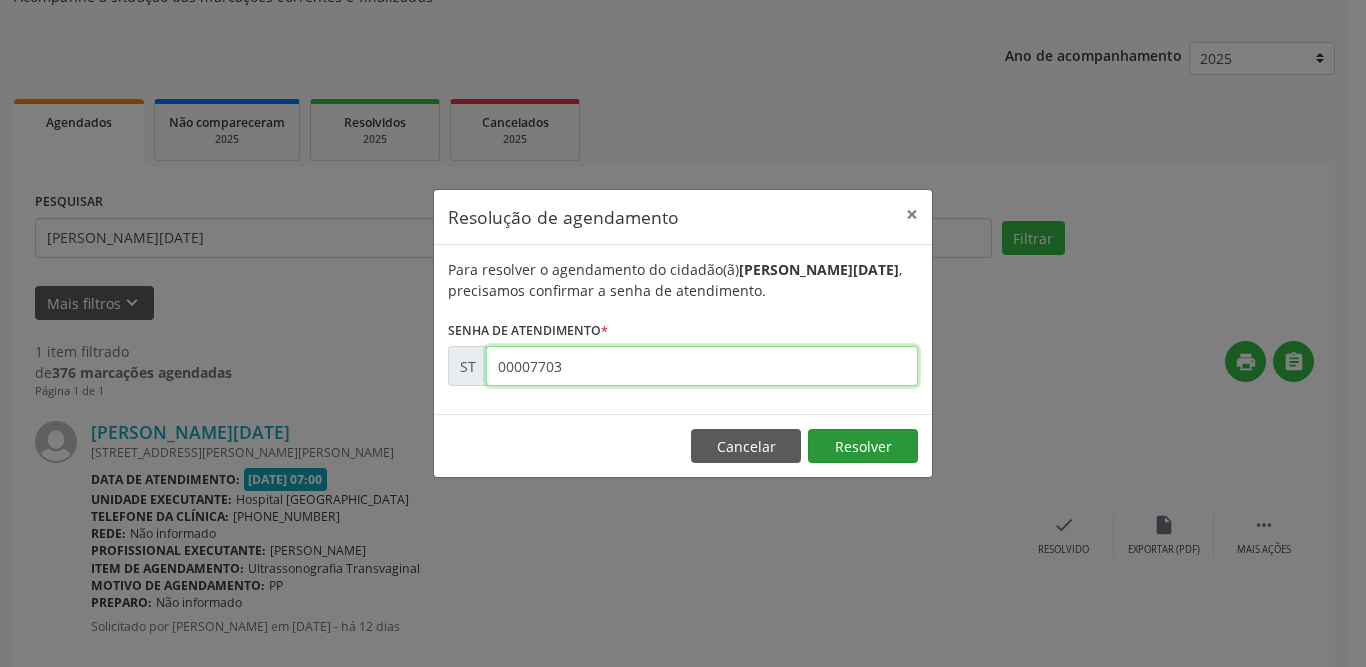 type on "00007703" 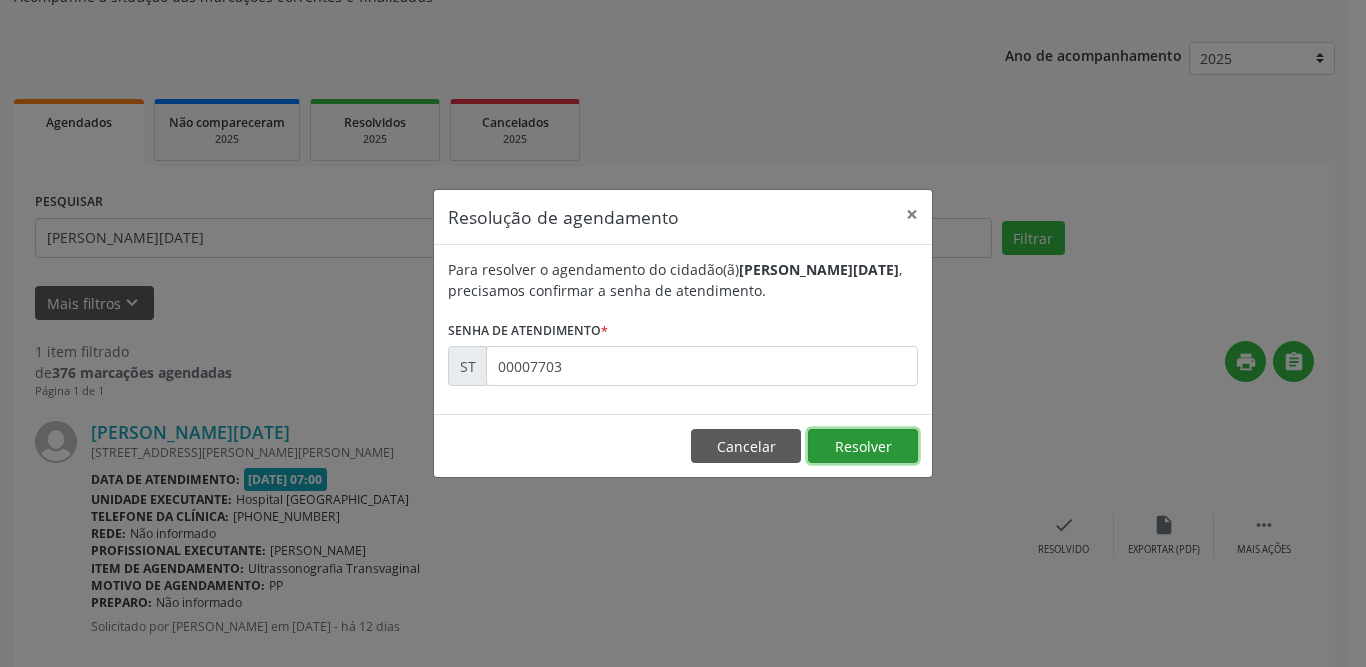click on "Resolver" at bounding box center (863, 446) 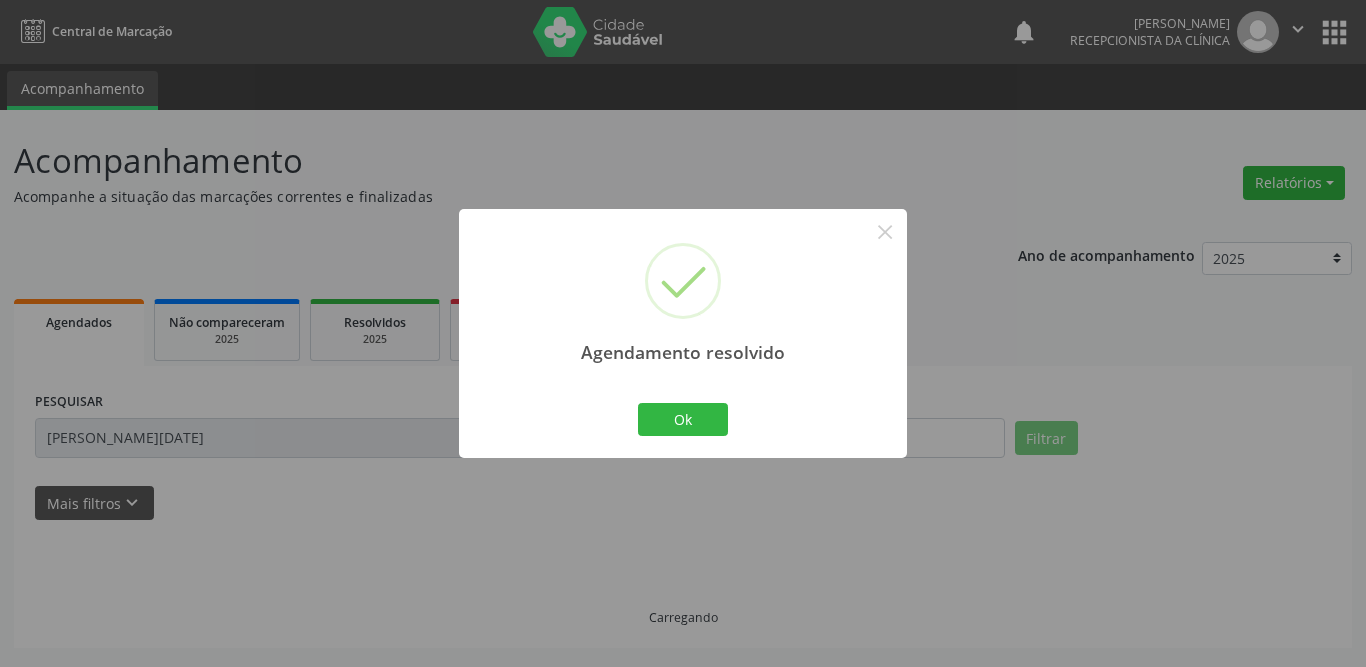scroll, scrollTop: 0, scrollLeft: 0, axis: both 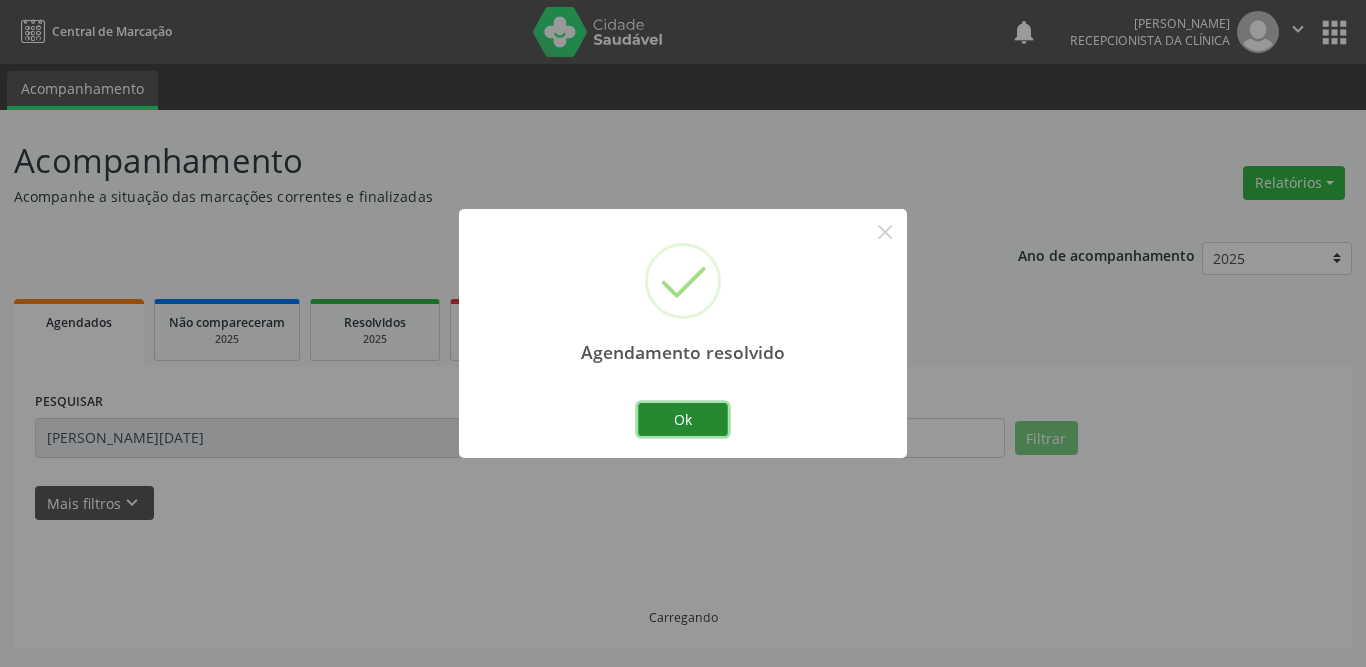 click on "Ok" at bounding box center [683, 420] 